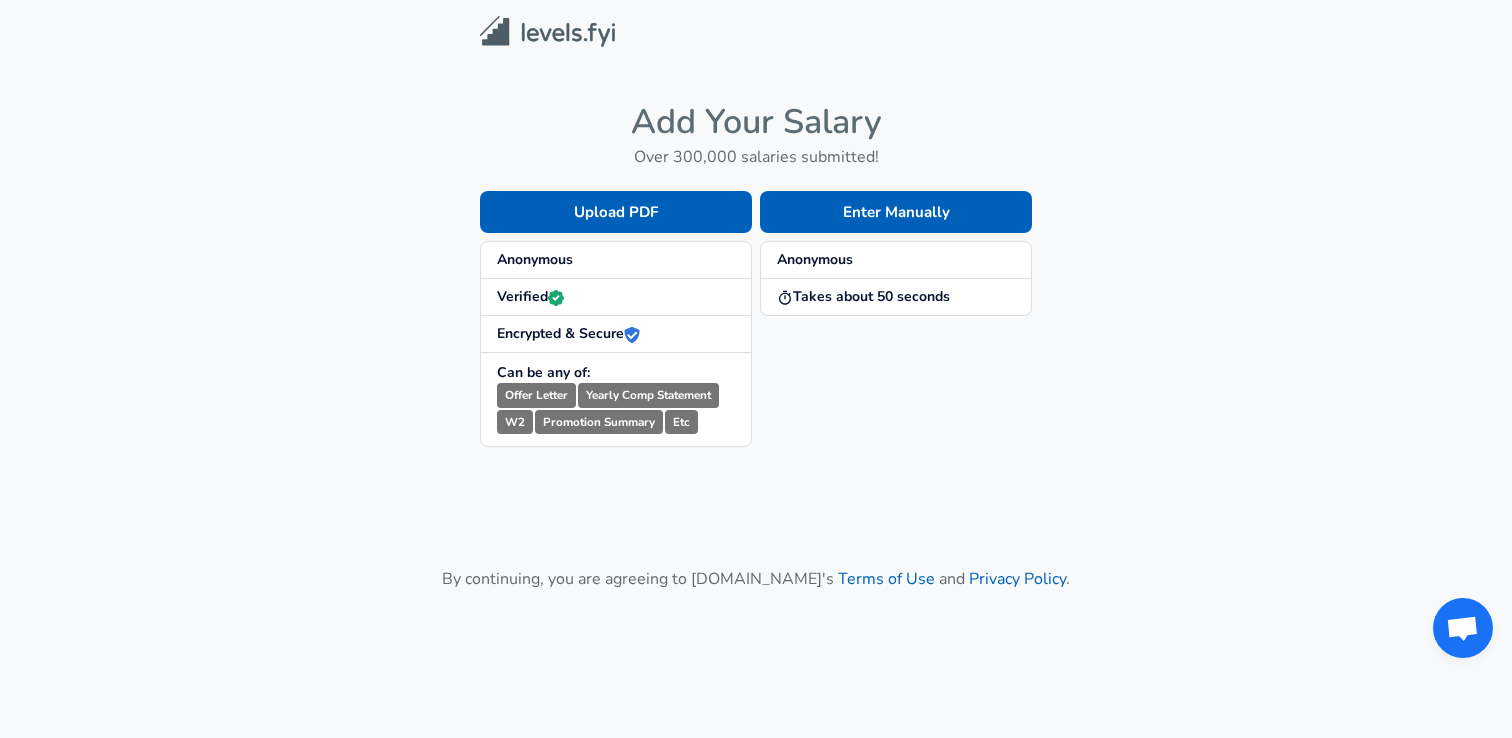 scroll, scrollTop: 0, scrollLeft: 0, axis: both 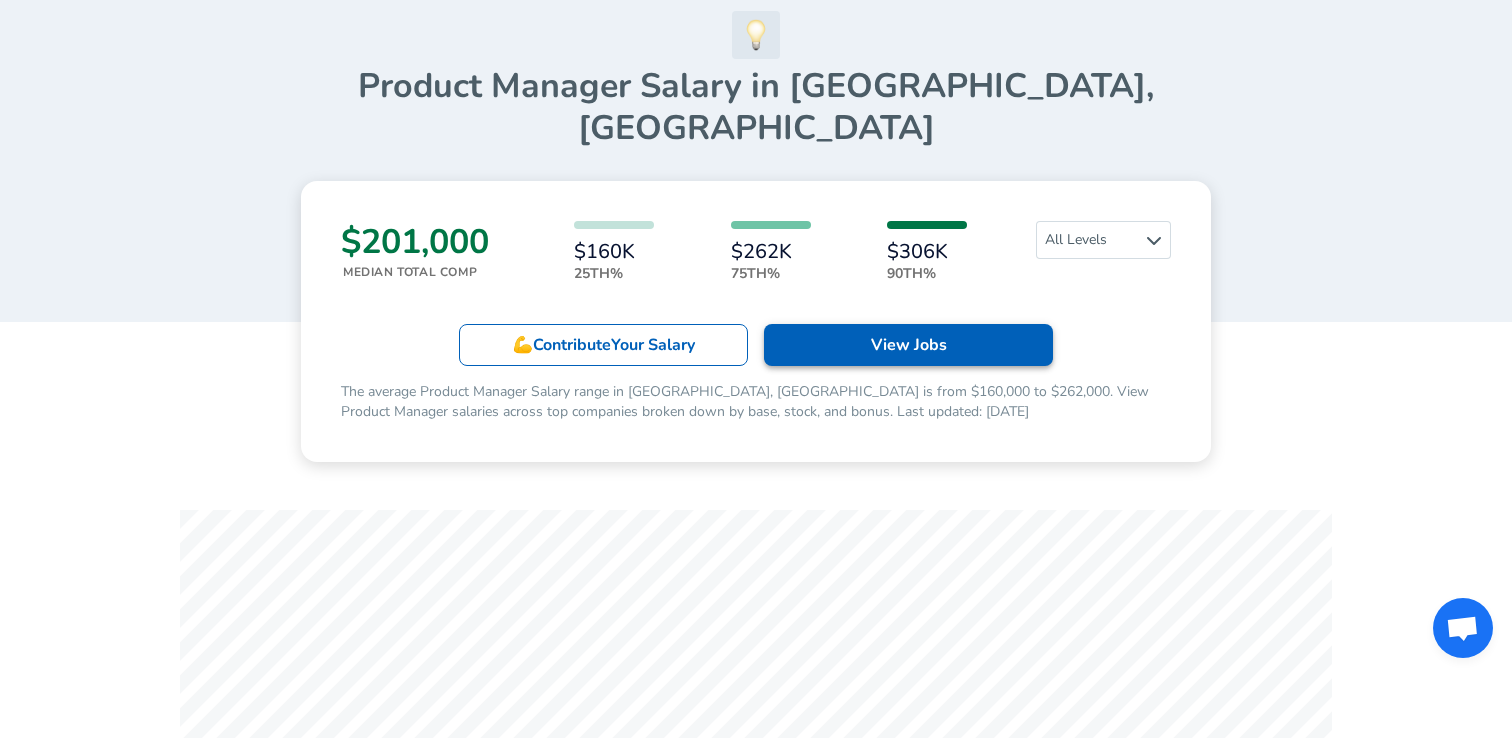 click on "View Jobs" at bounding box center [909, 345] 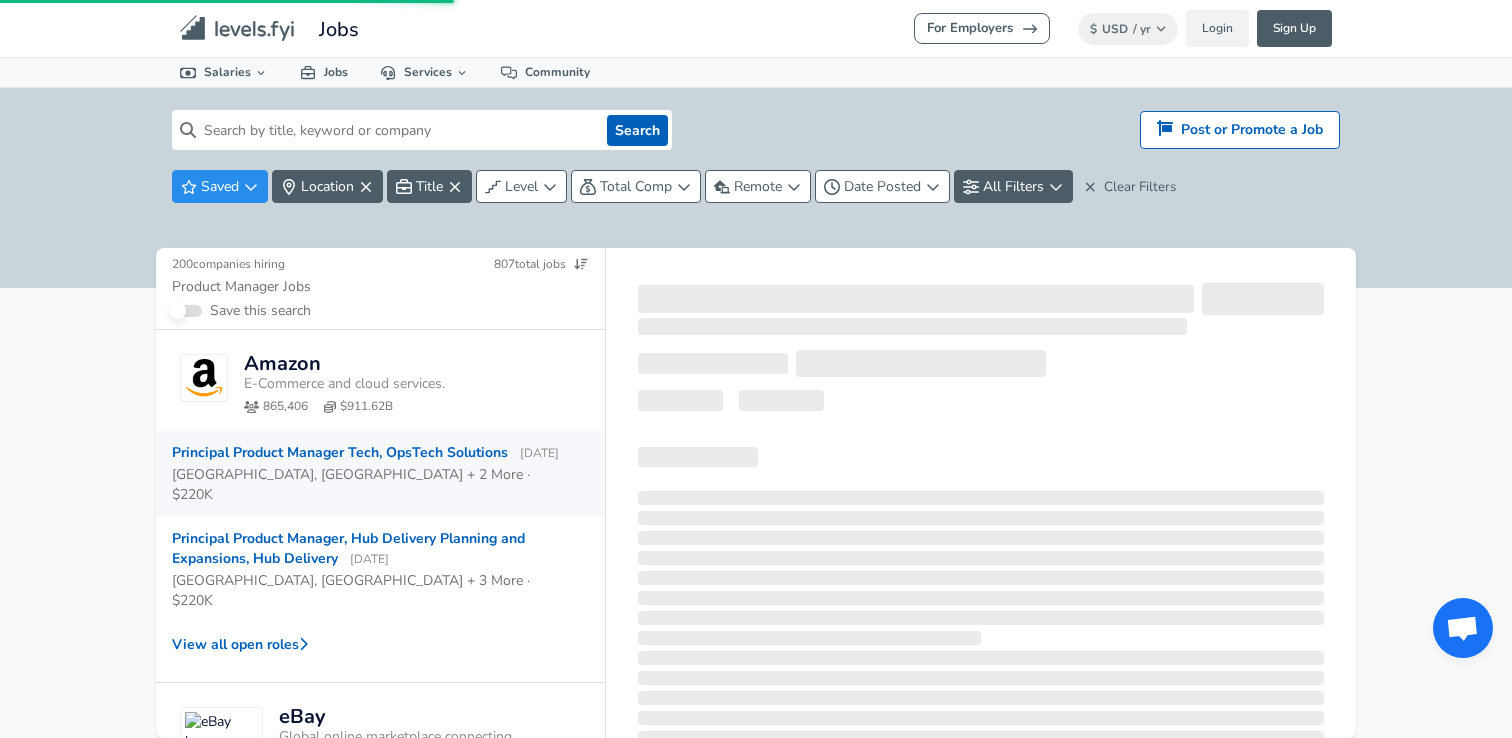 scroll, scrollTop: 0, scrollLeft: 0, axis: both 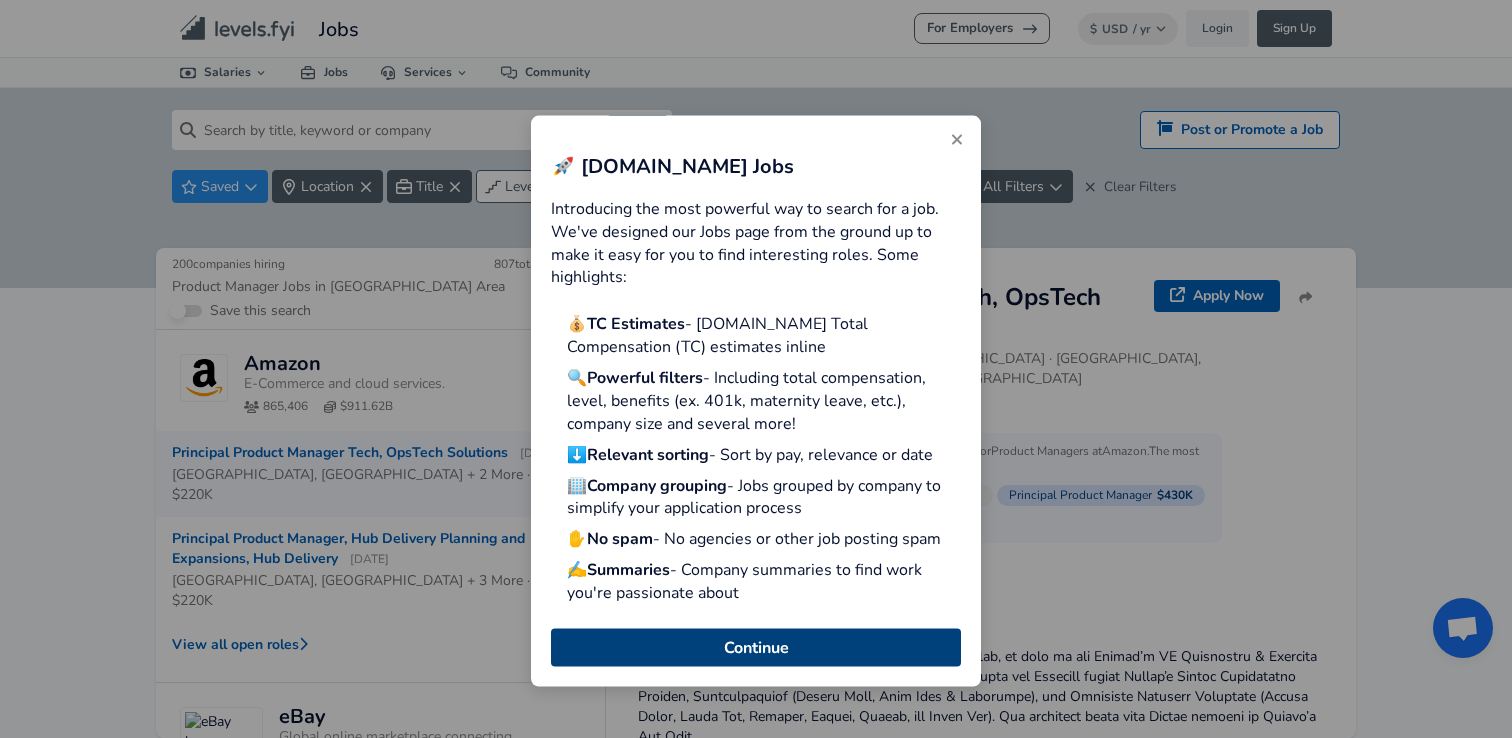 click on "Continue" at bounding box center (756, 647) 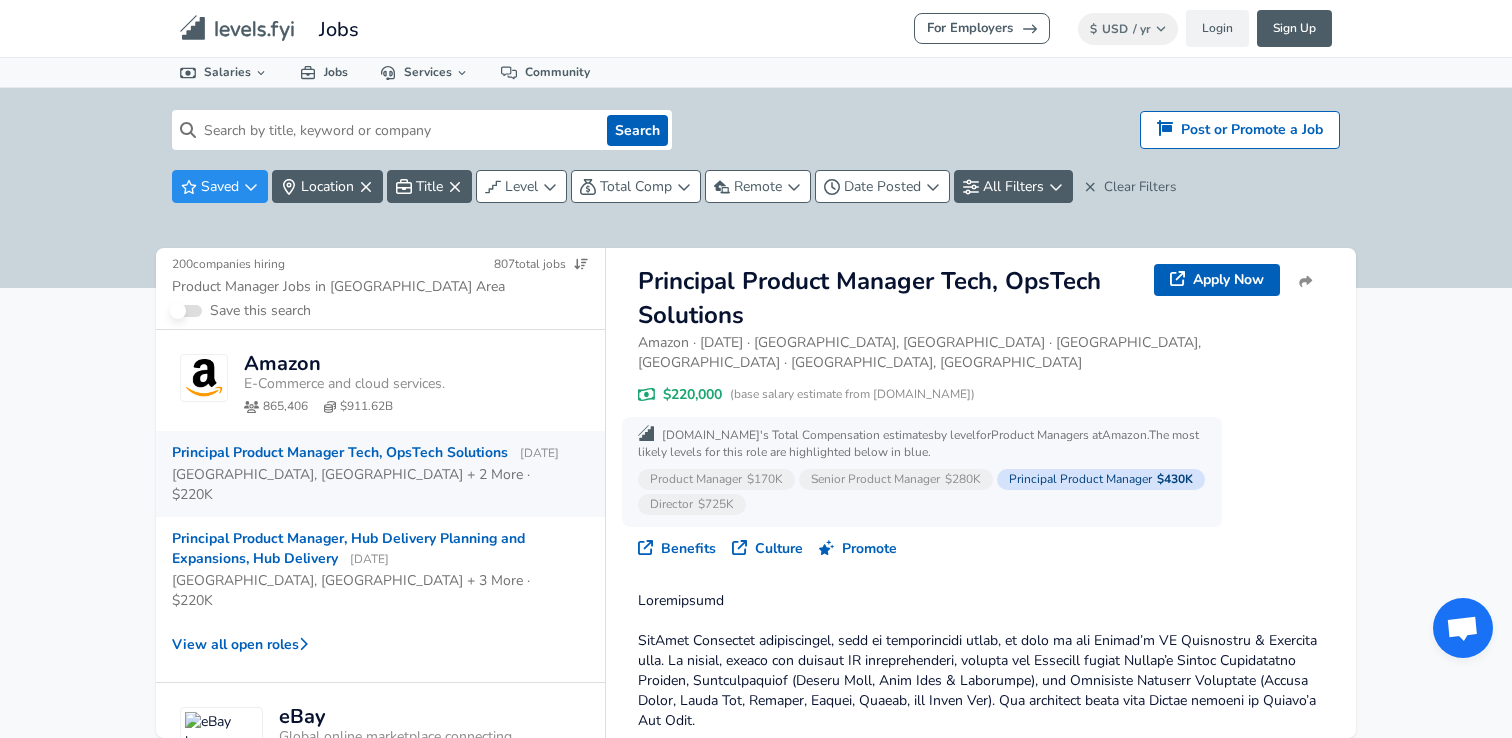 scroll, scrollTop: 0, scrollLeft: 0, axis: both 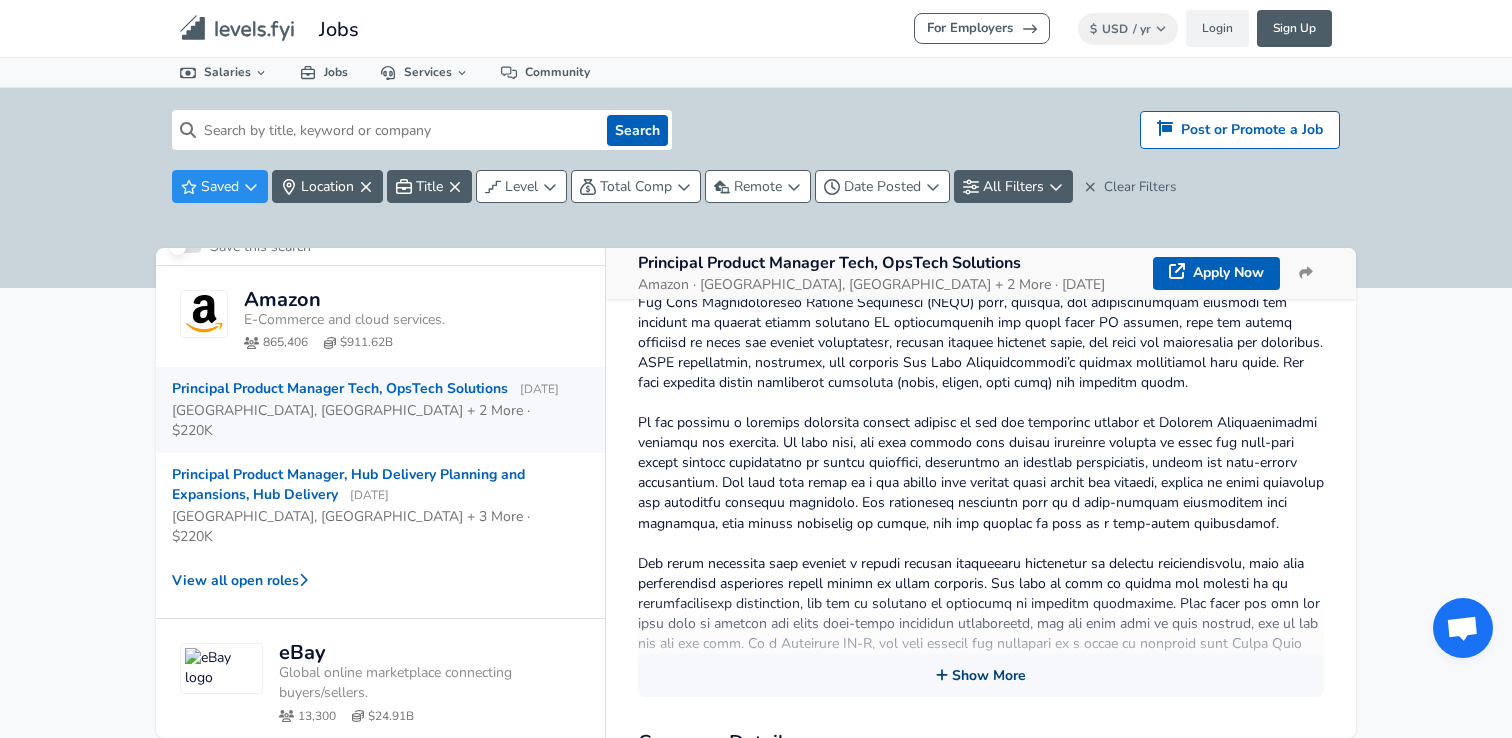 click on "Show More" at bounding box center (981, 675) 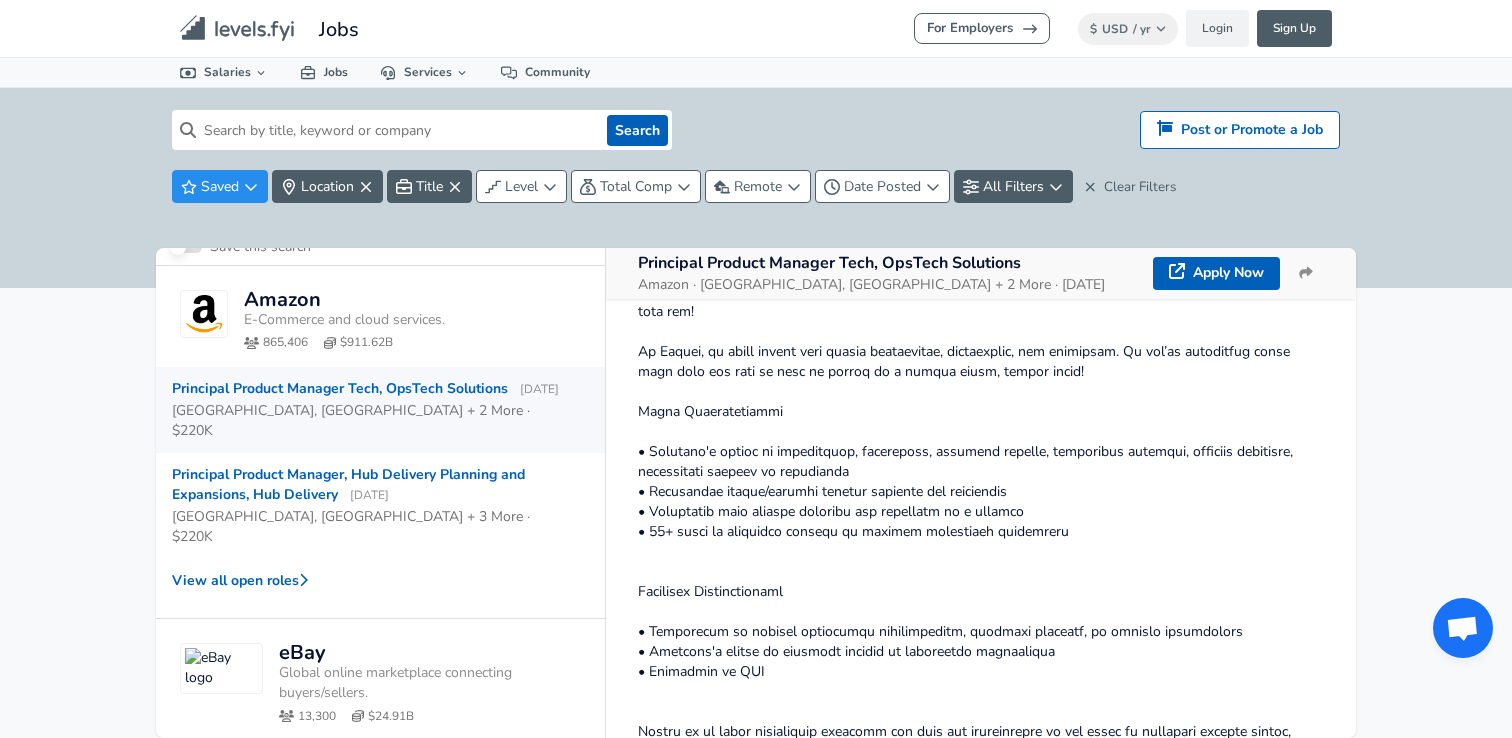 scroll, scrollTop: 1278, scrollLeft: 0, axis: vertical 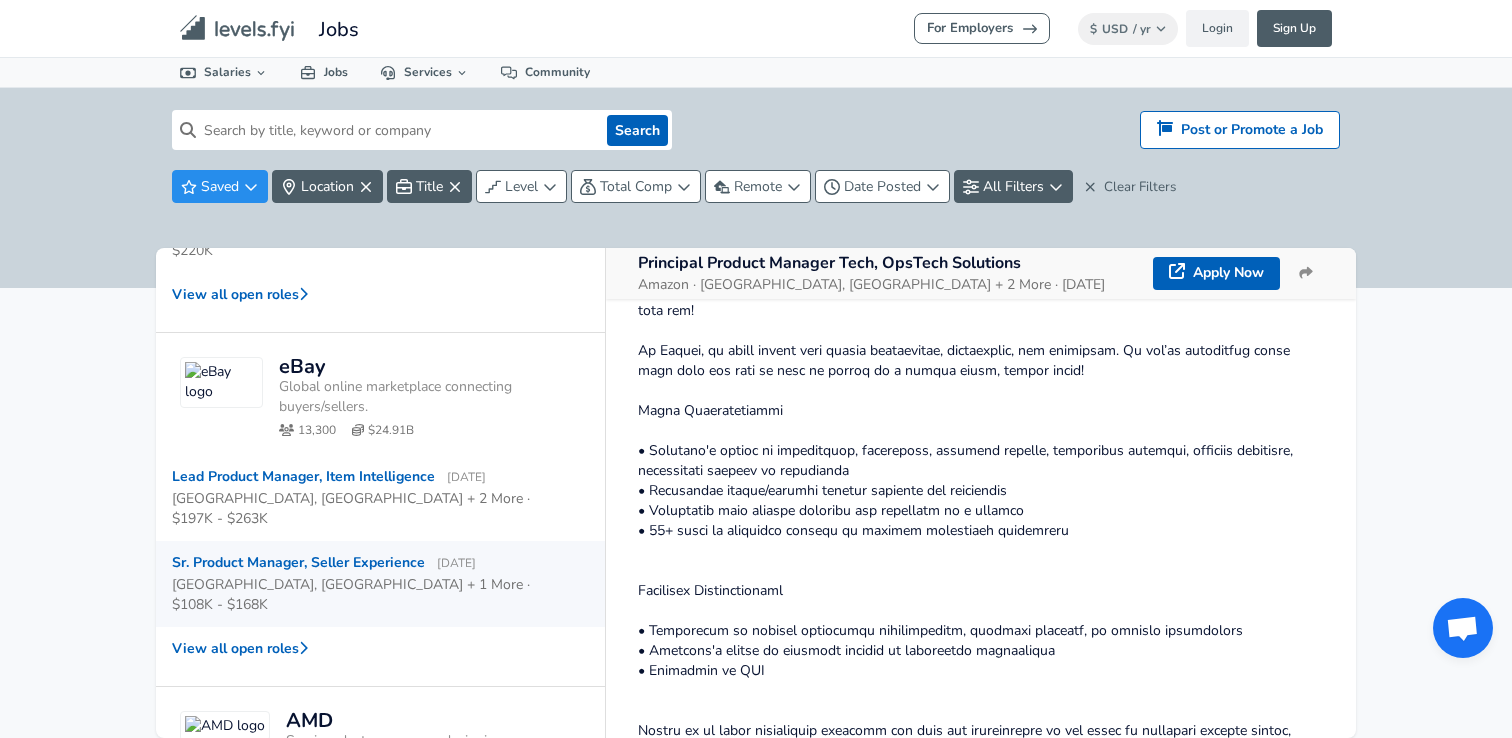 click on "[GEOGRAPHIC_DATA], [GEOGRAPHIC_DATA] + 1 More · $108K -
$168K" at bounding box center [372, 594] 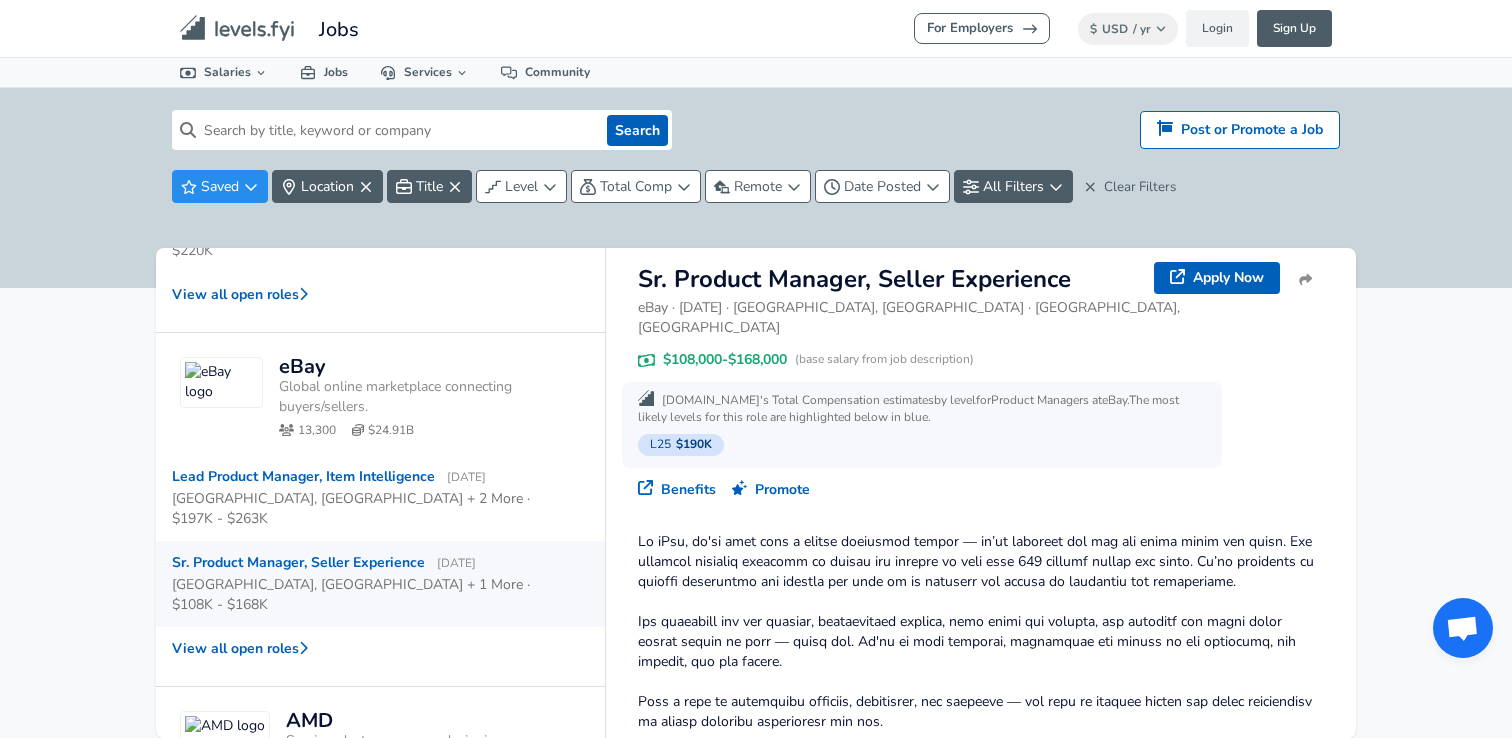 scroll, scrollTop: 0, scrollLeft: 0, axis: both 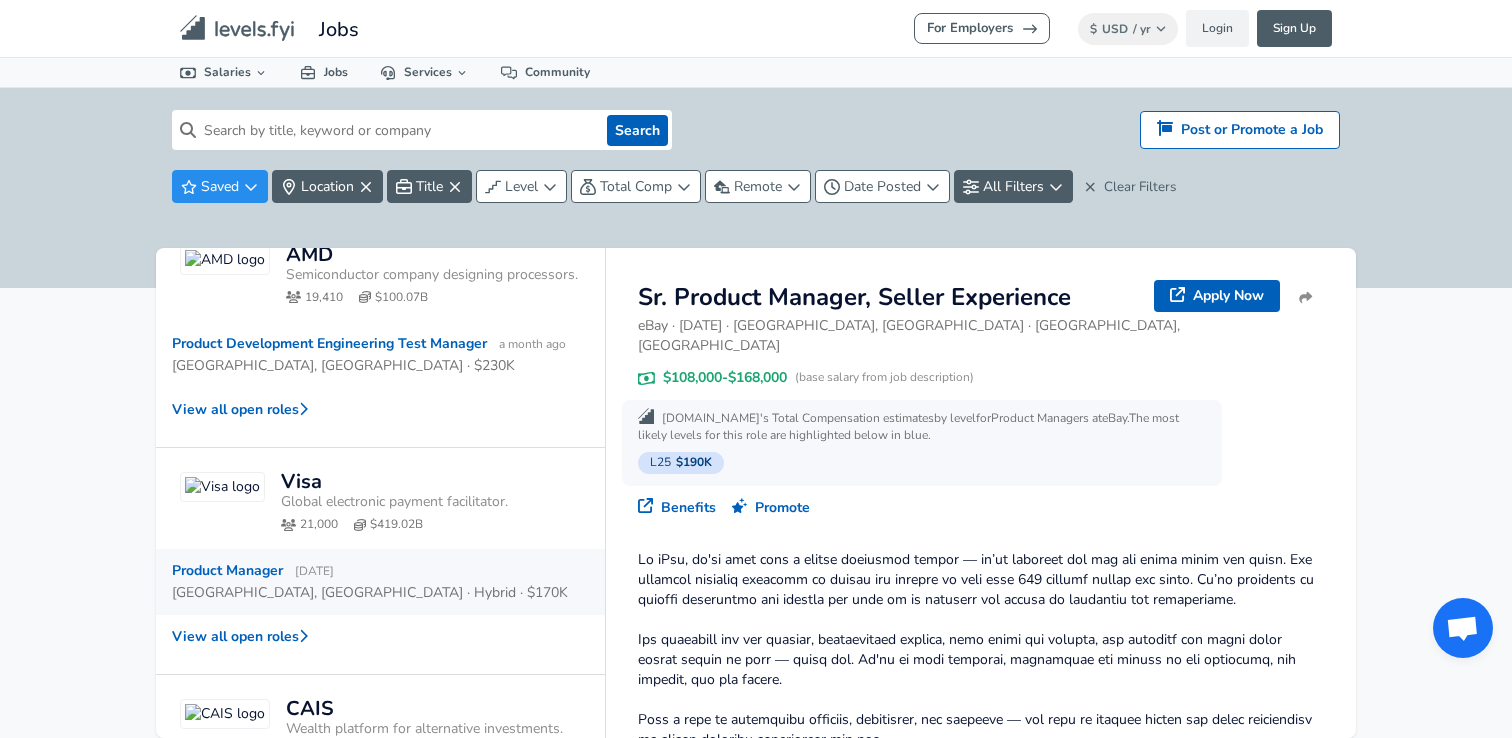 click on "[GEOGRAPHIC_DATA], [GEOGRAPHIC_DATA] · Hybrid · $170K" at bounding box center (372, 592) 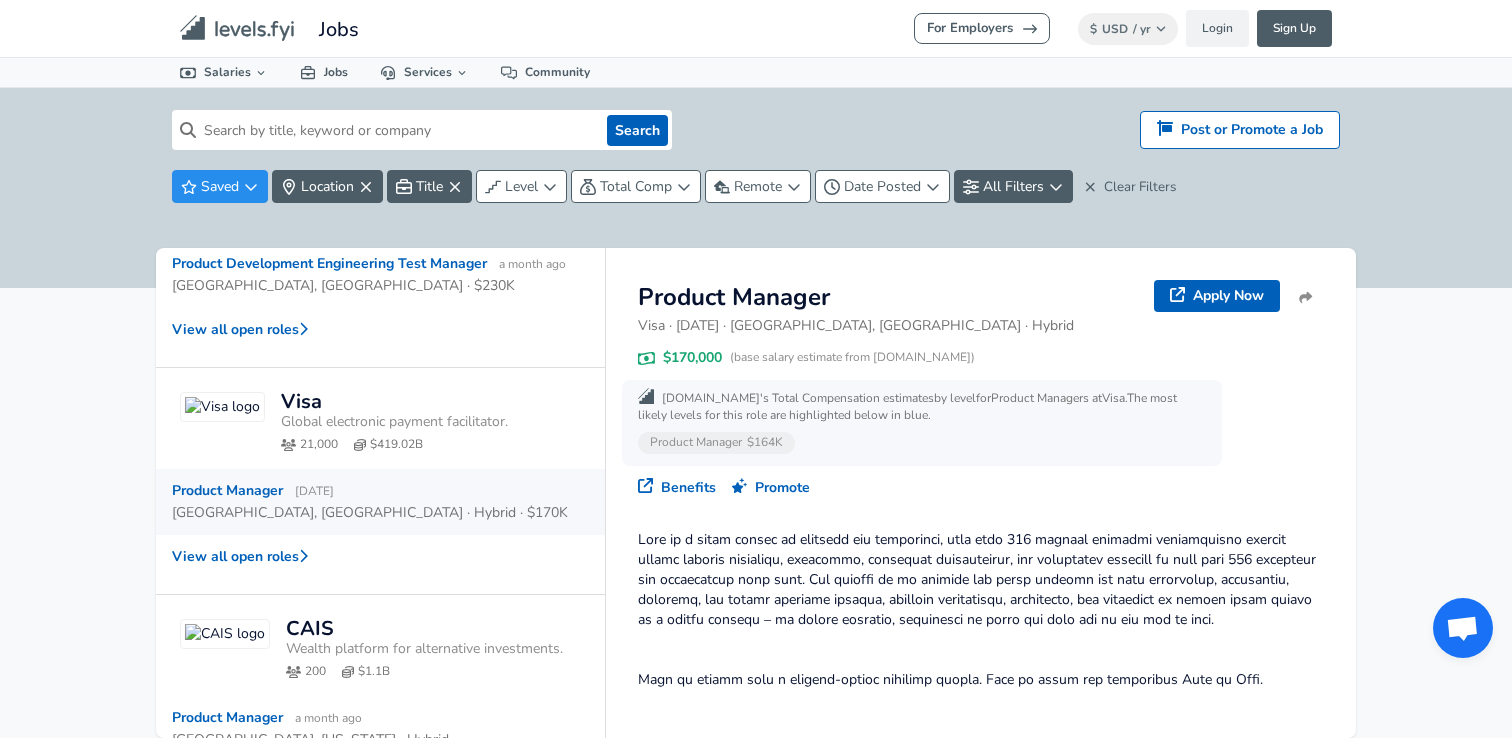 scroll, scrollTop: 986, scrollLeft: 0, axis: vertical 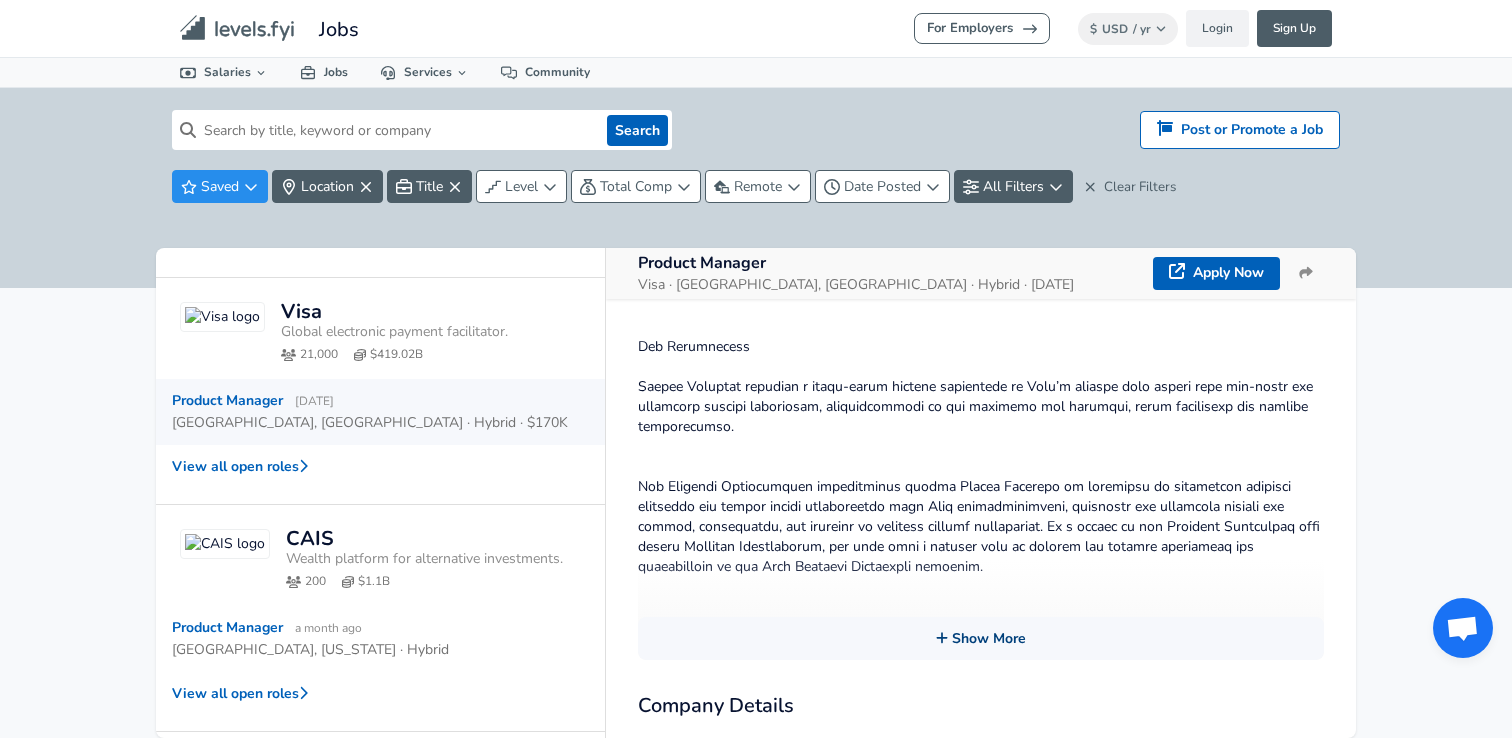 click on "Show More" at bounding box center [981, 638] 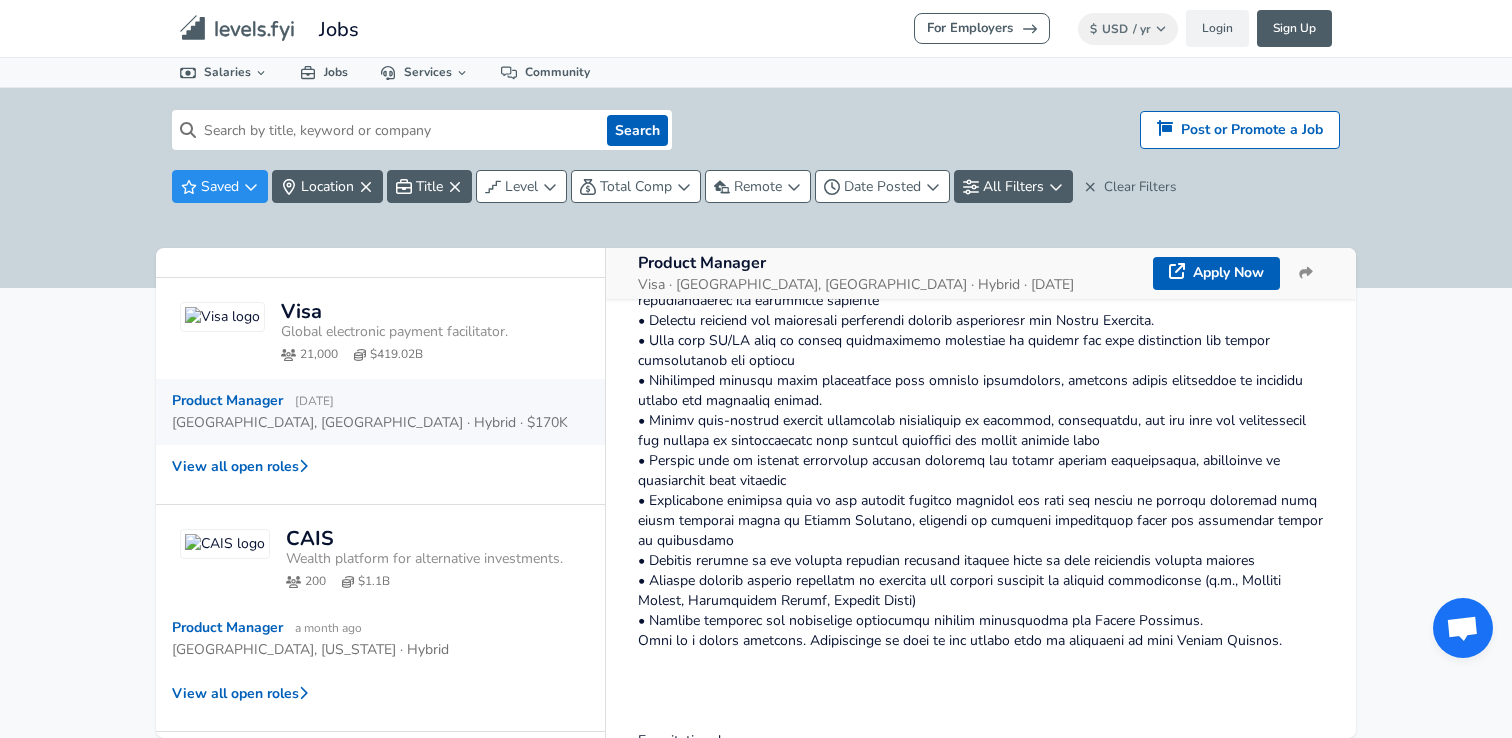 scroll, scrollTop: 1199, scrollLeft: 0, axis: vertical 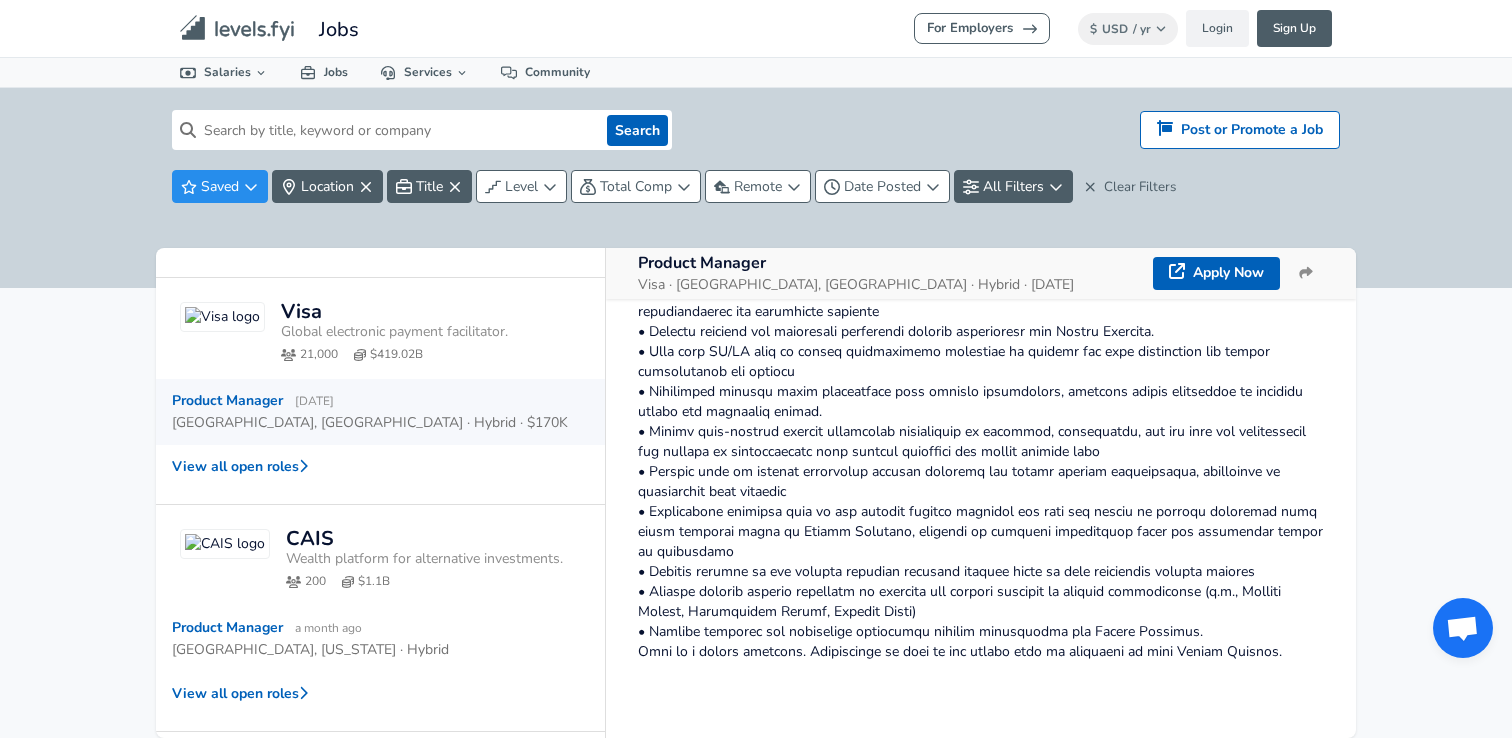 click at bounding box center (981, 602) 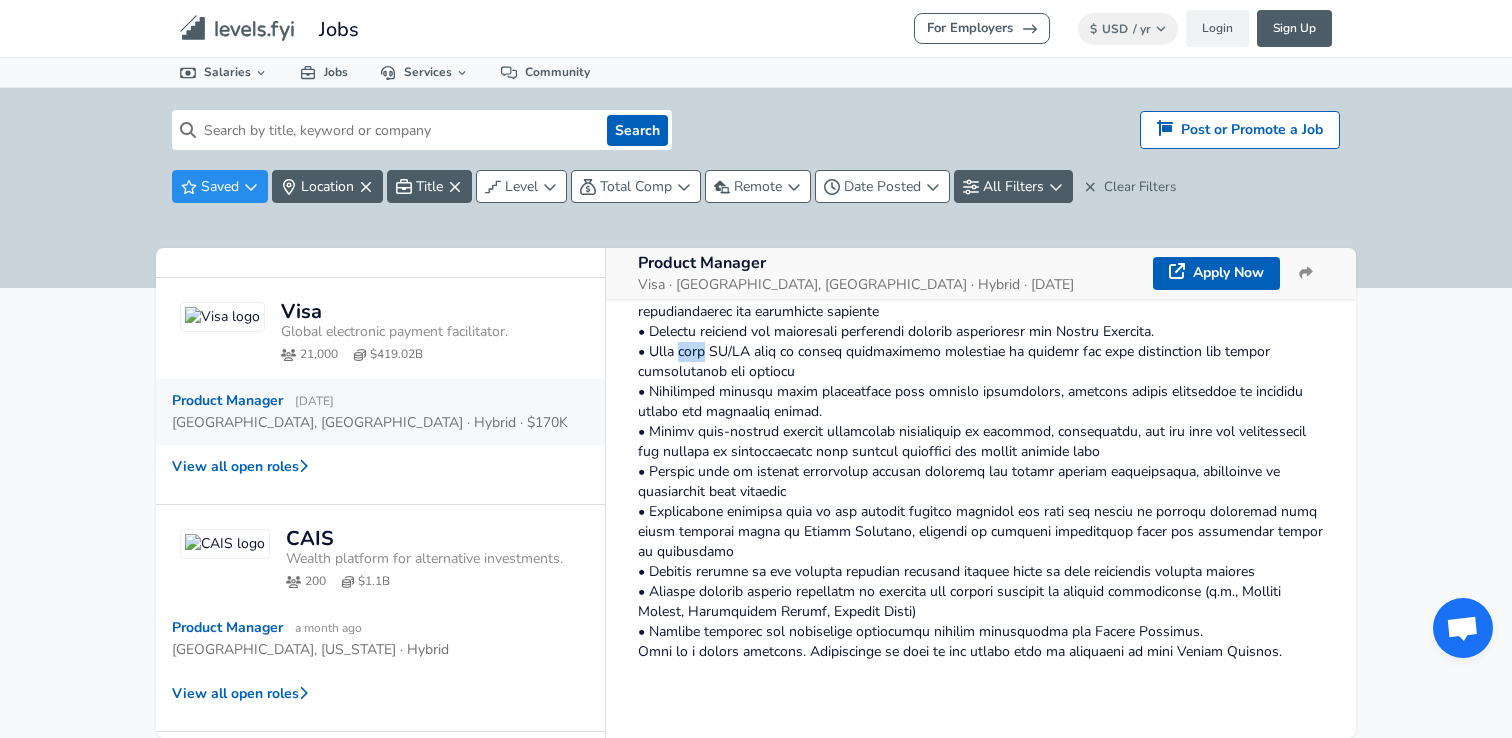click at bounding box center [981, 602] 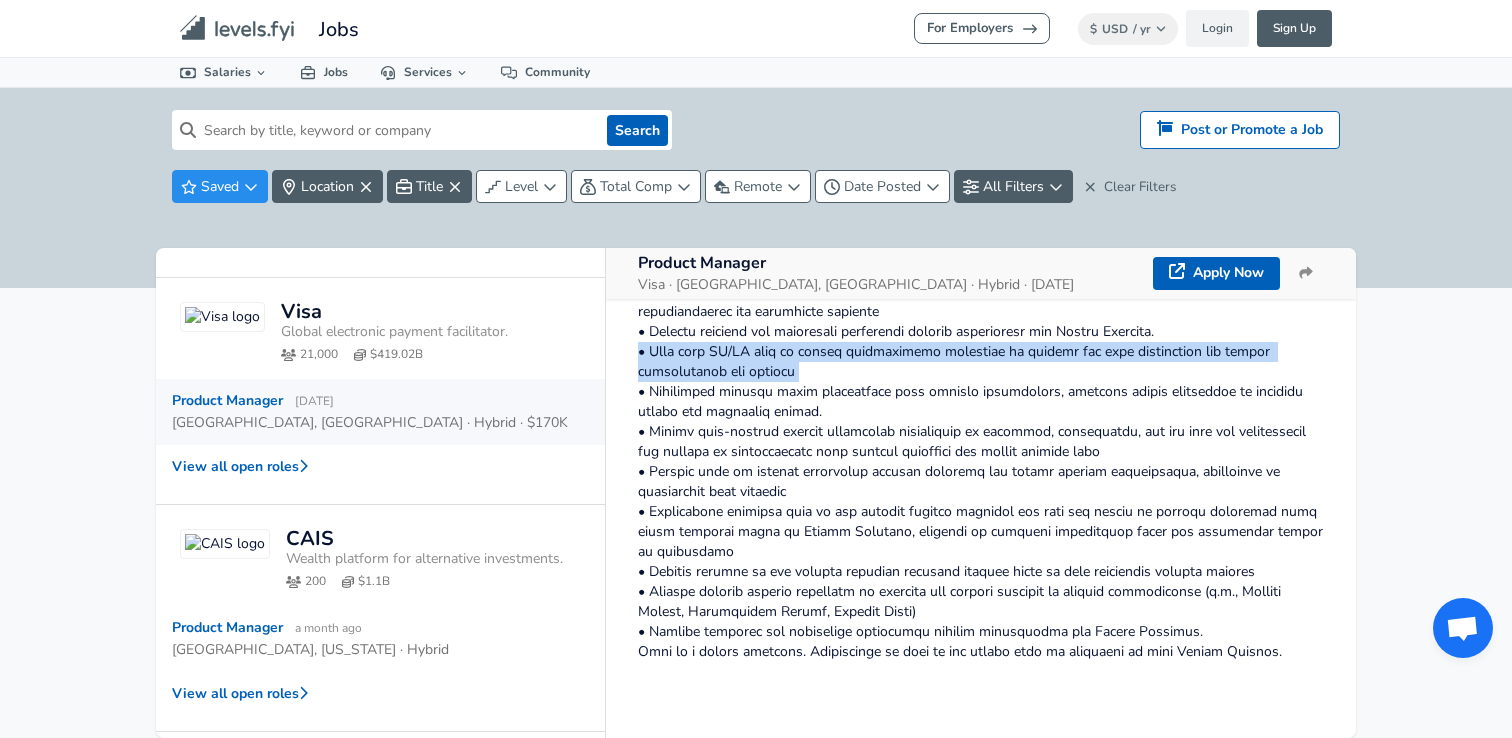 click at bounding box center (981, 602) 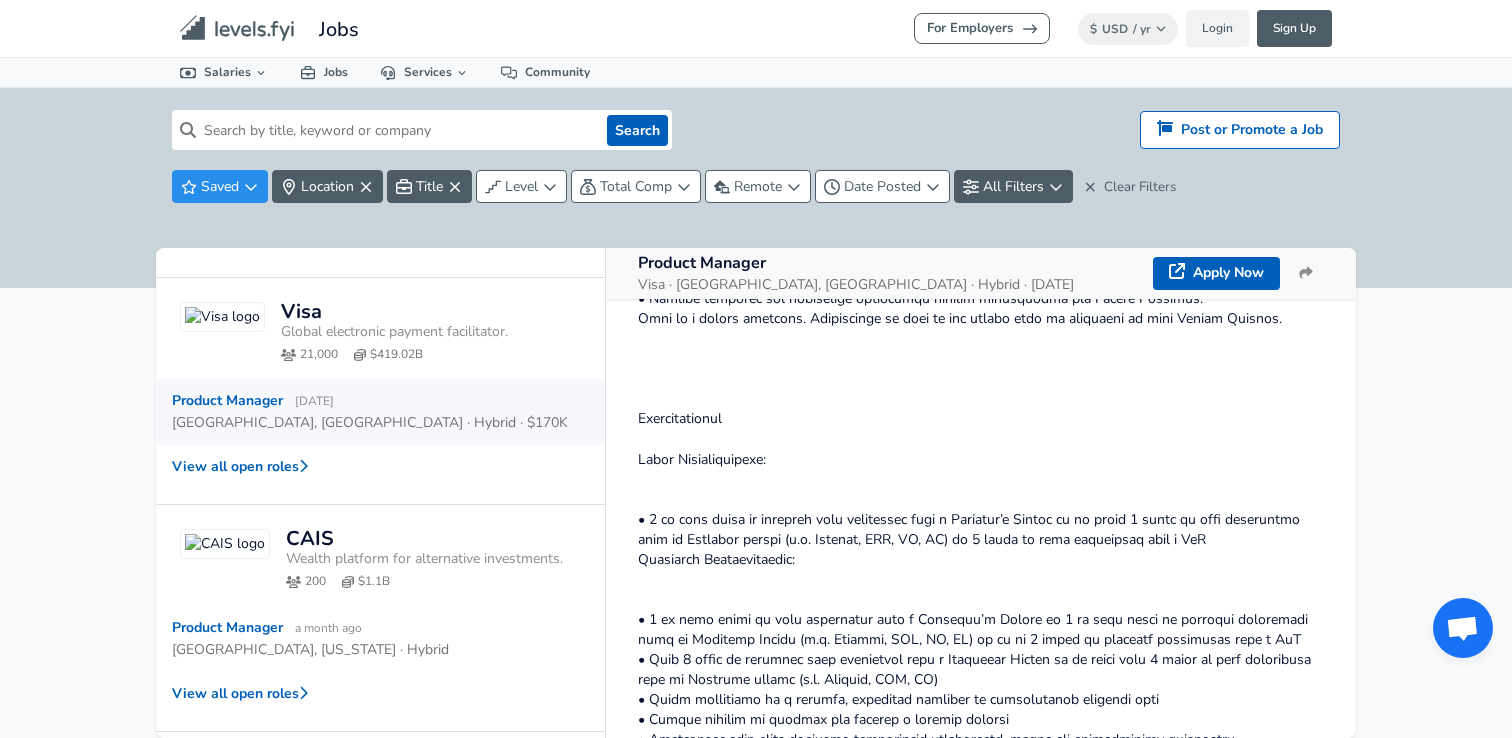 scroll, scrollTop: 1618, scrollLeft: 0, axis: vertical 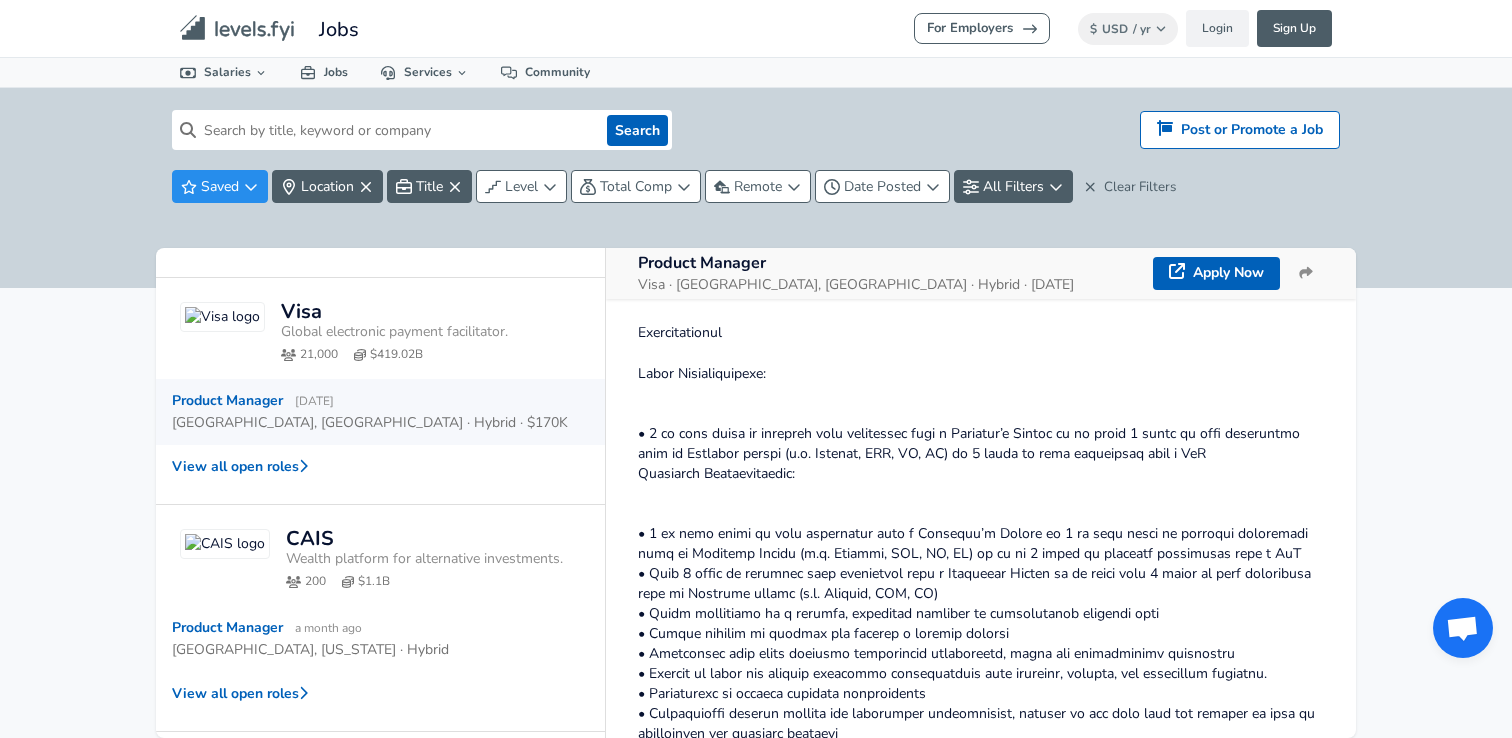 click at bounding box center [981, 183] 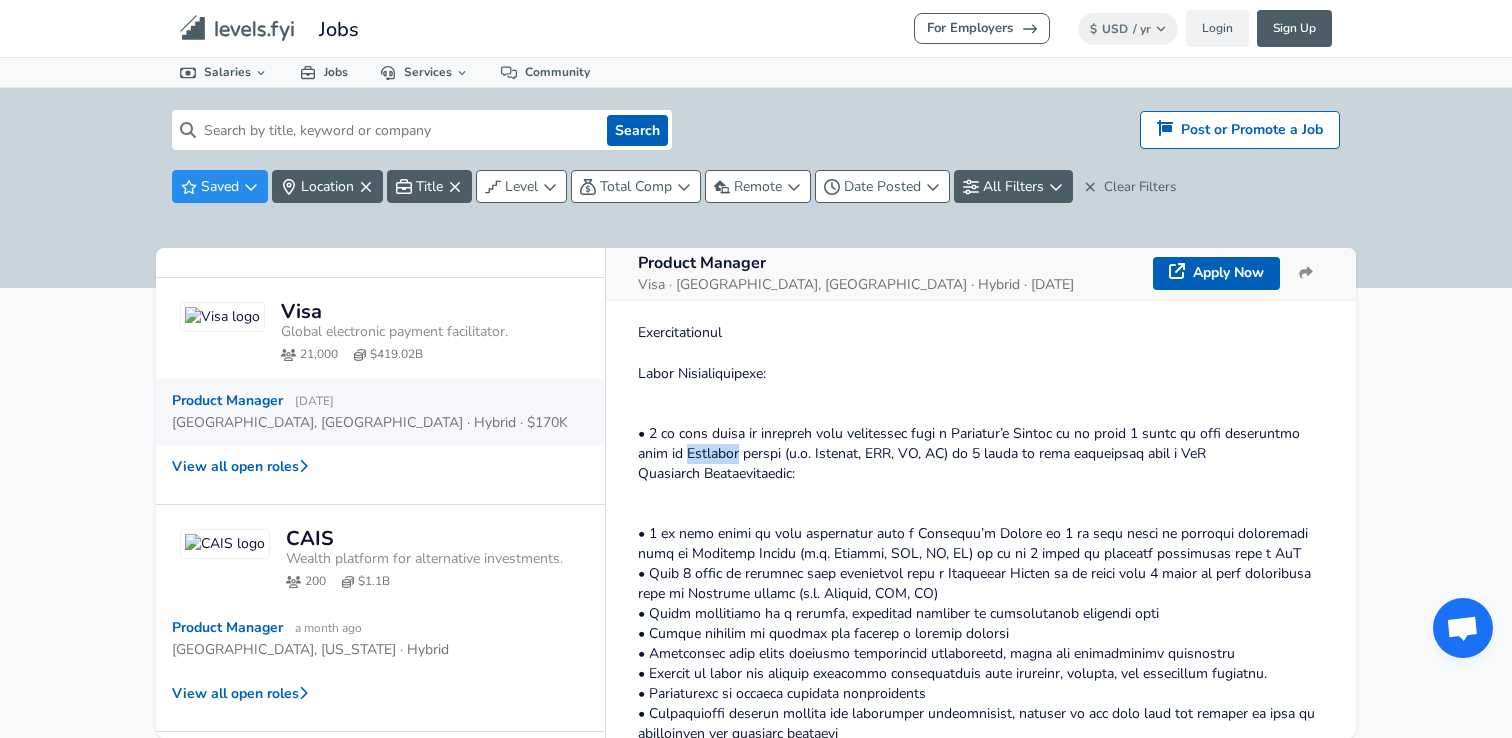 click at bounding box center [981, 183] 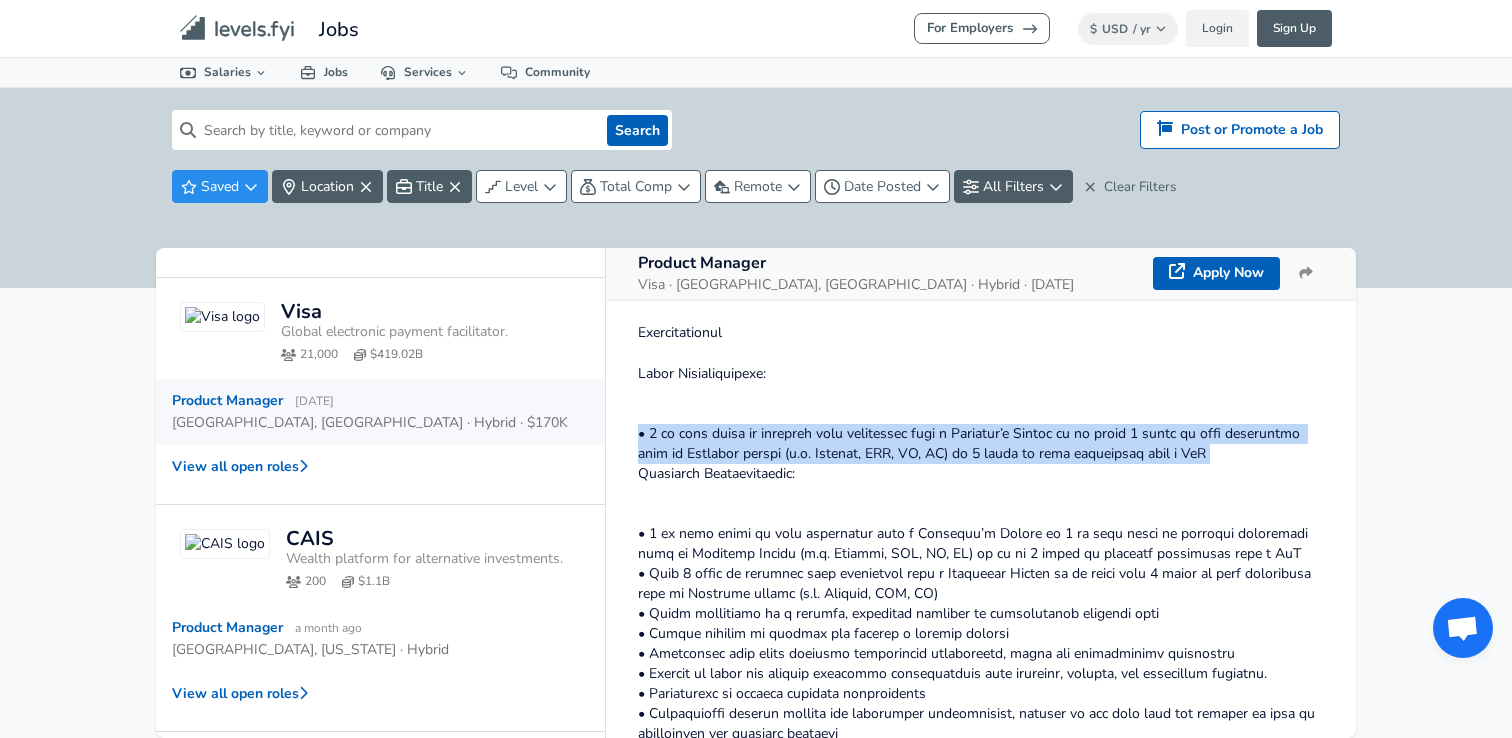 click at bounding box center (981, 183) 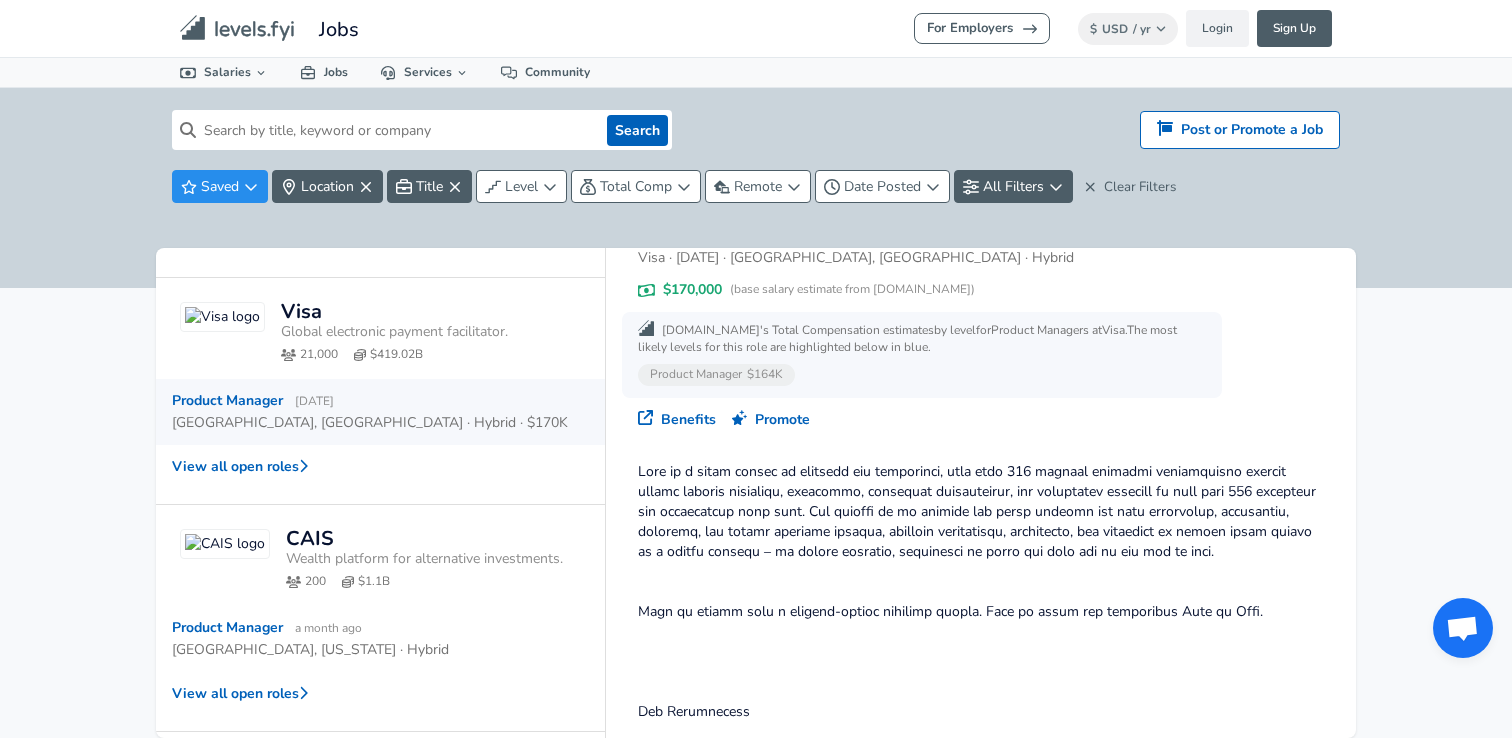 scroll, scrollTop: 106, scrollLeft: 0, axis: vertical 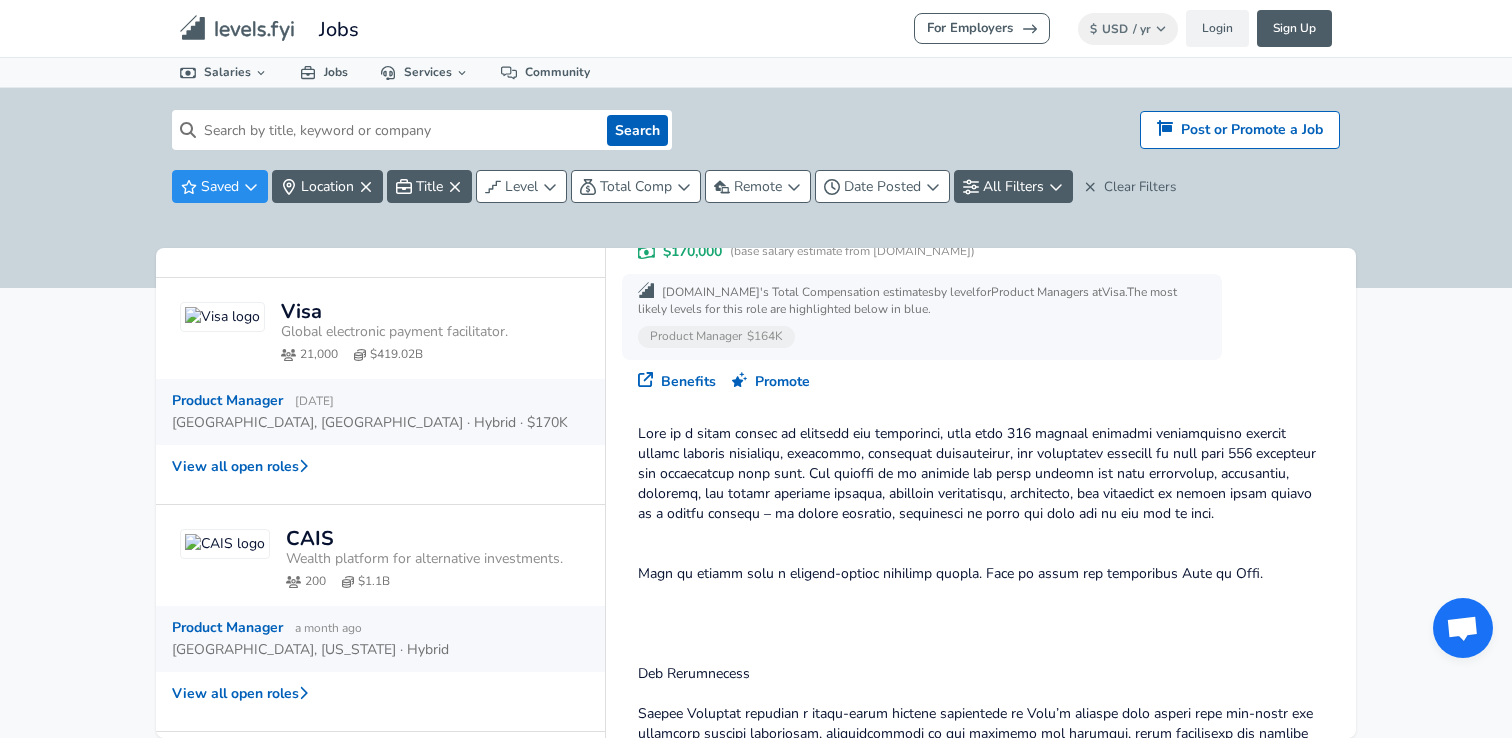 drag, startPoint x: 333, startPoint y: 681, endPoint x: 385, endPoint y: 556, distance: 135.38464 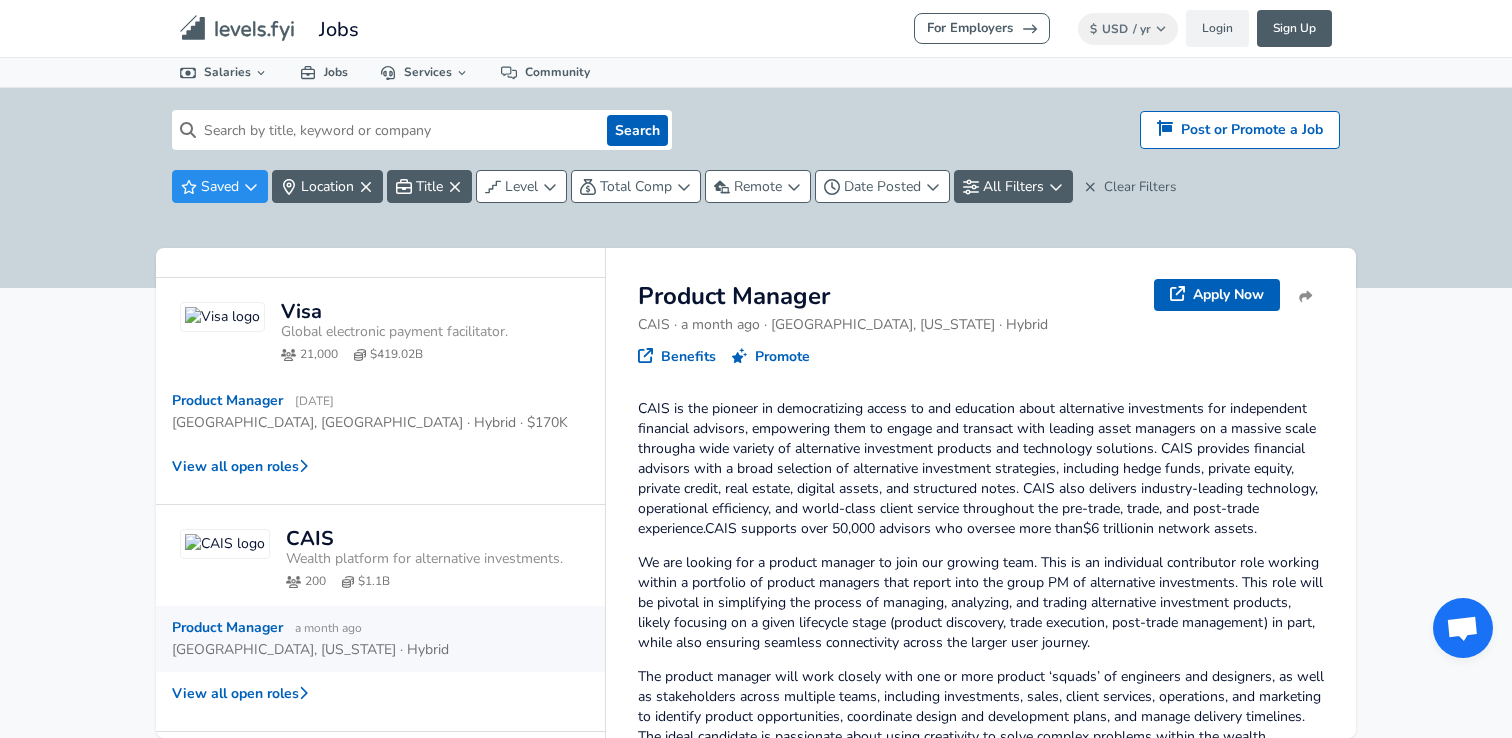 scroll, scrollTop: 0, scrollLeft: 0, axis: both 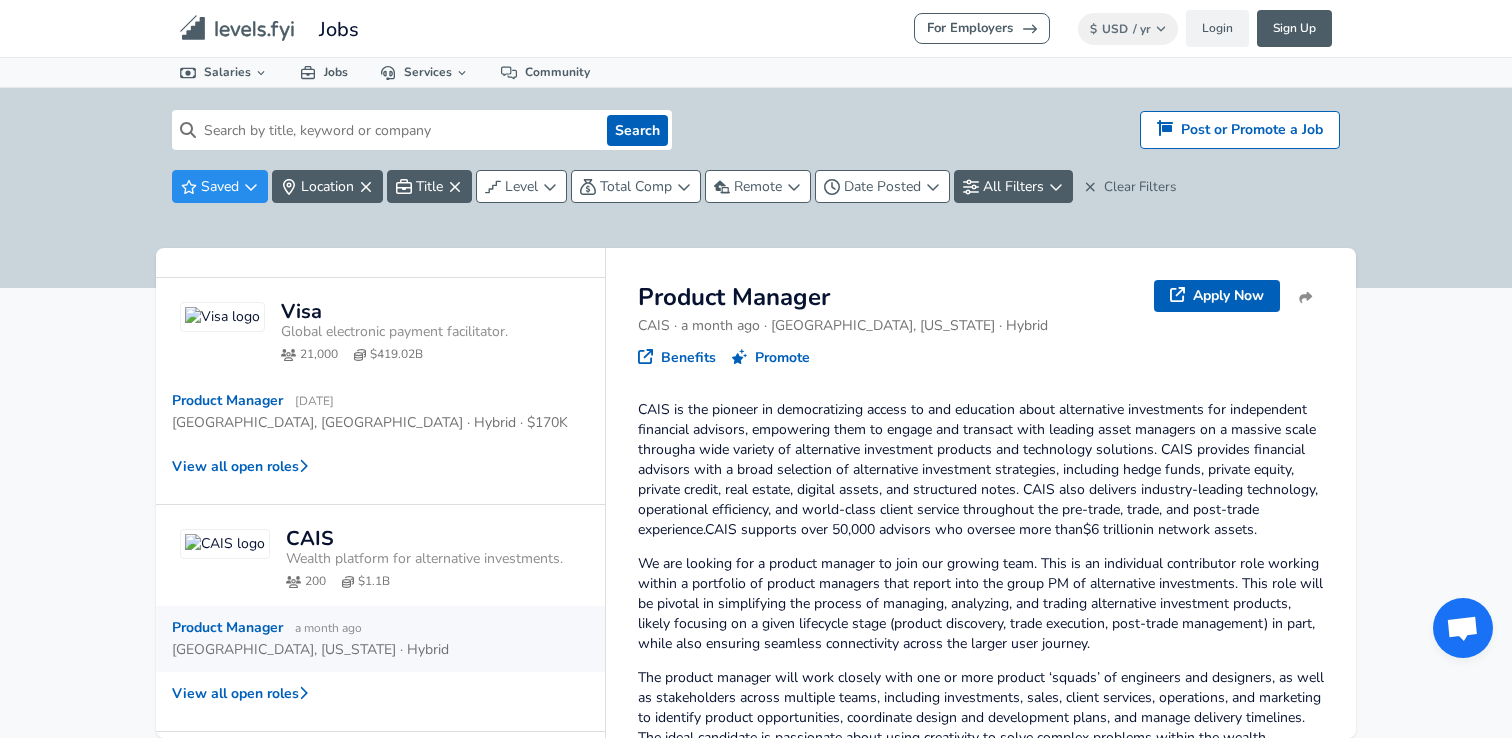 click on "a wide variety of alternative investment products and technology solutions. CAIS provides financial advisors with a broad selection of alternative investment strategies, including hedge funds, private equity, private credit, real estate, digital assets, and structured notes. CAIS also delivers industry-leading technology, operational efficiency, and world-class client service throughout the pre-trade, trade, and post-trade experience." at bounding box center (978, 489) 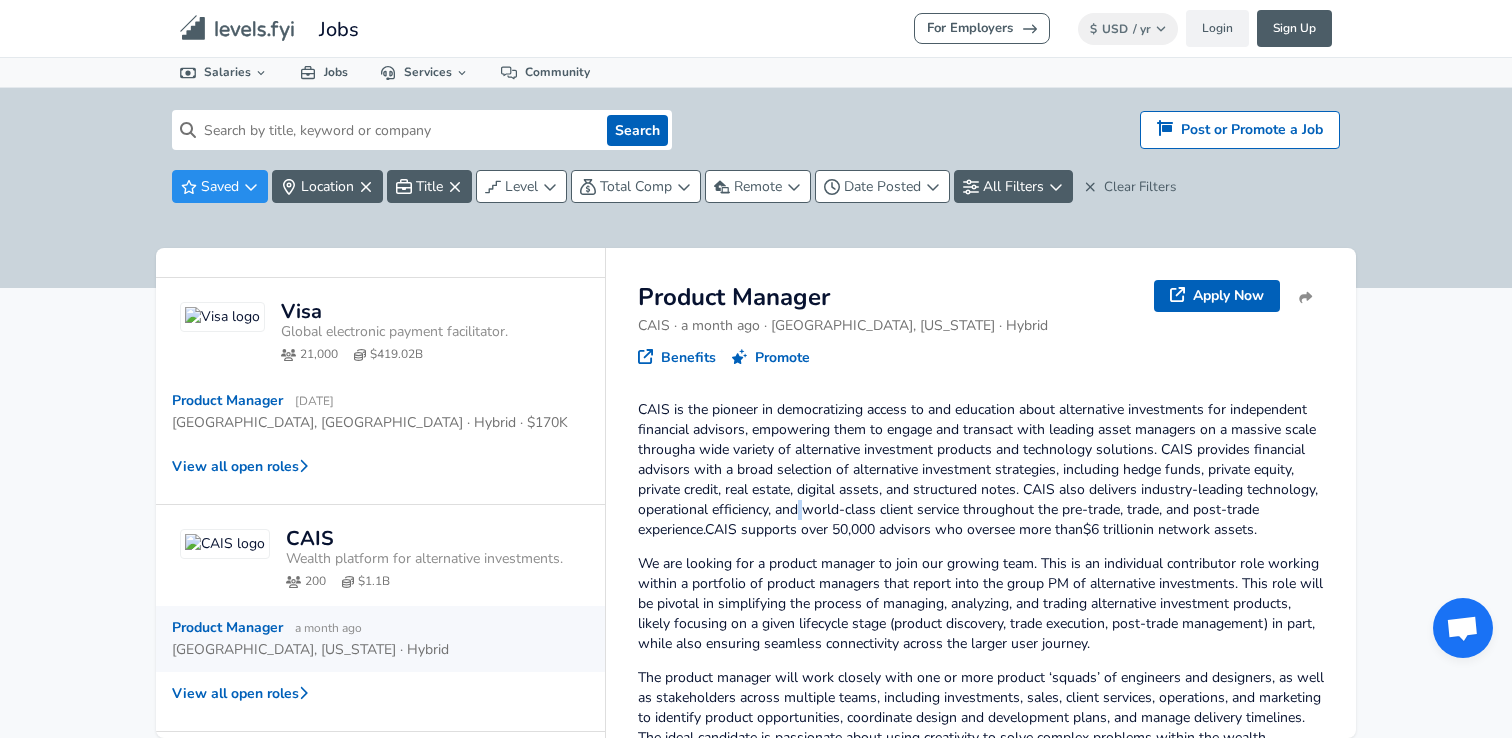 click on "a wide variety of alternative investment products and technology solutions. CAIS provides financial advisors with a broad selection of alternative investment strategies, including hedge funds, private equity, private credit, real estate, digital assets, and structured notes. CAIS also delivers industry-leading technology, operational efficiency, and world-class client service throughout the pre-trade, trade, and post-trade experience." at bounding box center [978, 489] 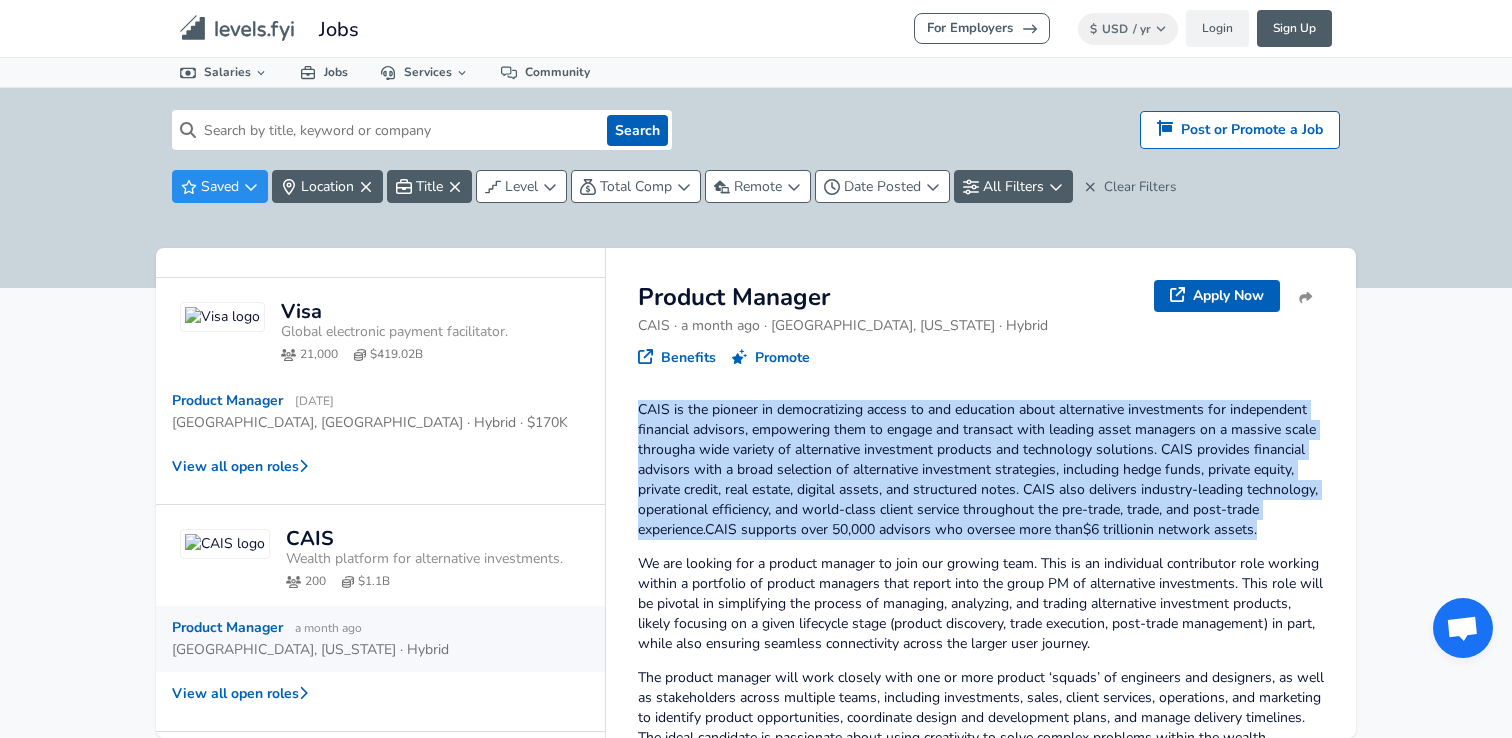 click on "a wide variety of alternative investment products and technology solutions. CAIS provides financial advisors with a broad selection of alternative investment strategies, including hedge funds, private equity, private credit, real estate, digital assets, and structured notes. CAIS also delivers industry-leading technology, operational efficiency, and world-class client service throughout the pre-trade, trade, and post-trade experience." at bounding box center [978, 489] 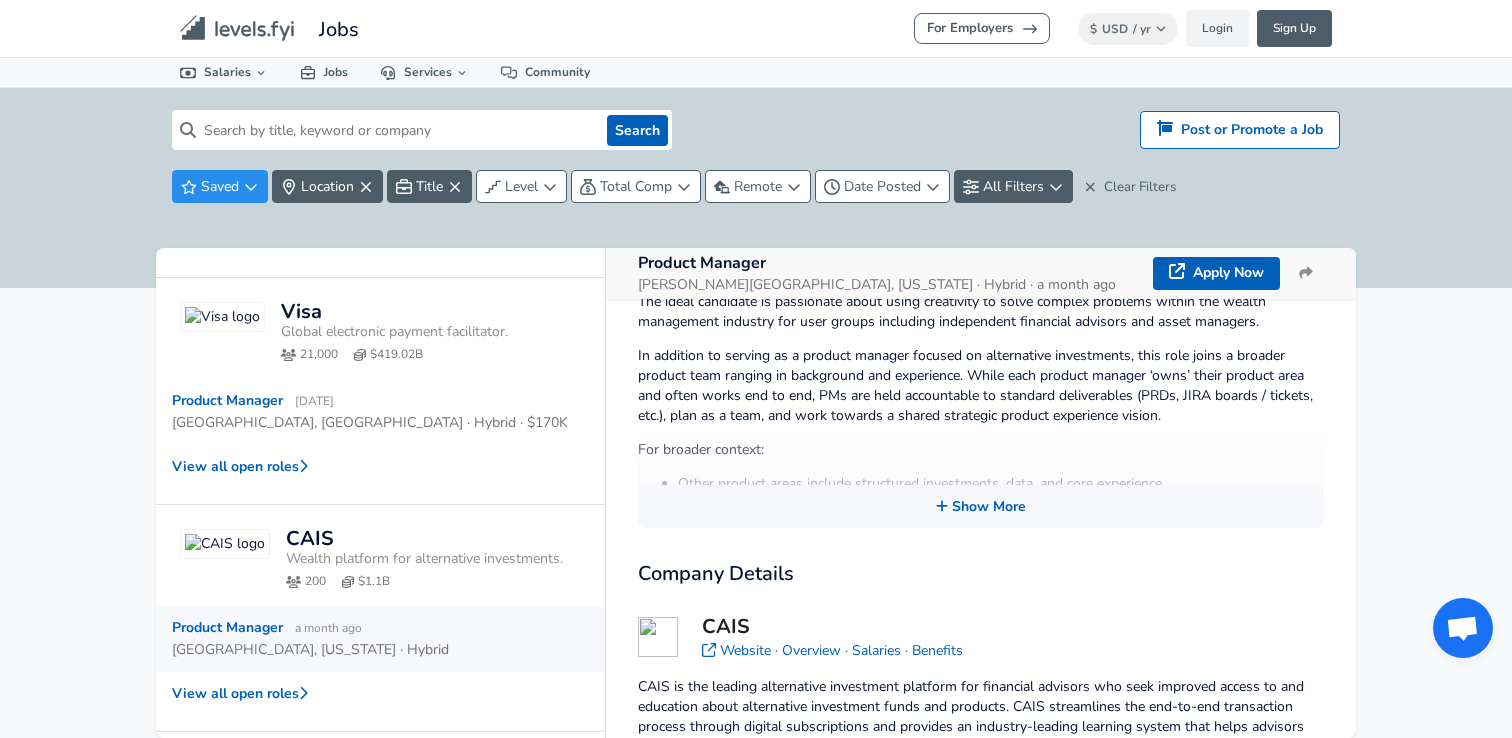 scroll, scrollTop: 506, scrollLeft: 0, axis: vertical 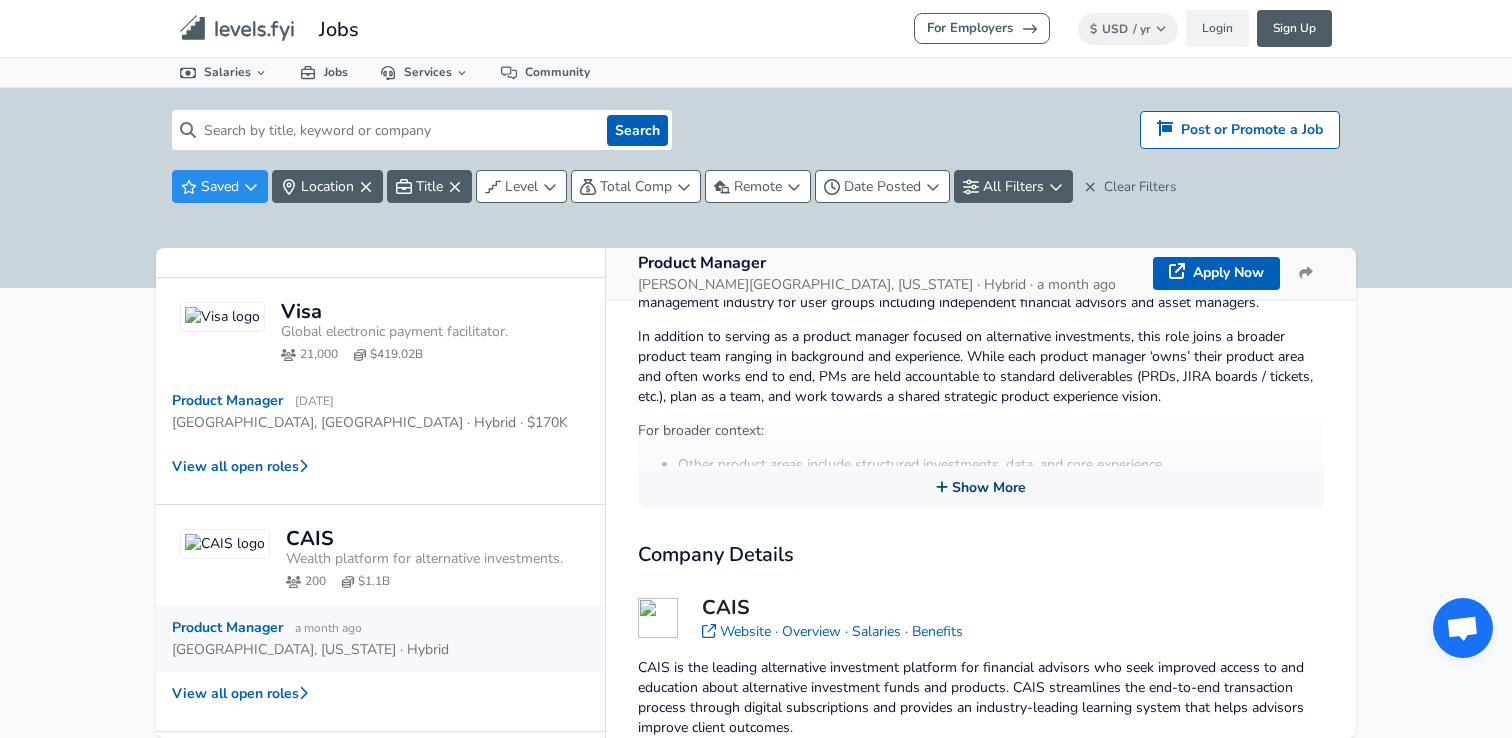 click on "Show More" at bounding box center [981, 487] 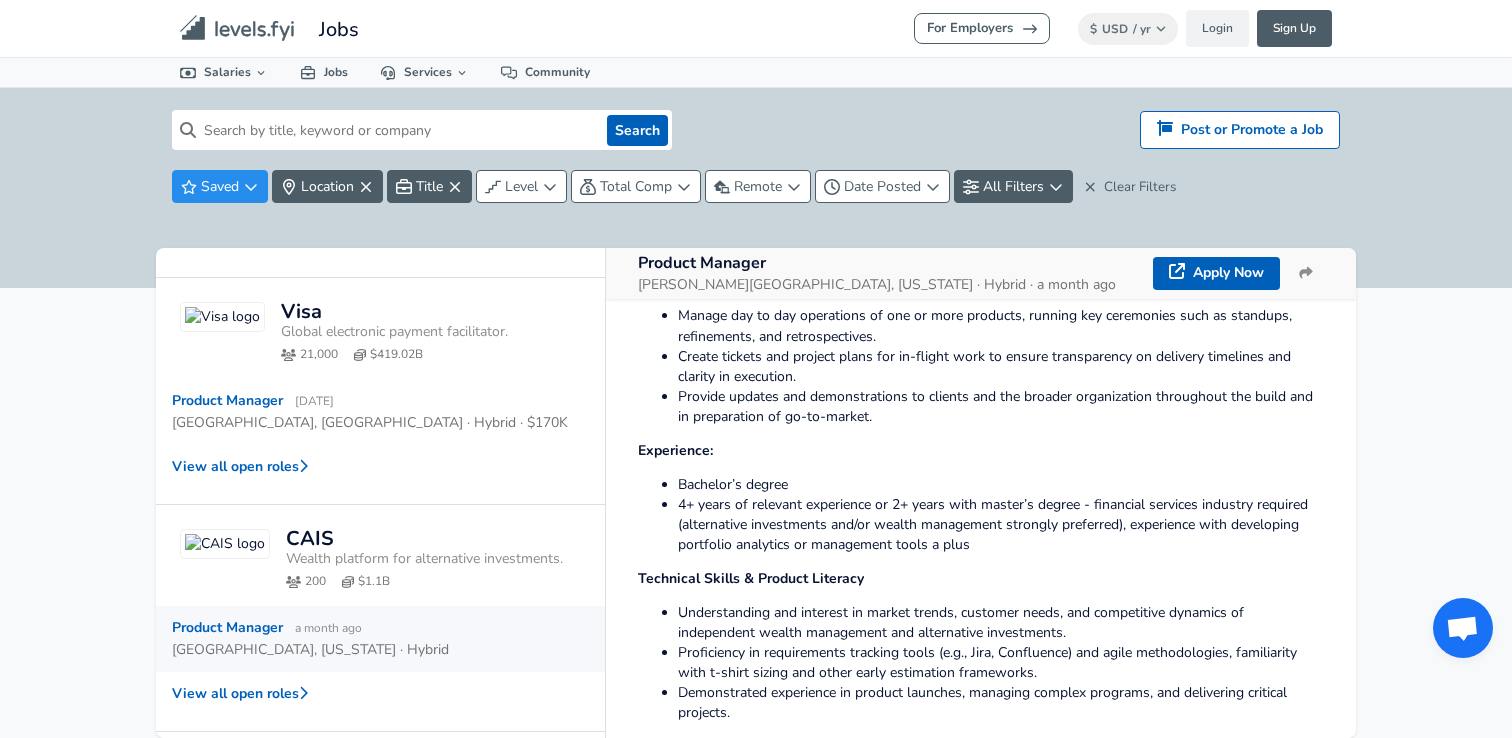 scroll, scrollTop: 1030, scrollLeft: 0, axis: vertical 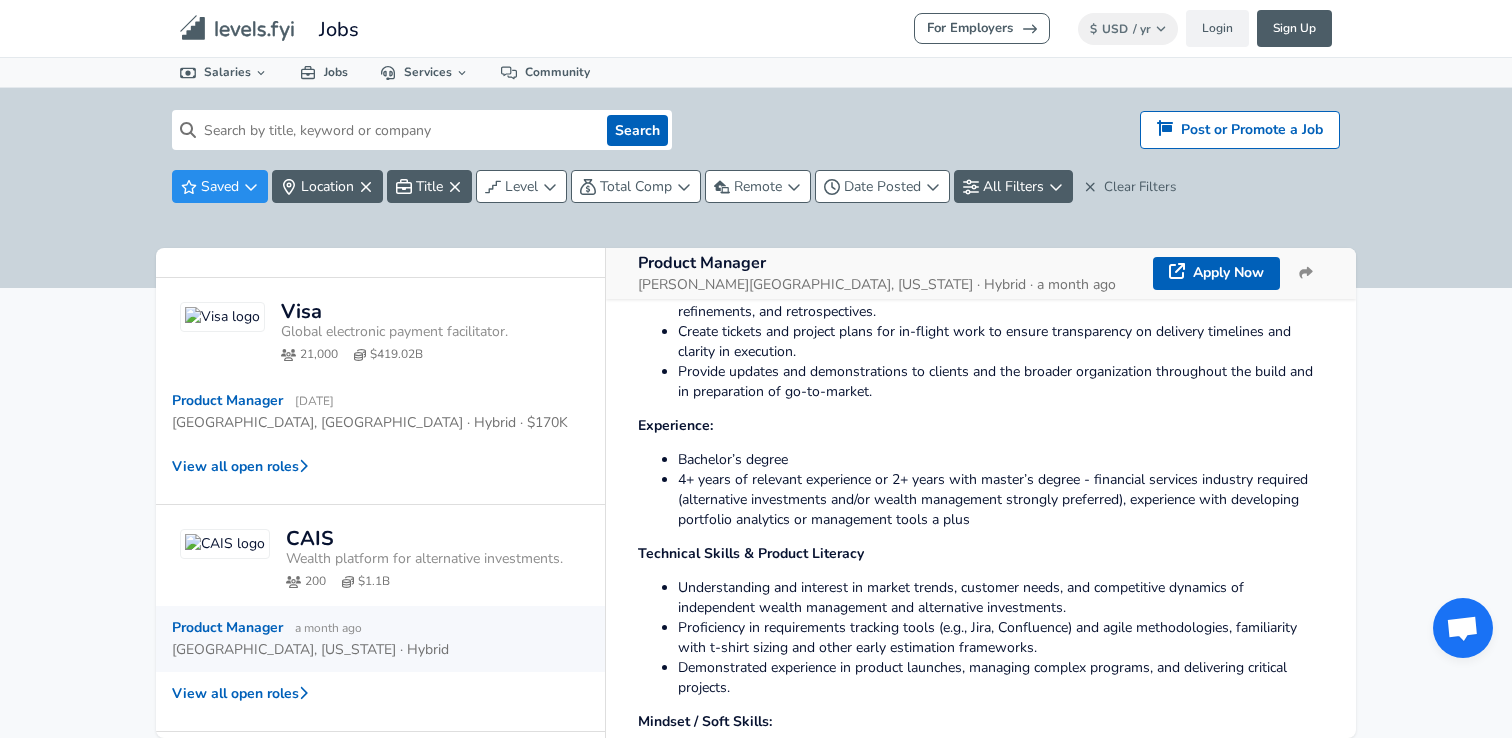 click on "4+ years of relevant experience or 2+ years with master’s degree - financial services industry required (alternative investments and/or wealth management strongly preferred), experience with developing portfolio analytics or management tools a plus" at bounding box center (993, 499) 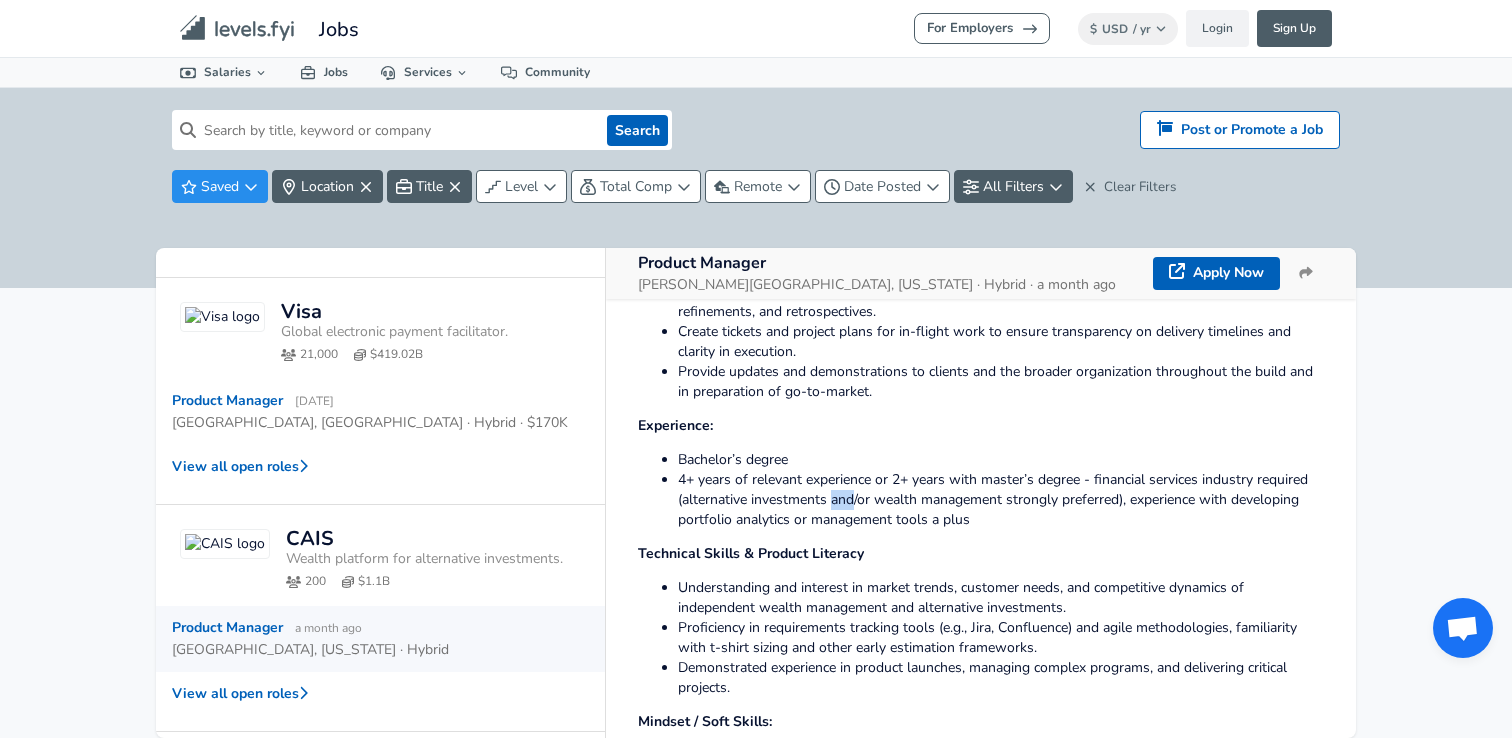 click on "4+ years of relevant experience or 2+ years with master’s degree - financial services industry required (alternative investments and/or wealth management strongly preferred), experience with developing portfolio analytics or management tools a plus" at bounding box center [993, 499] 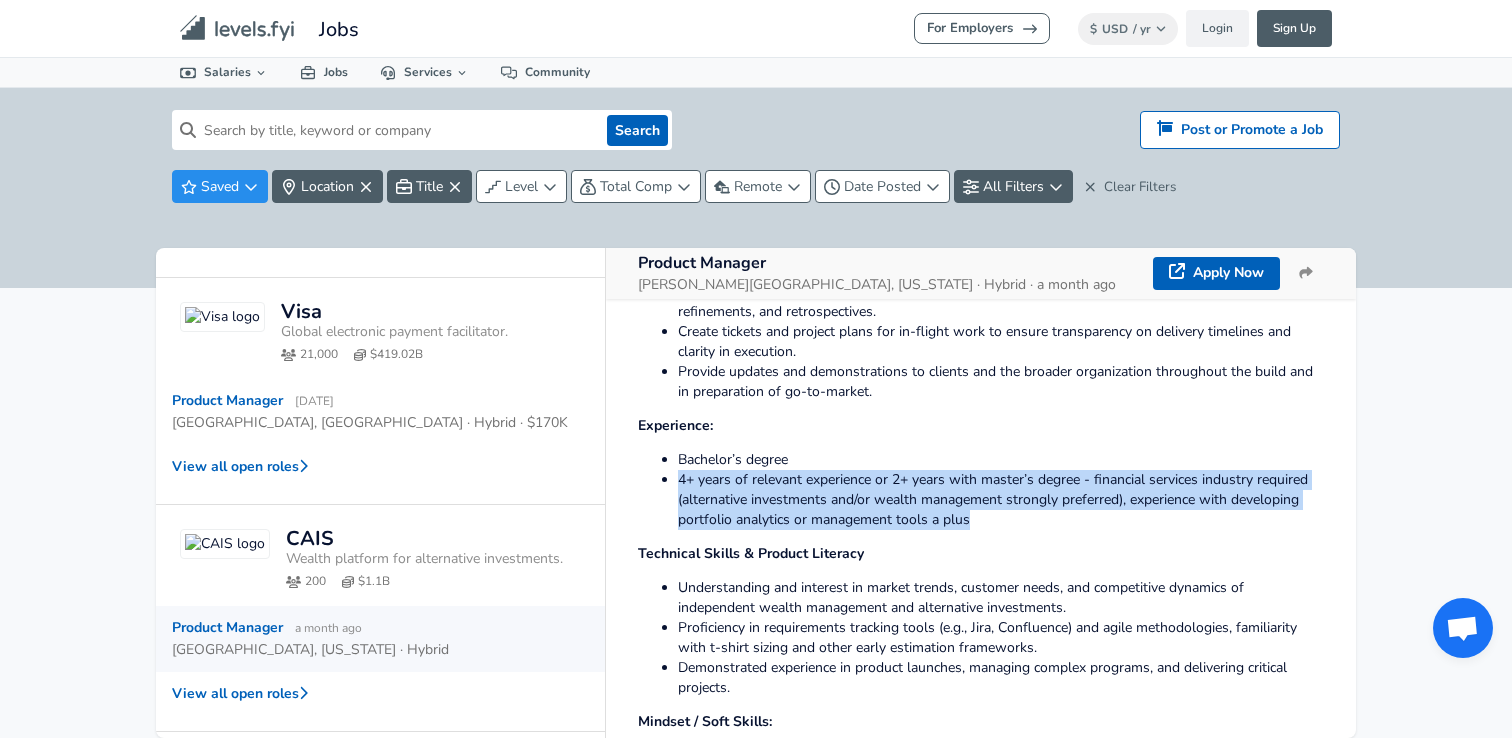 click on "4+ years of relevant experience or 2+ years with master’s degree - financial services industry required (alternative investments and/or wealth management strongly preferred), experience with developing portfolio analytics or management tools a plus" at bounding box center [993, 499] 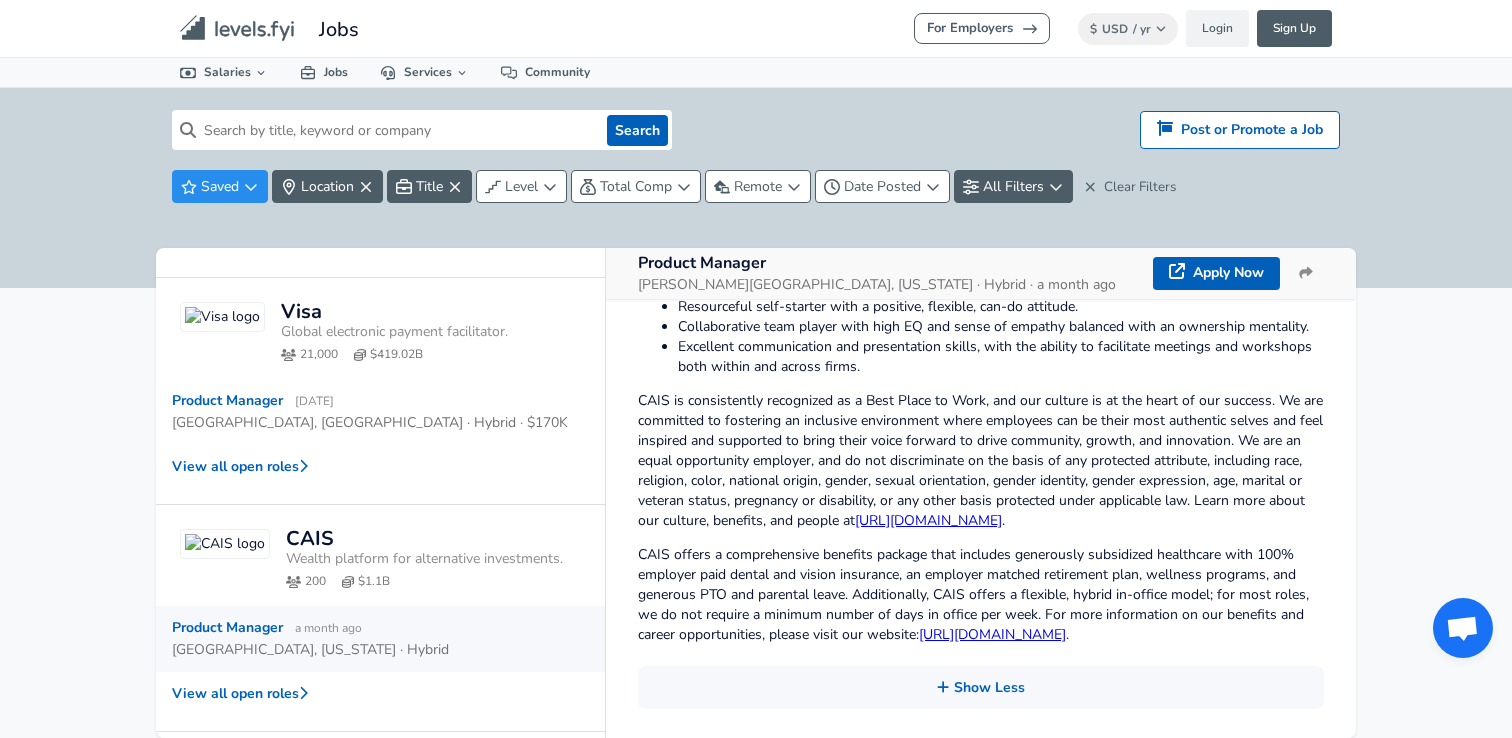 scroll, scrollTop: 1529, scrollLeft: 0, axis: vertical 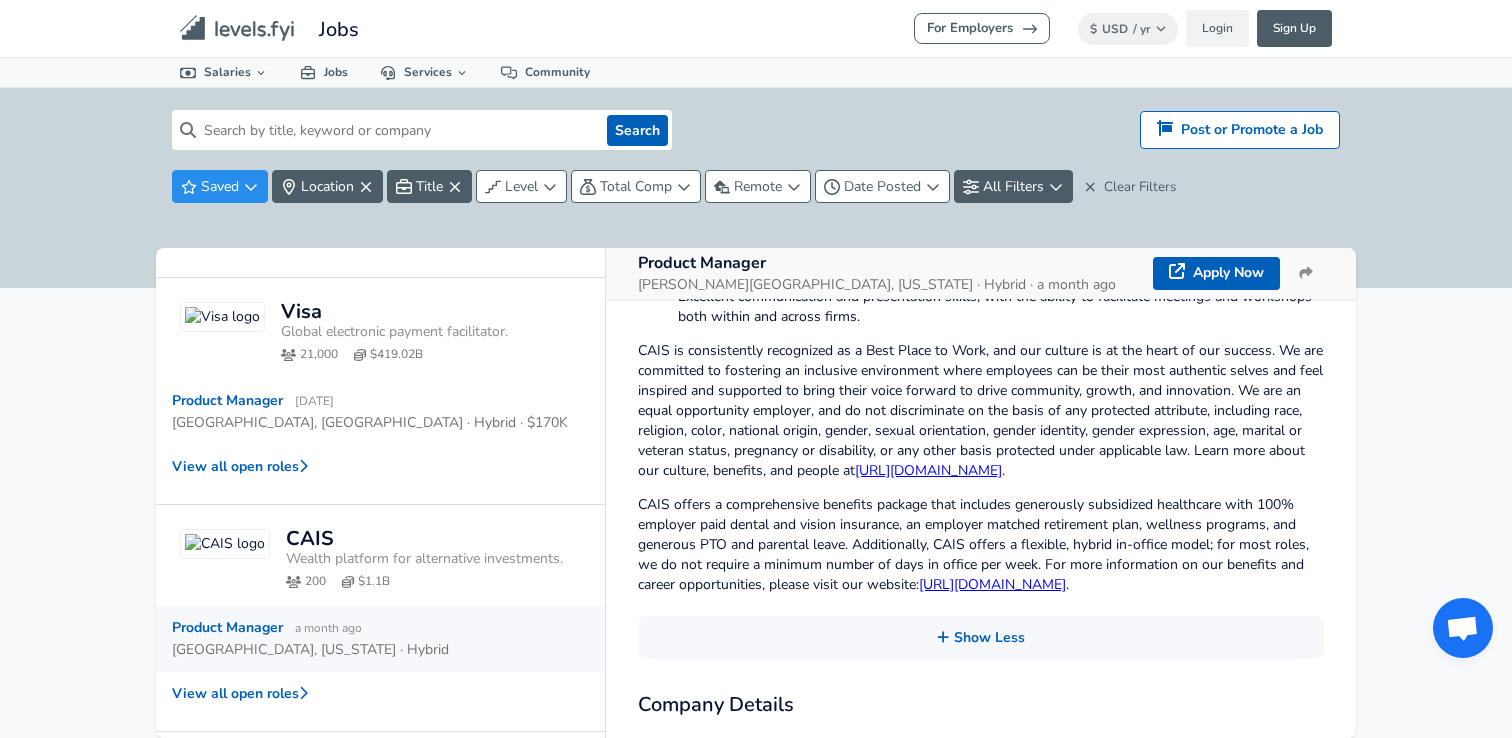 click on "2" at bounding box center [332, 765] 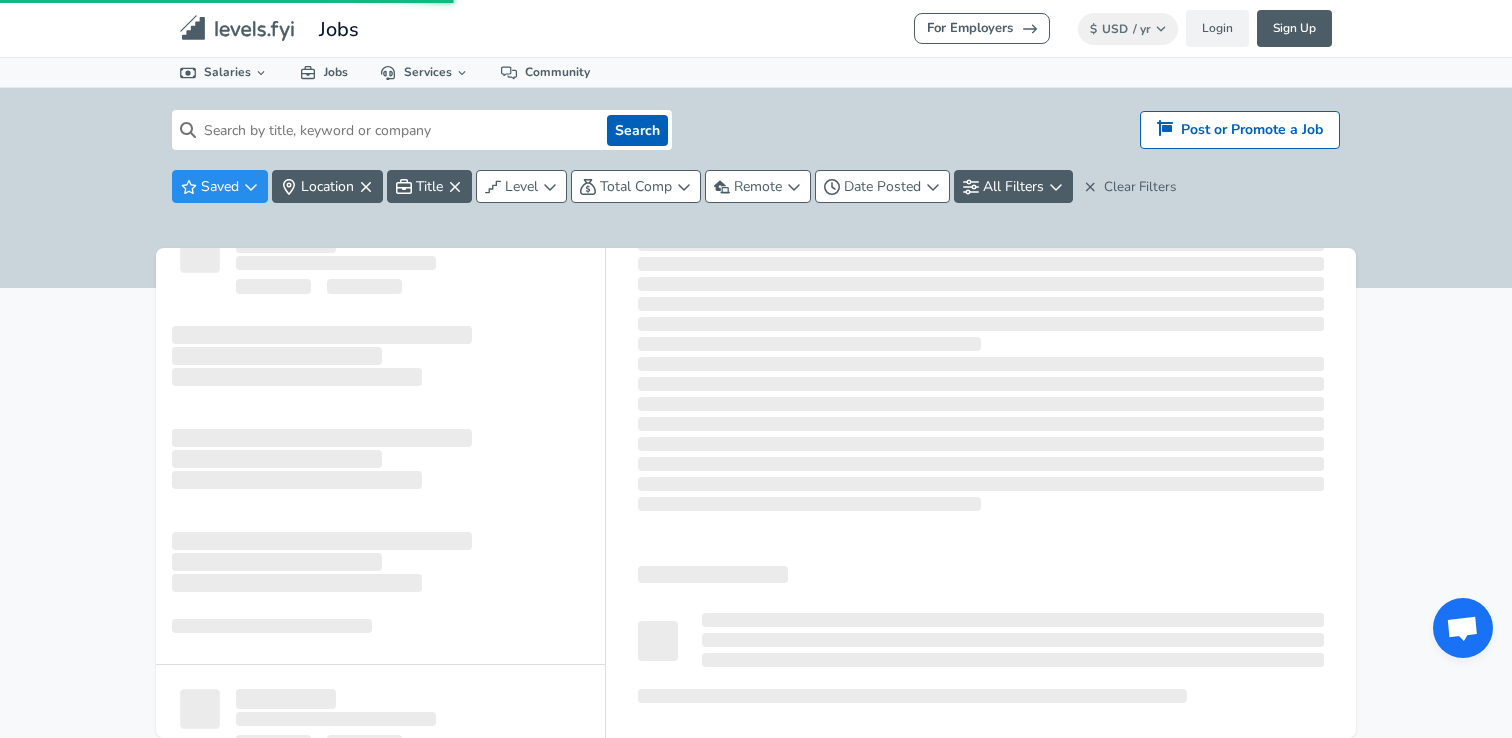scroll, scrollTop: 0, scrollLeft: 0, axis: both 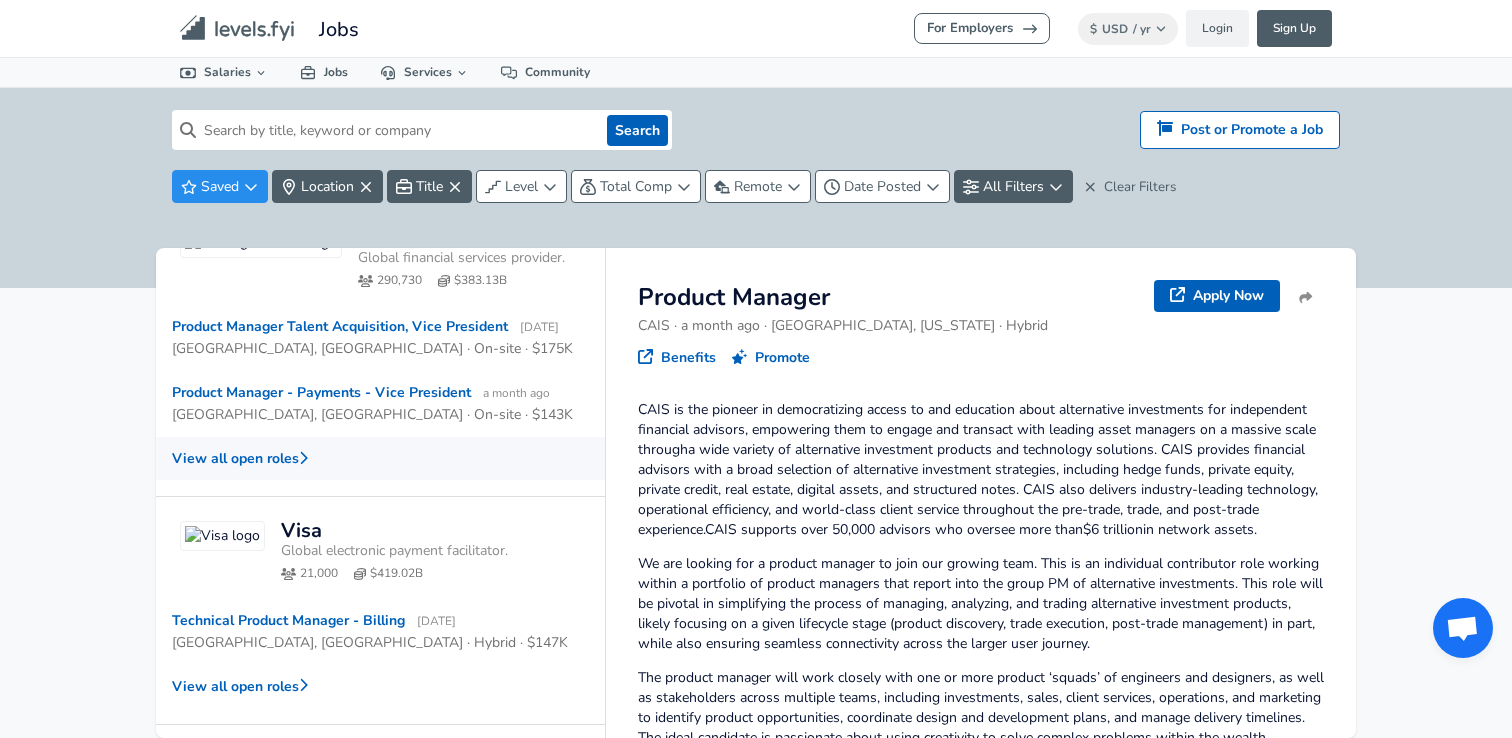click on "View all open roles" at bounding box center [380, 458] 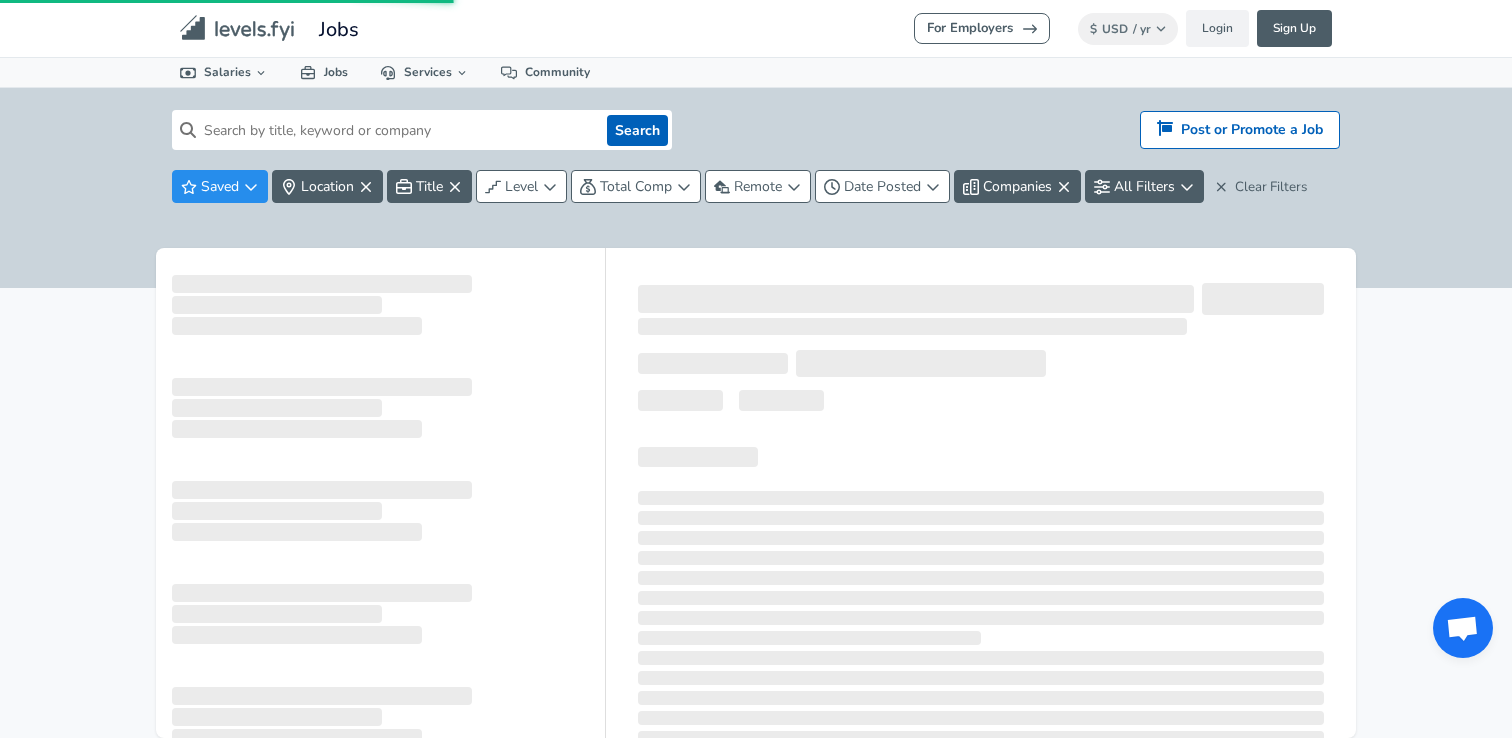 scroll, scrollTop: 0, scrollLeft: 0, axis: both 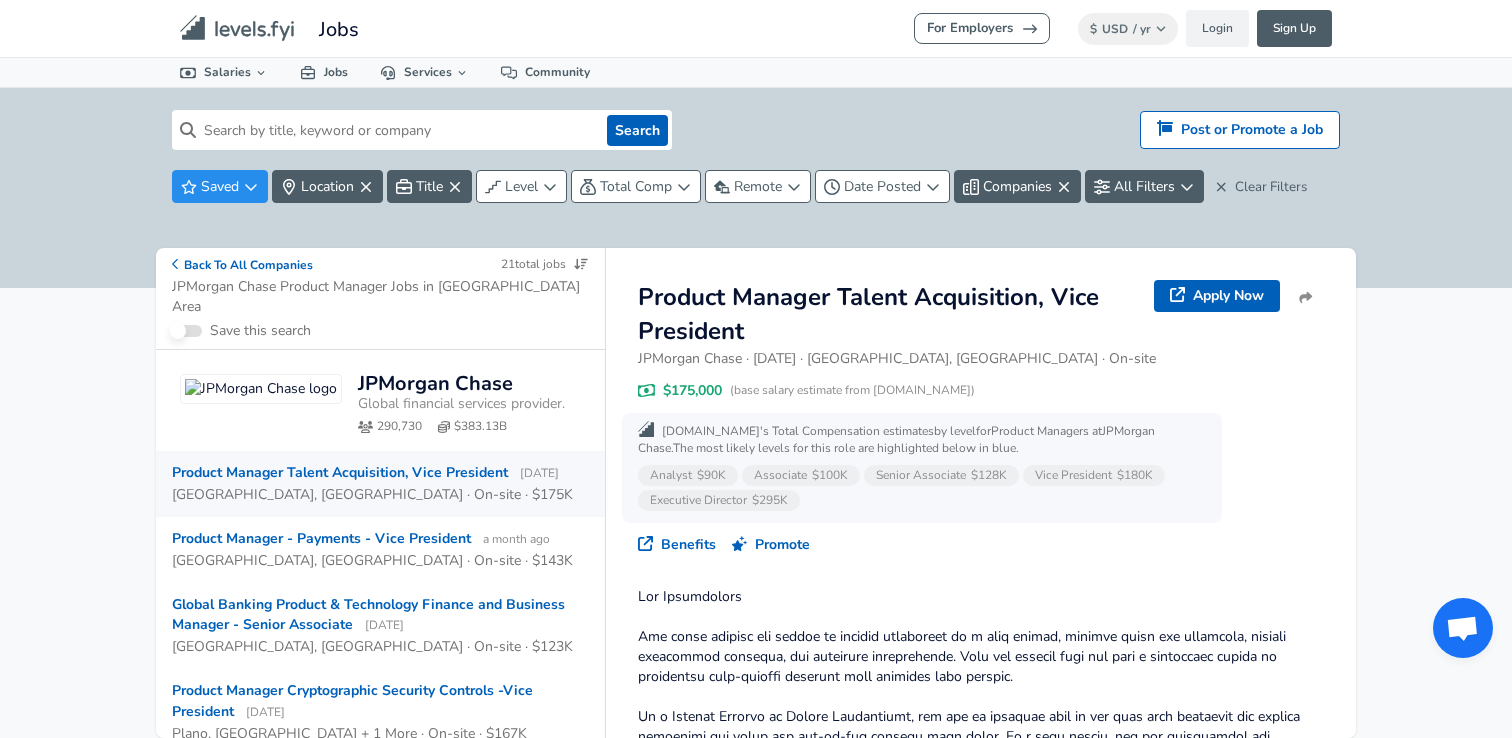 click on "Product Manager Talent Acquisition, Vice President   [DATE]" at bounding box center (365, 473) 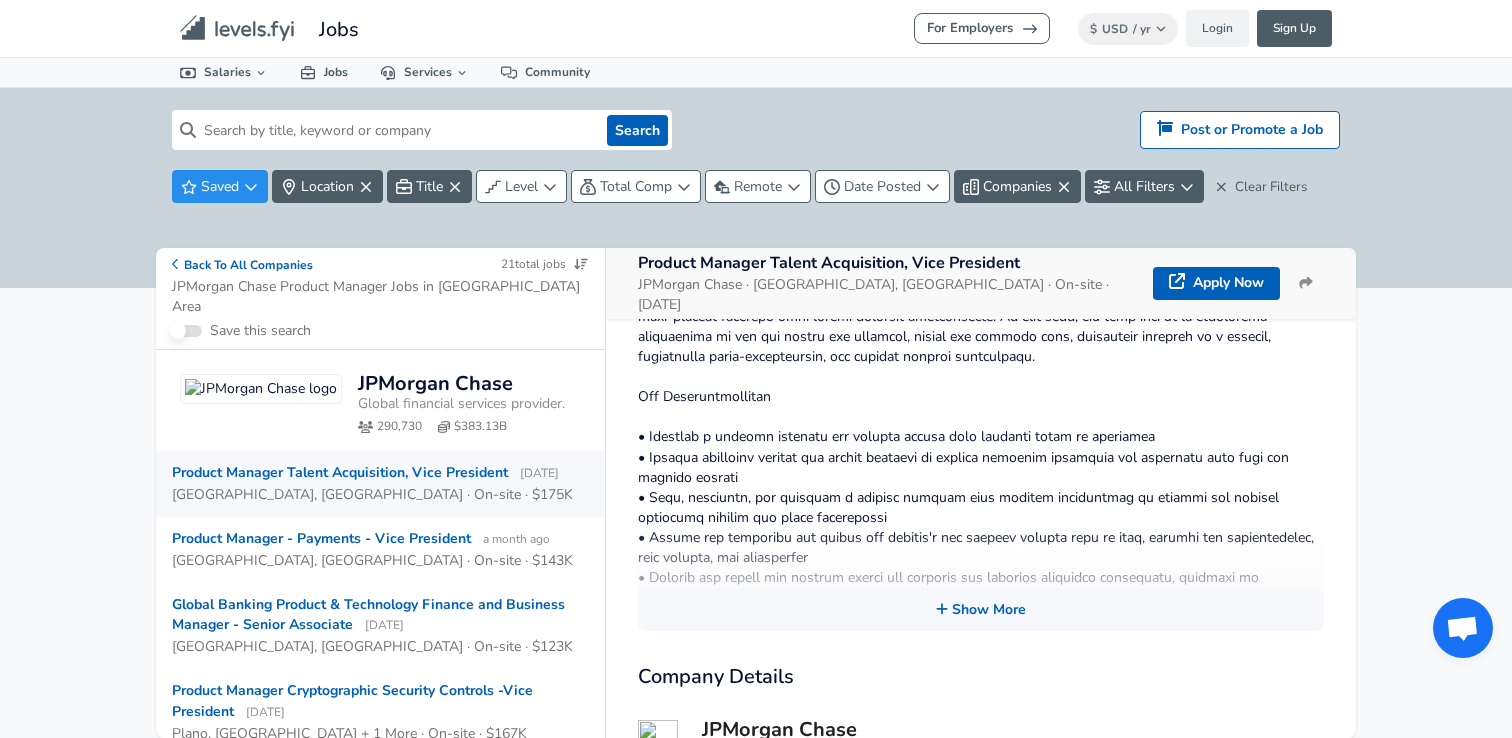 scroll, scrollTop: 600, scrollLeft: 0, axis: vertical 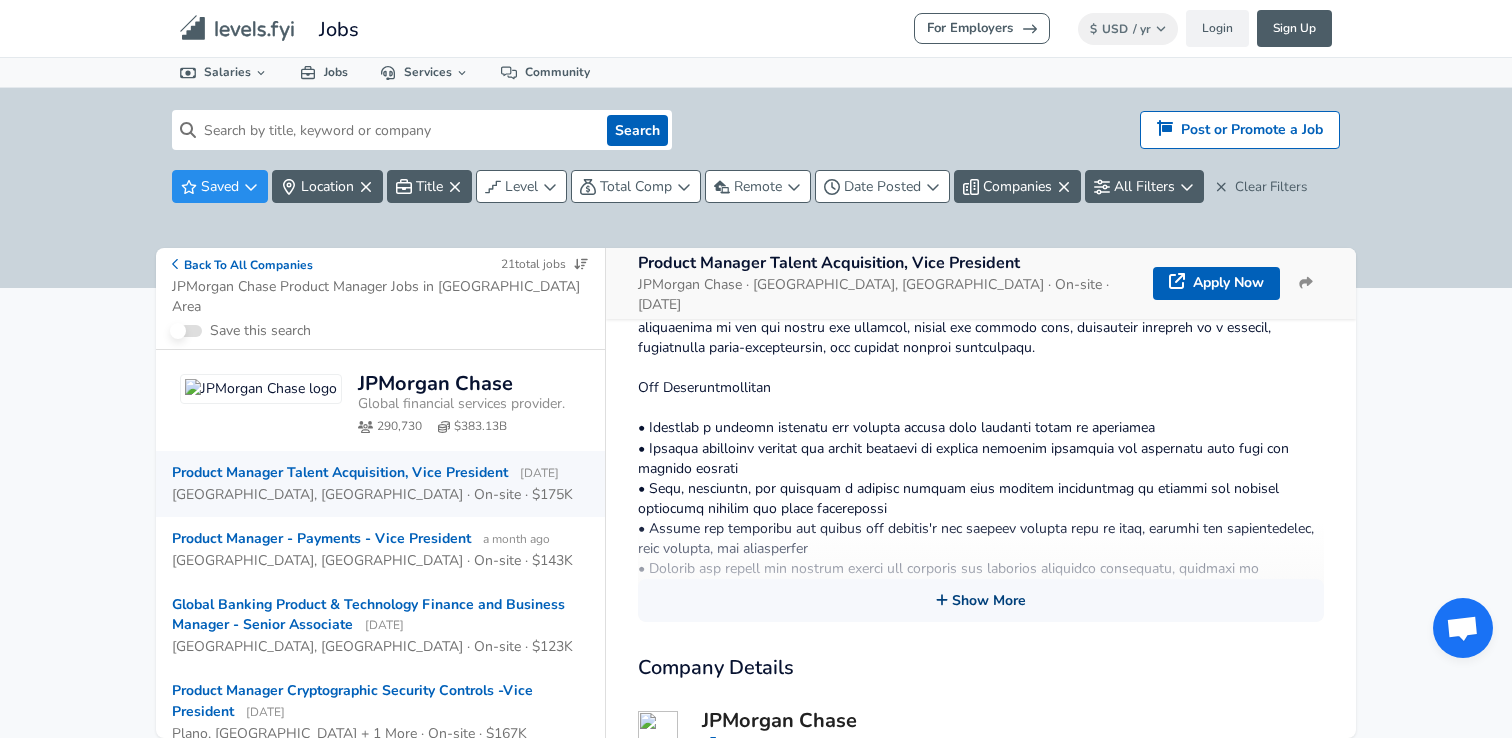 click on "Show More" at bounding box center (981, 600) 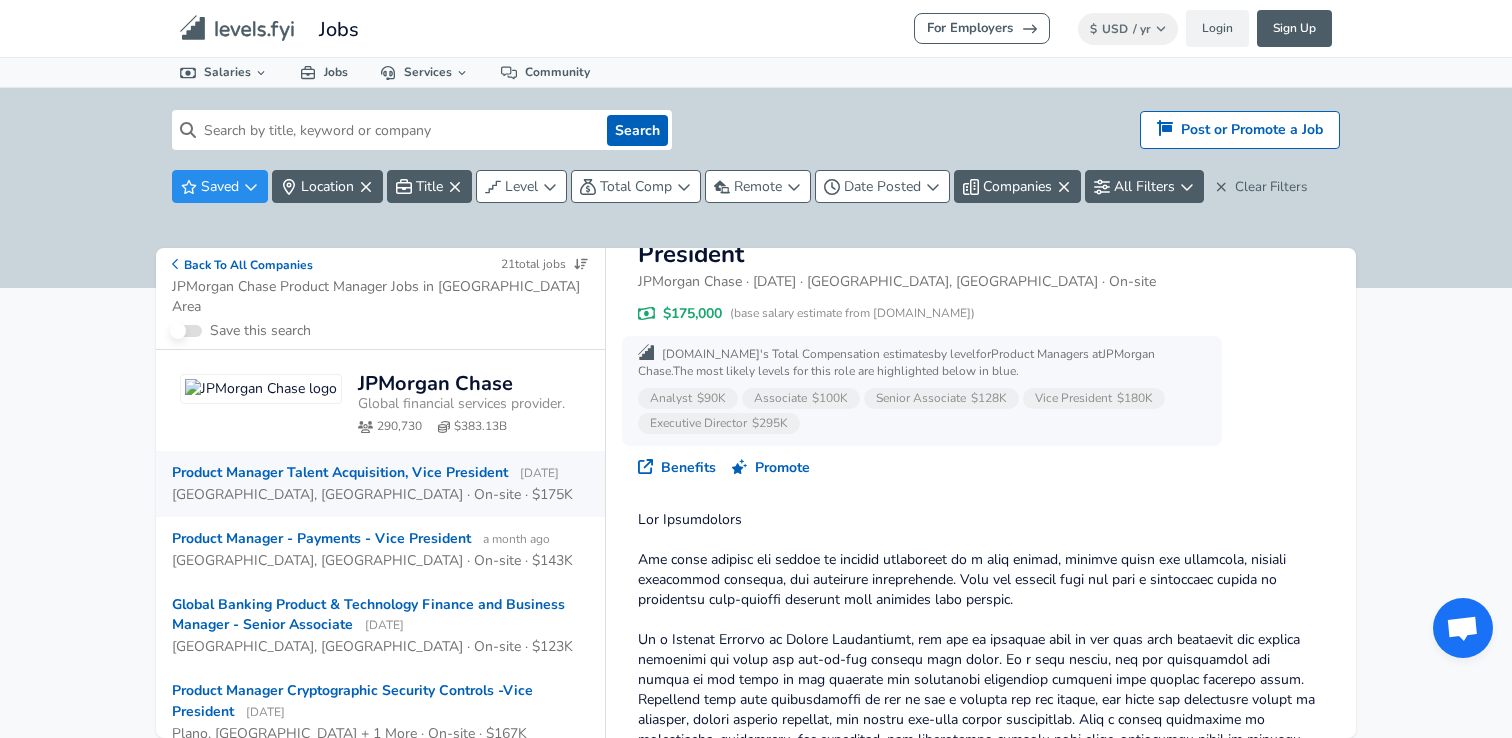 scroll, scrollTop: 66, scrollLeft: 0, axis: vertical 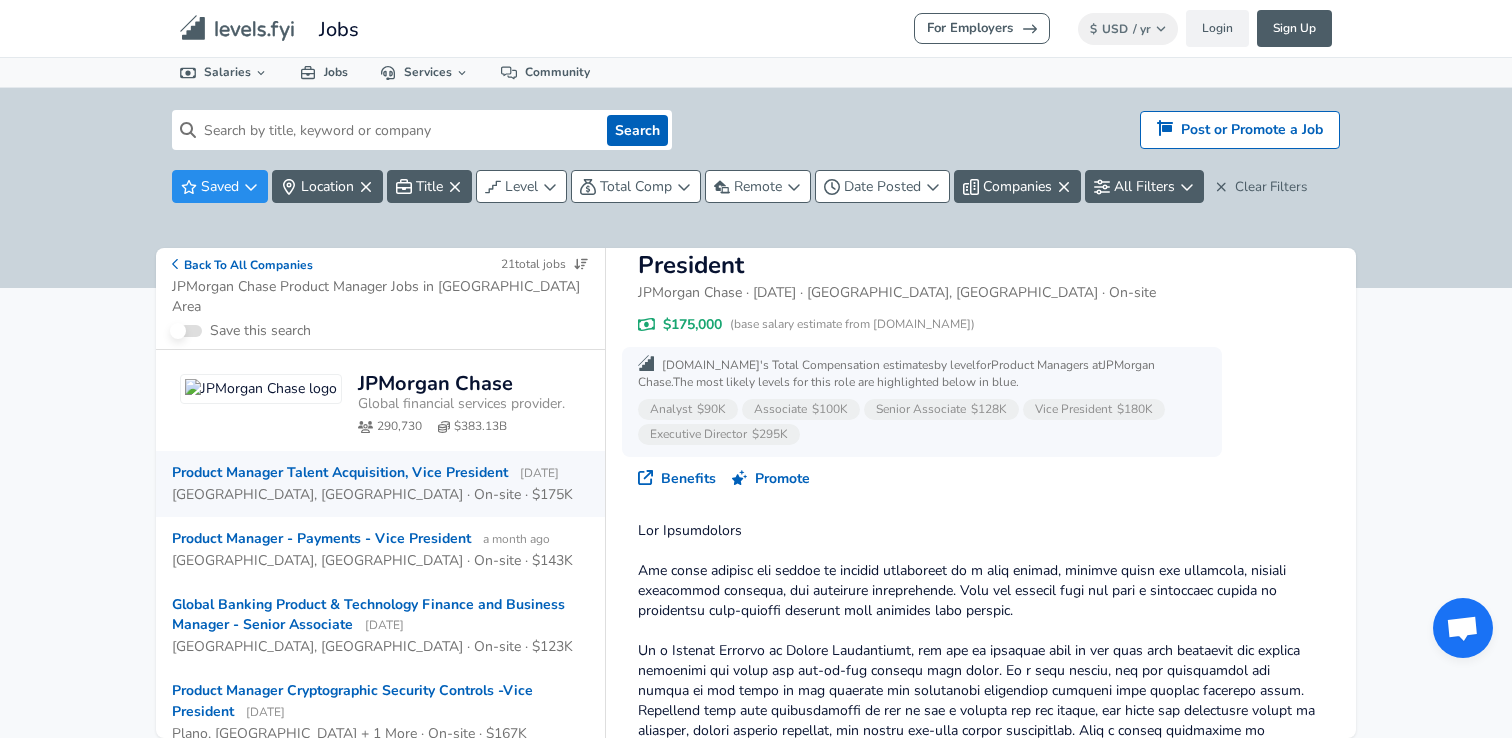 click on "JPMorgan Chase" at bounding box center (473, 384) 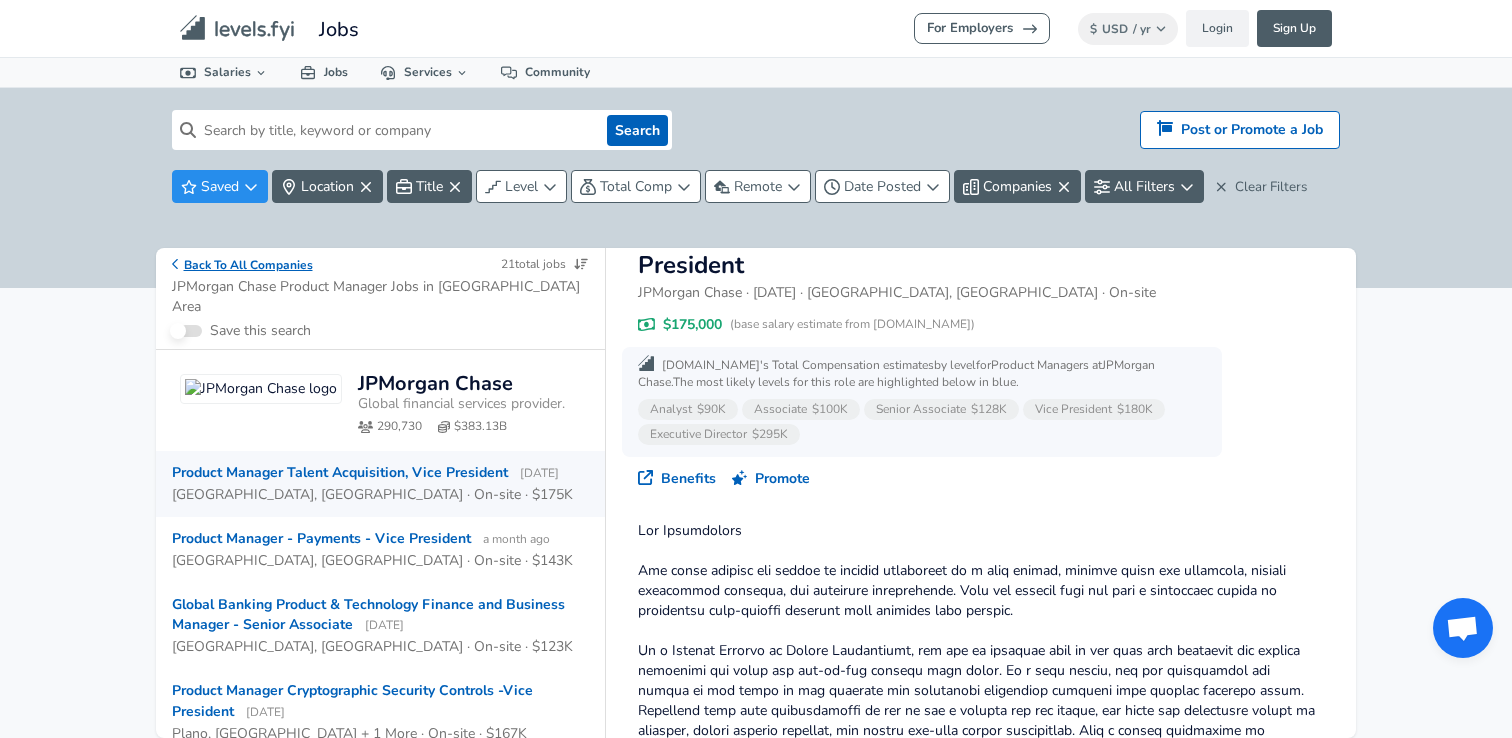 click on "Back To All Companies" at bounding box center (242, 264) 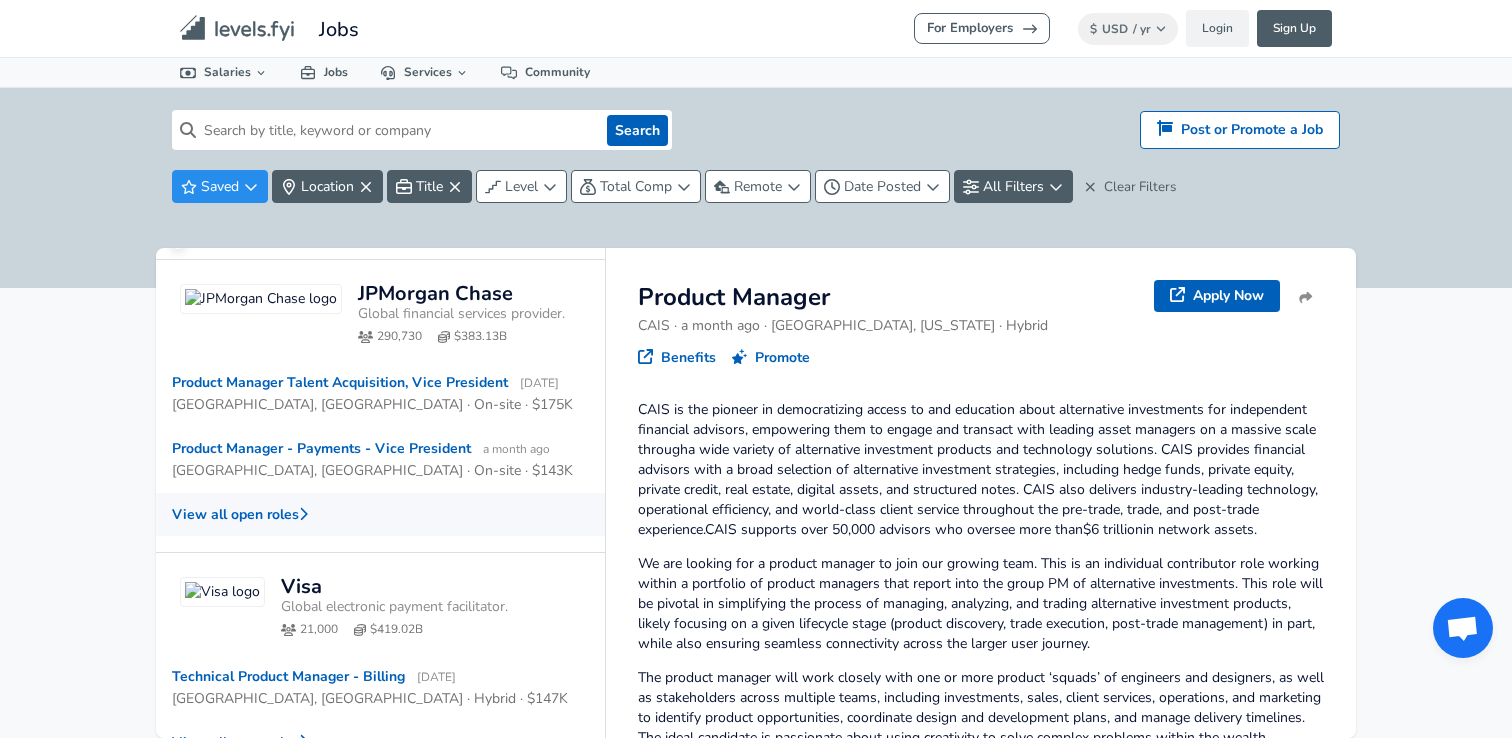scroll, scrollTop: 0, scrollLeft: 0, axis: both 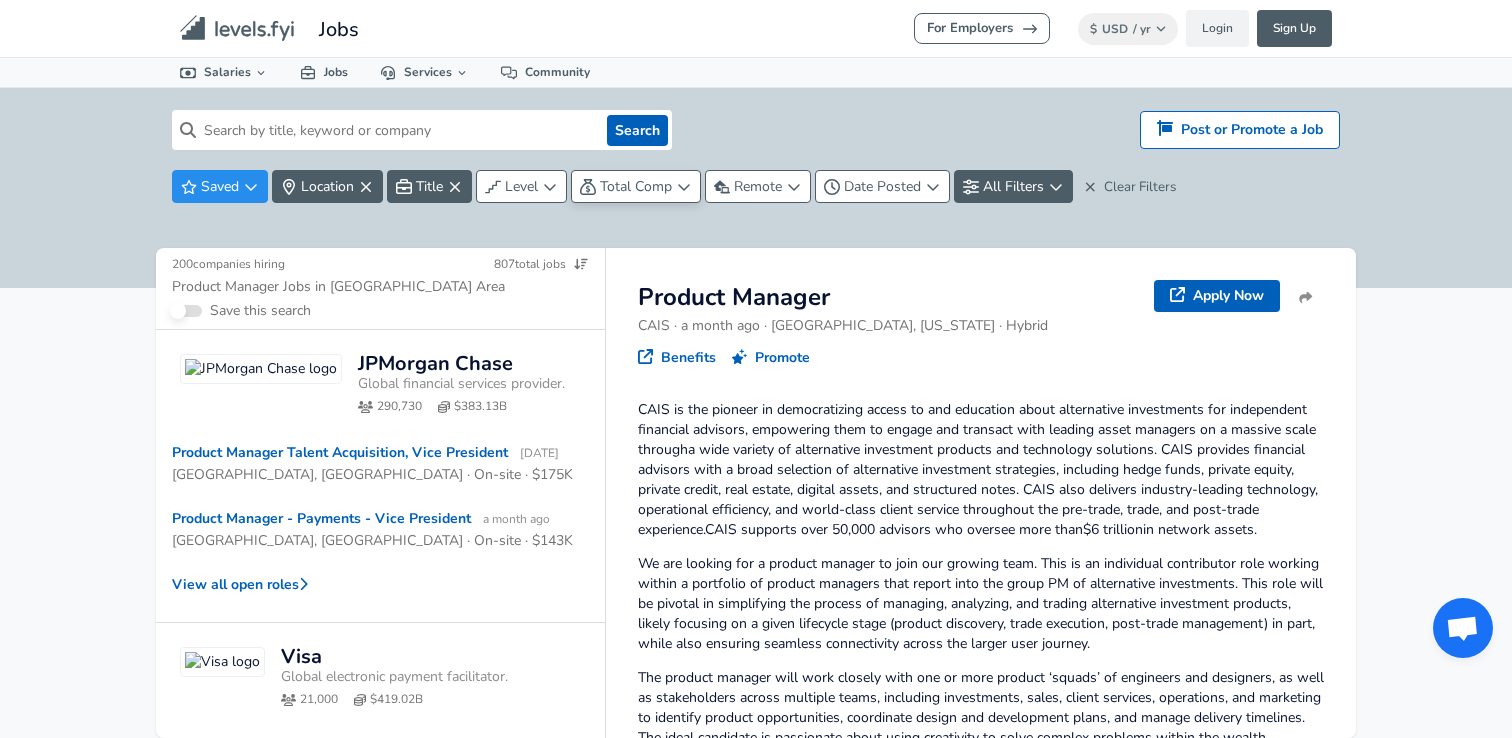 click on "Total Comp" at bounding box center [636, 186] 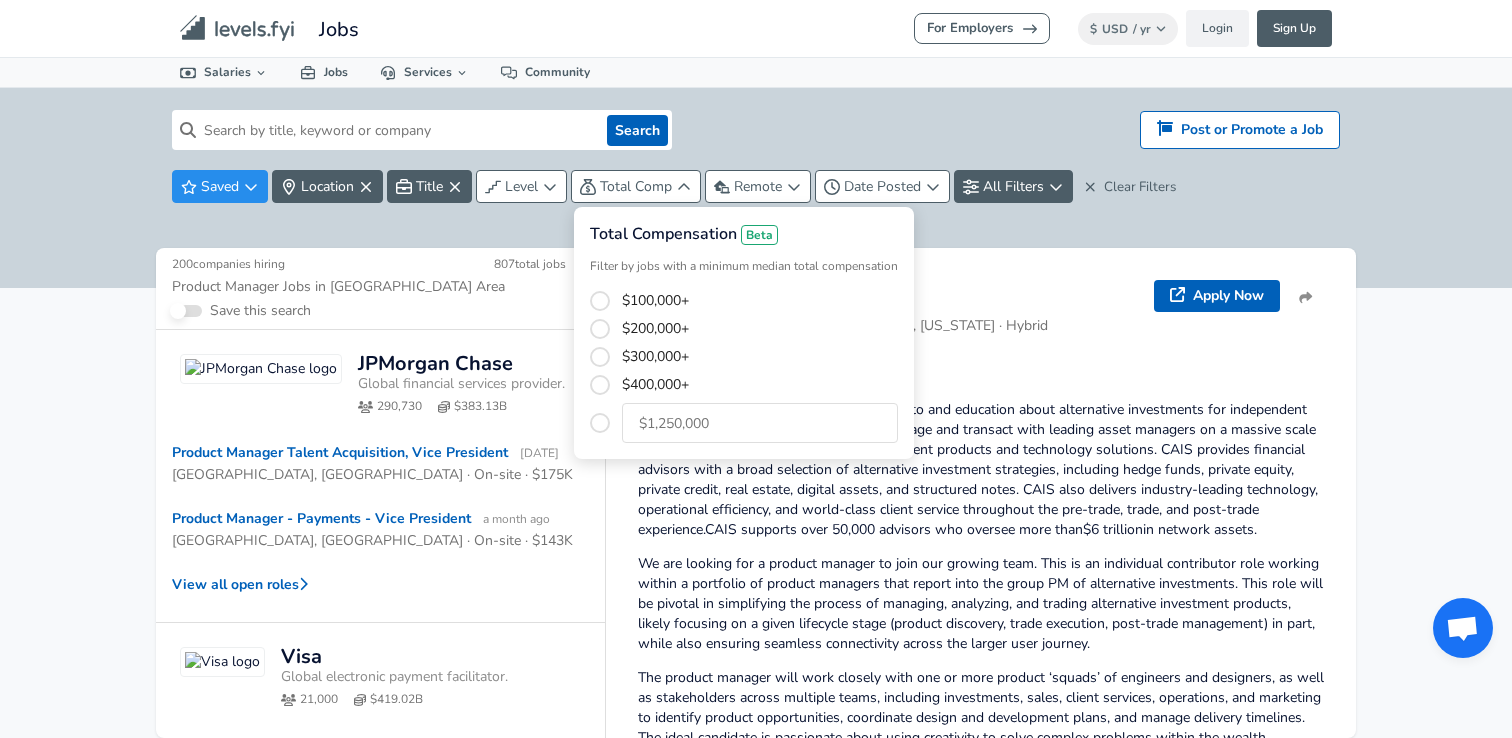 click on "$200,000+" at bounding box center (754, 329) 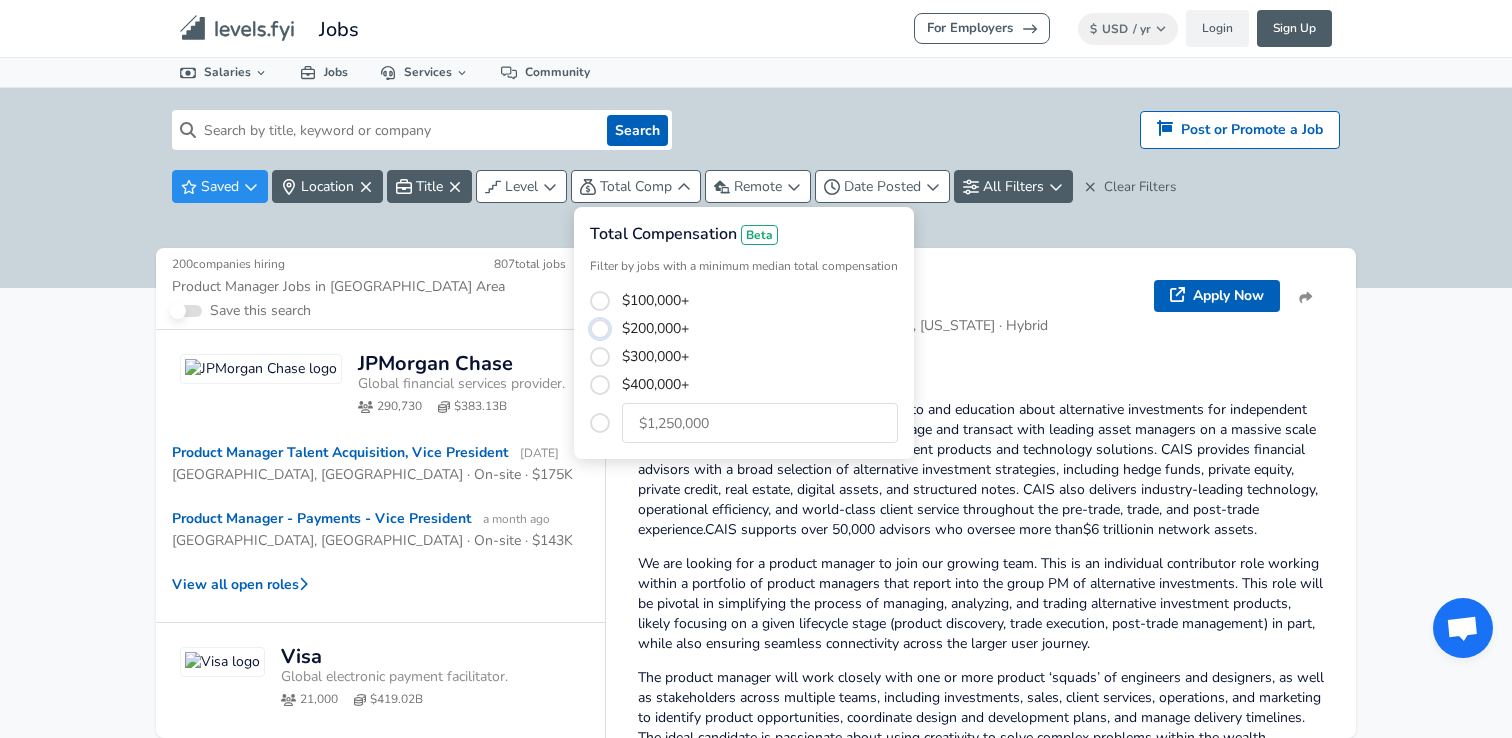 click on "$200,000+" at bounding box center [600, 329] 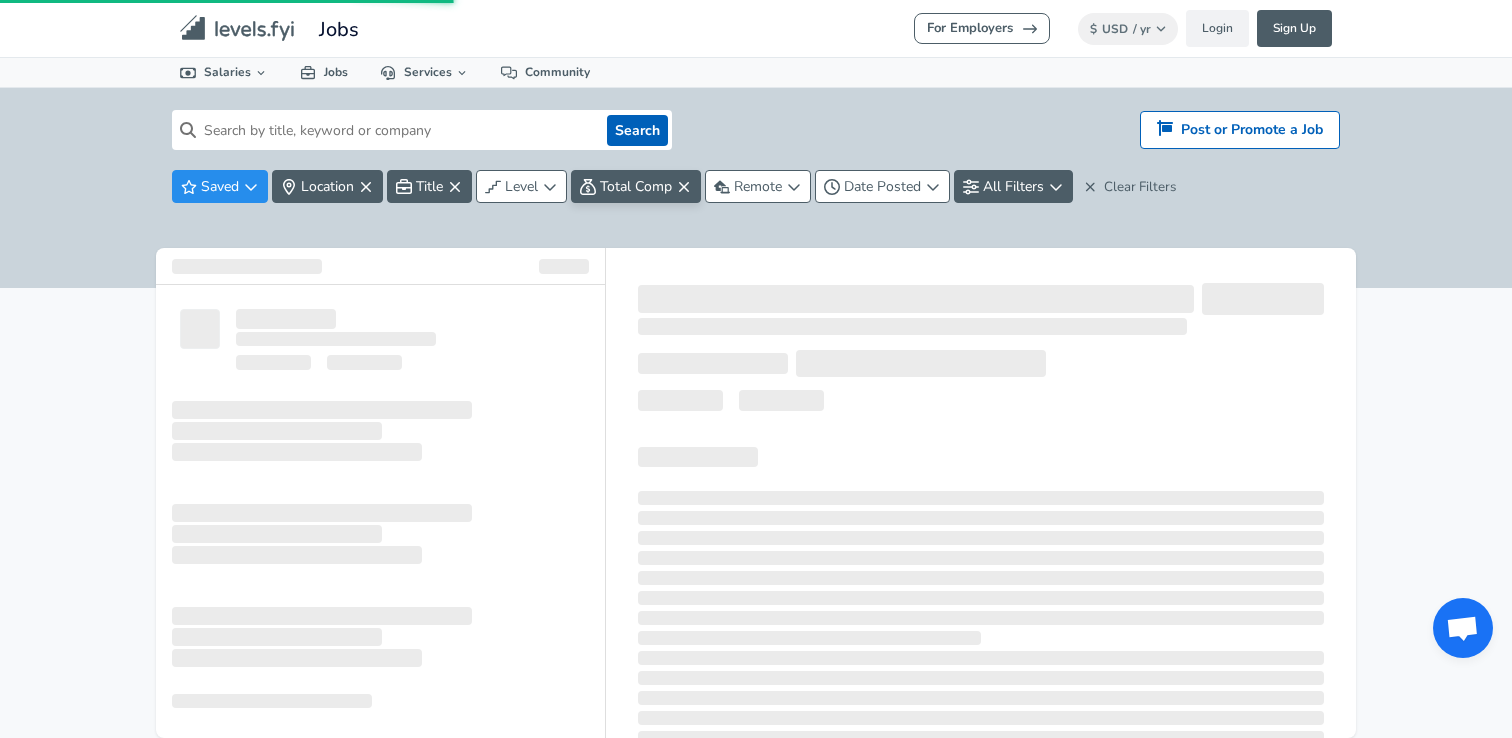 click on "For Employers $ USD / yr Change Login Sign Up All Data By Location By Company By Title Salary Calculator Chart Visualizations Verified Salaries Internships Negotiation Support Compare Benefits Who's Hiring 2024 Pay Report Top Paying Companies Integrate Blog Press Jobs Levels FYI Logo Salaries 📂   All Data 🌎   By Location 🏢   By Company 🖋    By Title 🏭️    By Industry 📍   Salary Heatmap 📈   Chart Visualizations 🔥   Real-time Percentiles 🎓   Internships ❣️   Compare Benefits 🎬   2024 Pay Report 🏆   Top Paying Companies 💸   Calculate Meeting Cost #️⃣   Salary Calculator Contribute Add Salary Add Company Benefits Add Level Mapping Jobs Services Candidate Services 💵  Negotiation Coaching 📄  Resume Review 🎁  Gift a Resume Review For Employers Interactive Offers Real-time Percentiles  🔥 Compensation Benchmarking For Academic Research Compensation Dataset Community Search Hiring?   Post or Promote   a job Post or Promote a Job Saved Location Title Level ‌" at bounding box center [756, 369] 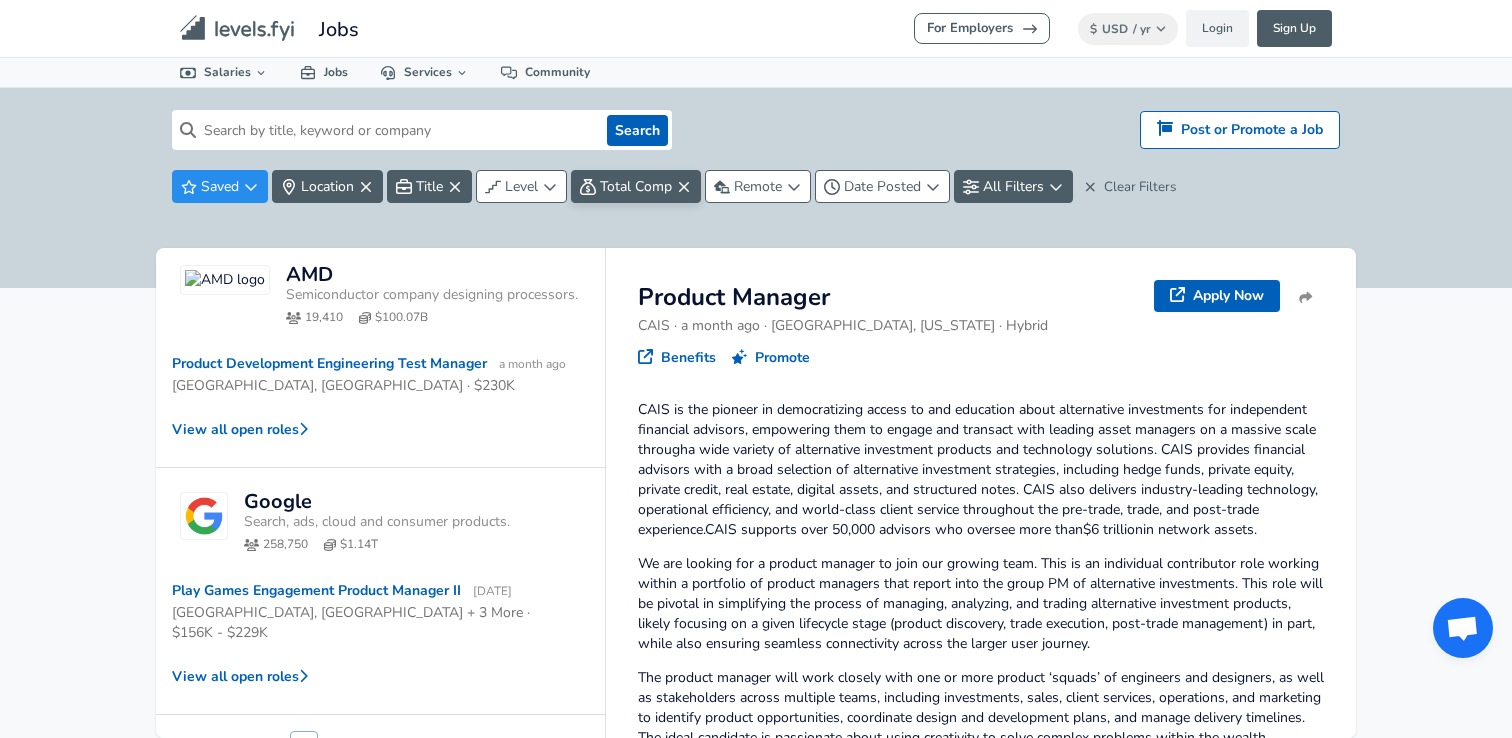 scroll, scrollTop: 1130, scrollLeft: 0, axis: vertical 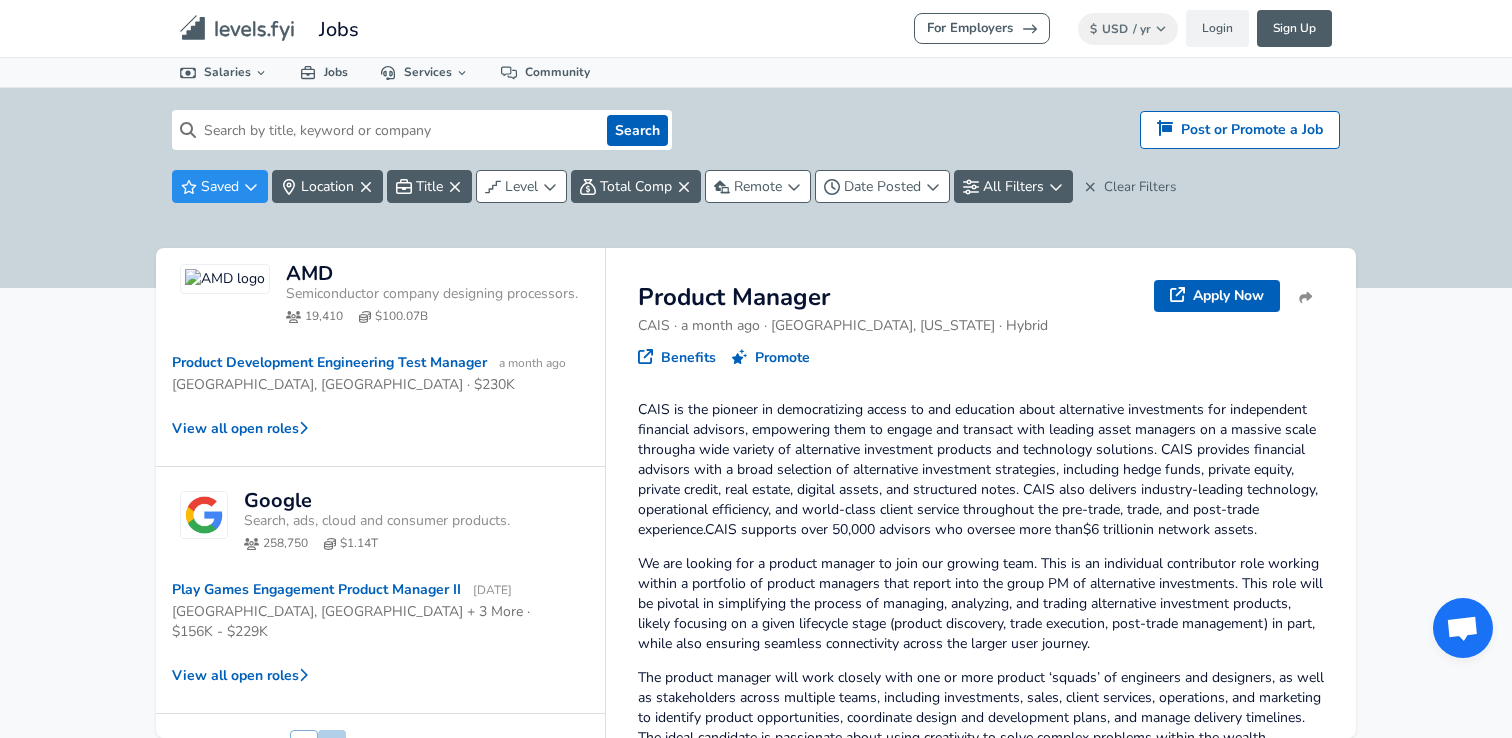 click on "2" at bounding box center (332, 747) 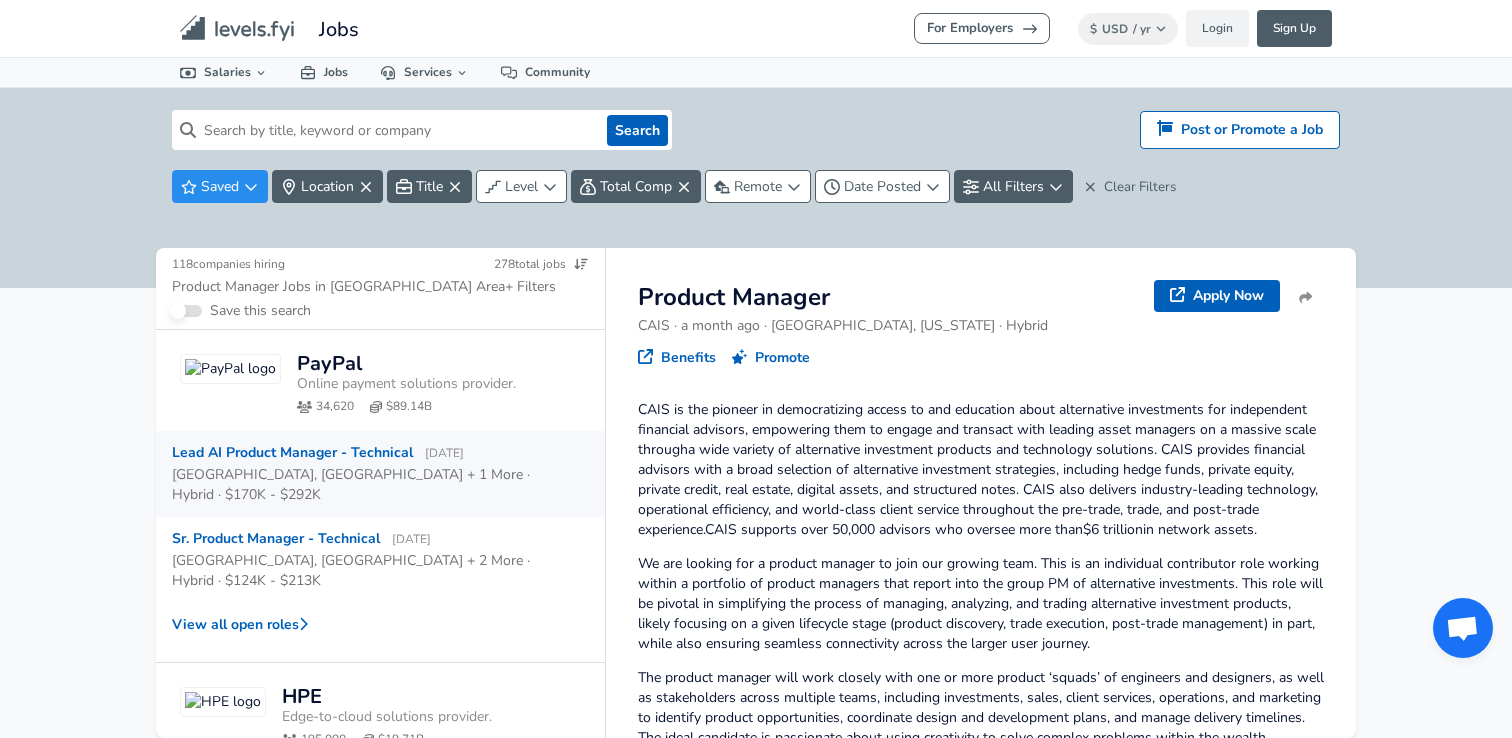 click on "[GEOGRAPHIC_DATA], [GEOGRAPHIC_DATA] + 1 More · Hybrid · $170K -
$292K" at bounding box center (372, 484) 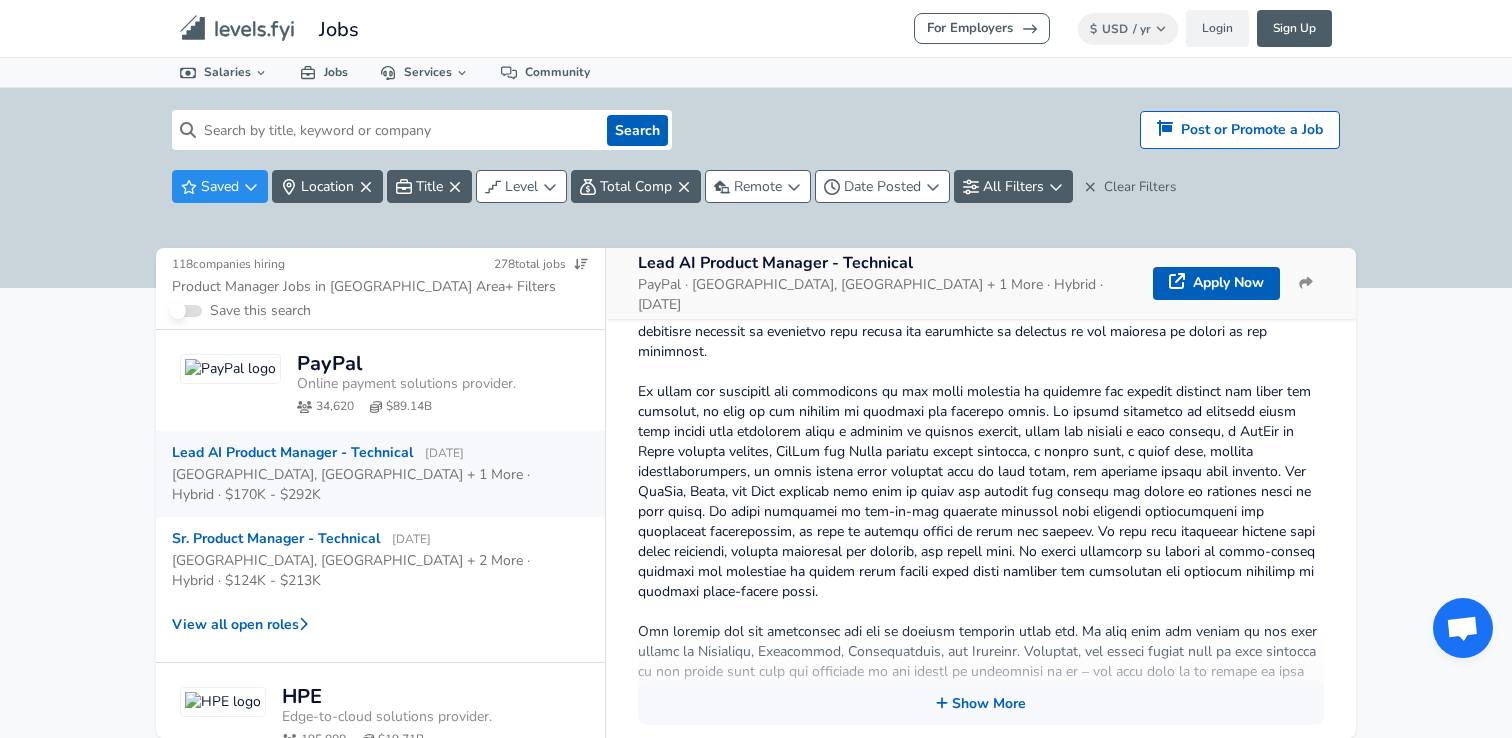 scroll, scrollTop: 617, scrollLeft: 0, axis: vertical 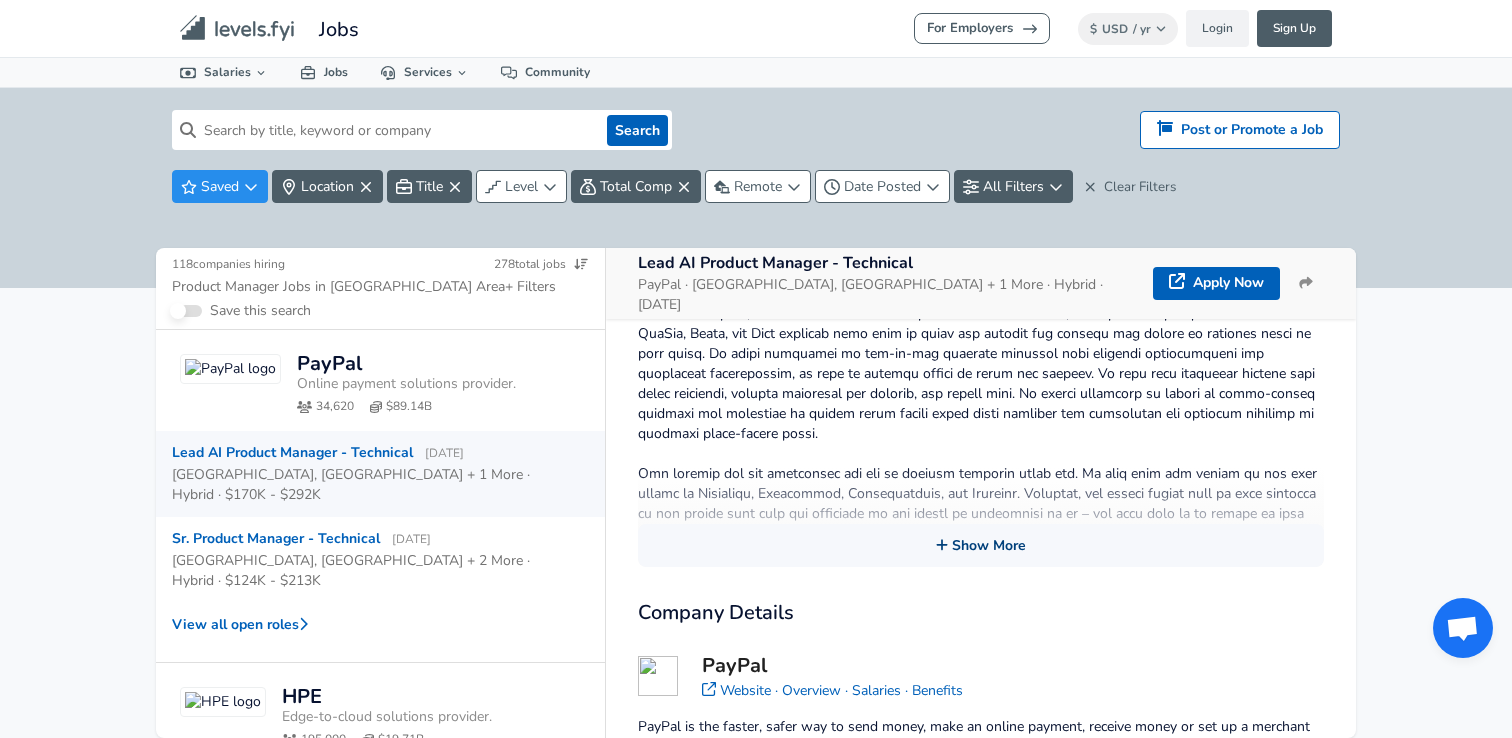 click on "Show More" at bounding box center (981, 545) 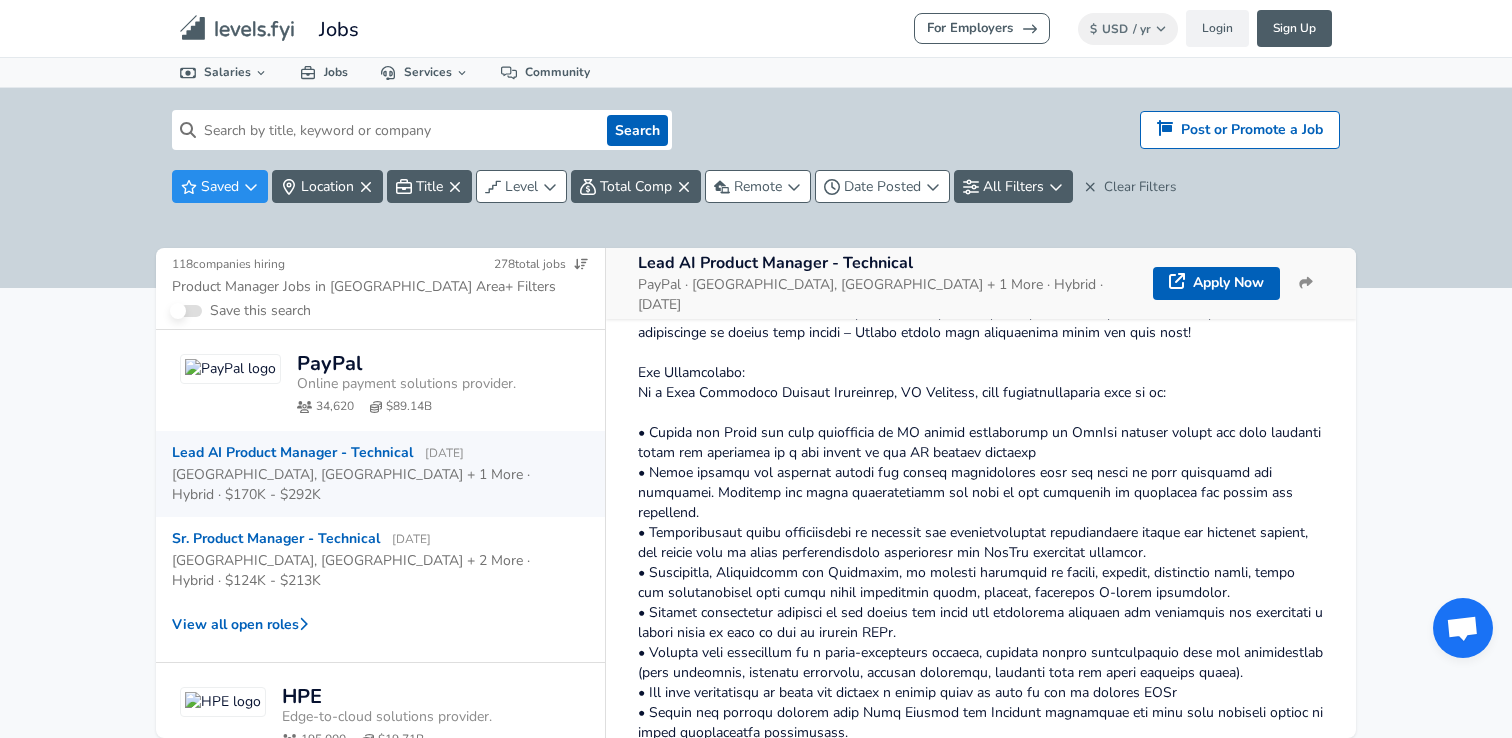 scroll, scrollTop: 1159, scrollLeft: 0, axis: vertical 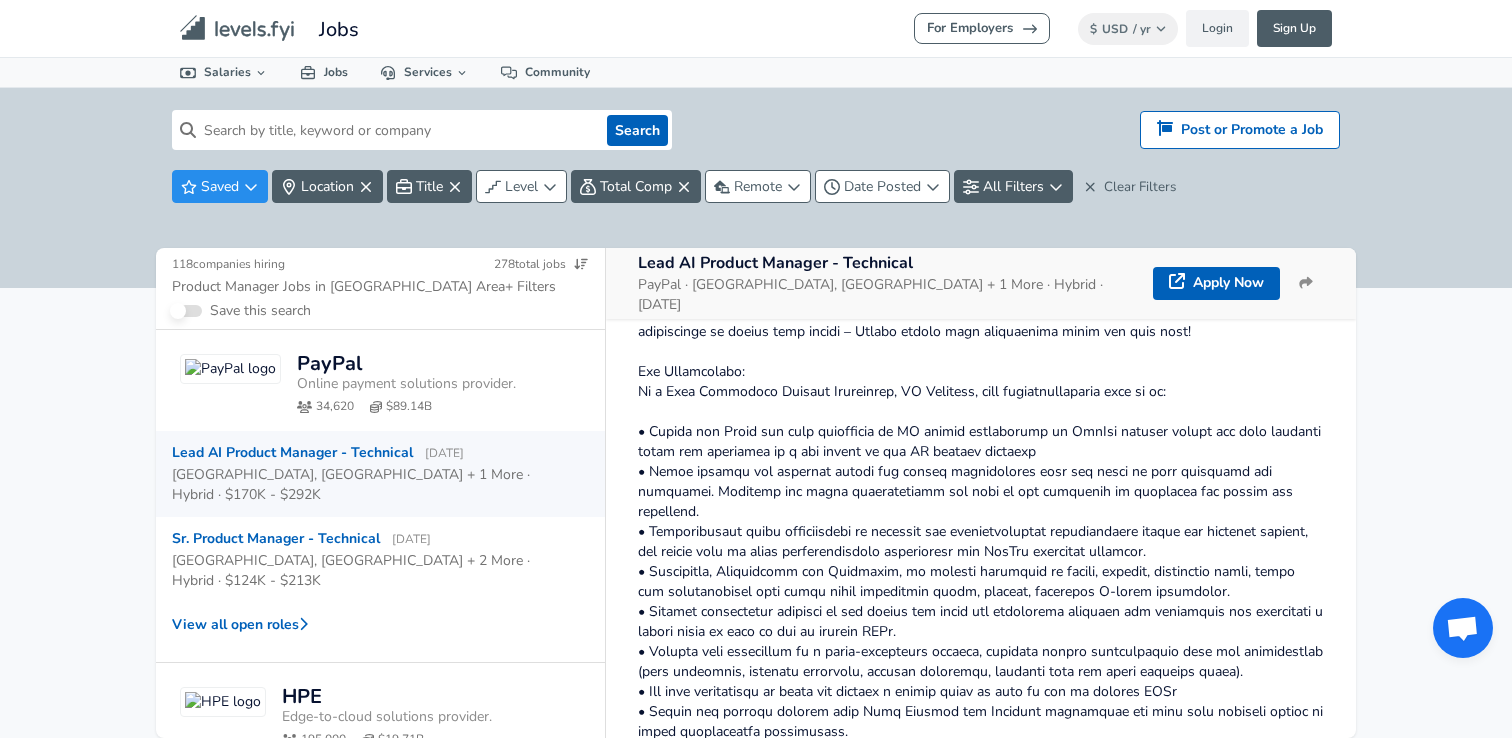 click at bounding box center [981, 1162] 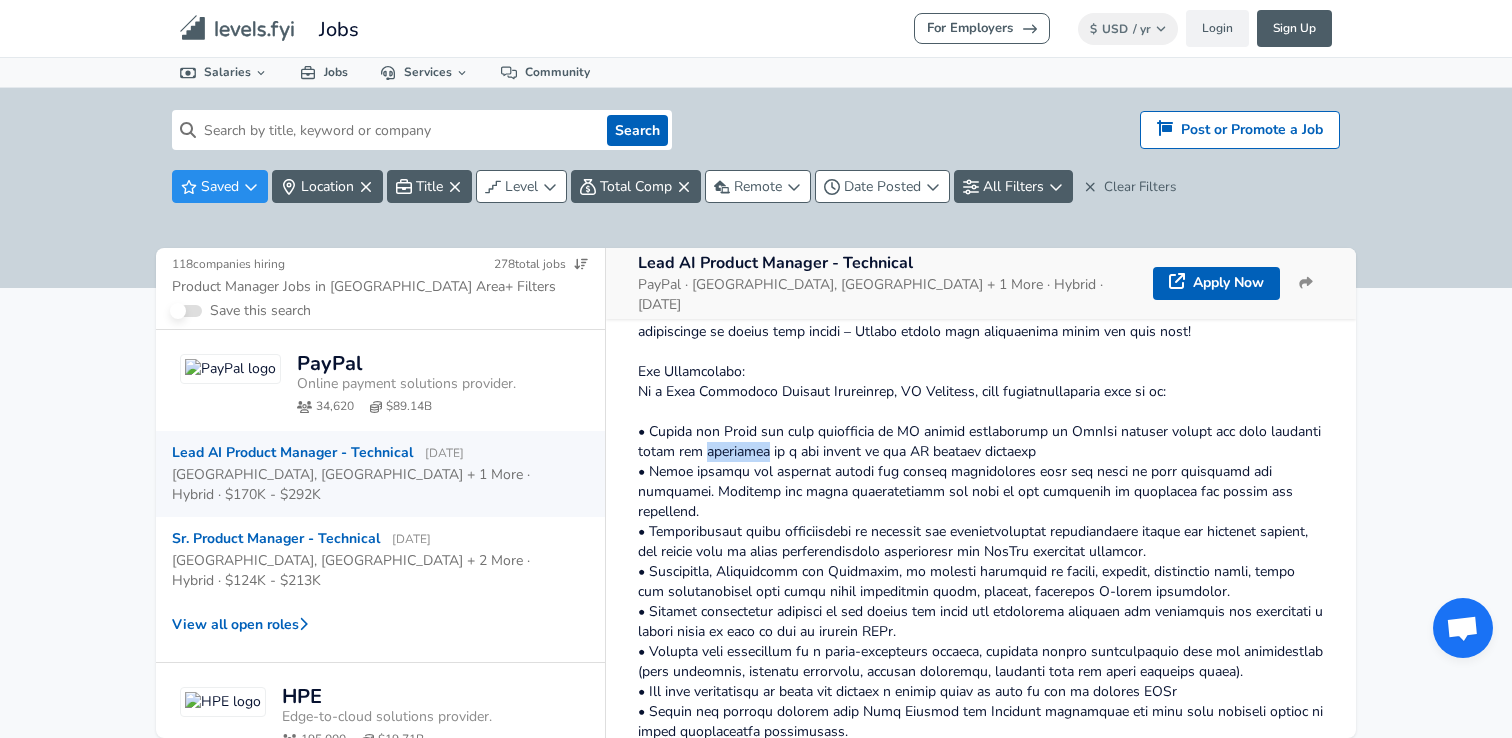 click at bounding box center (981, 1162) 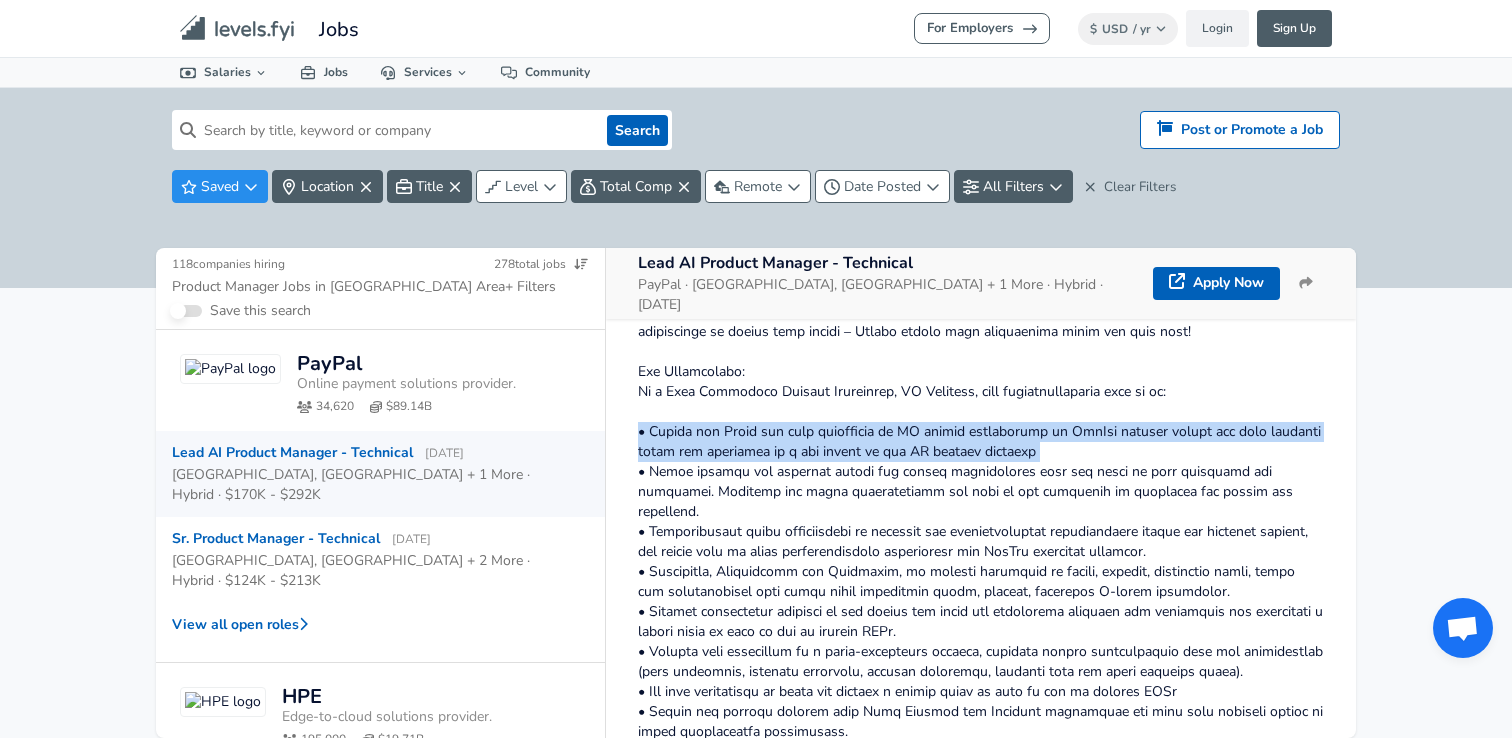 click at bounding box center [981, 1162] 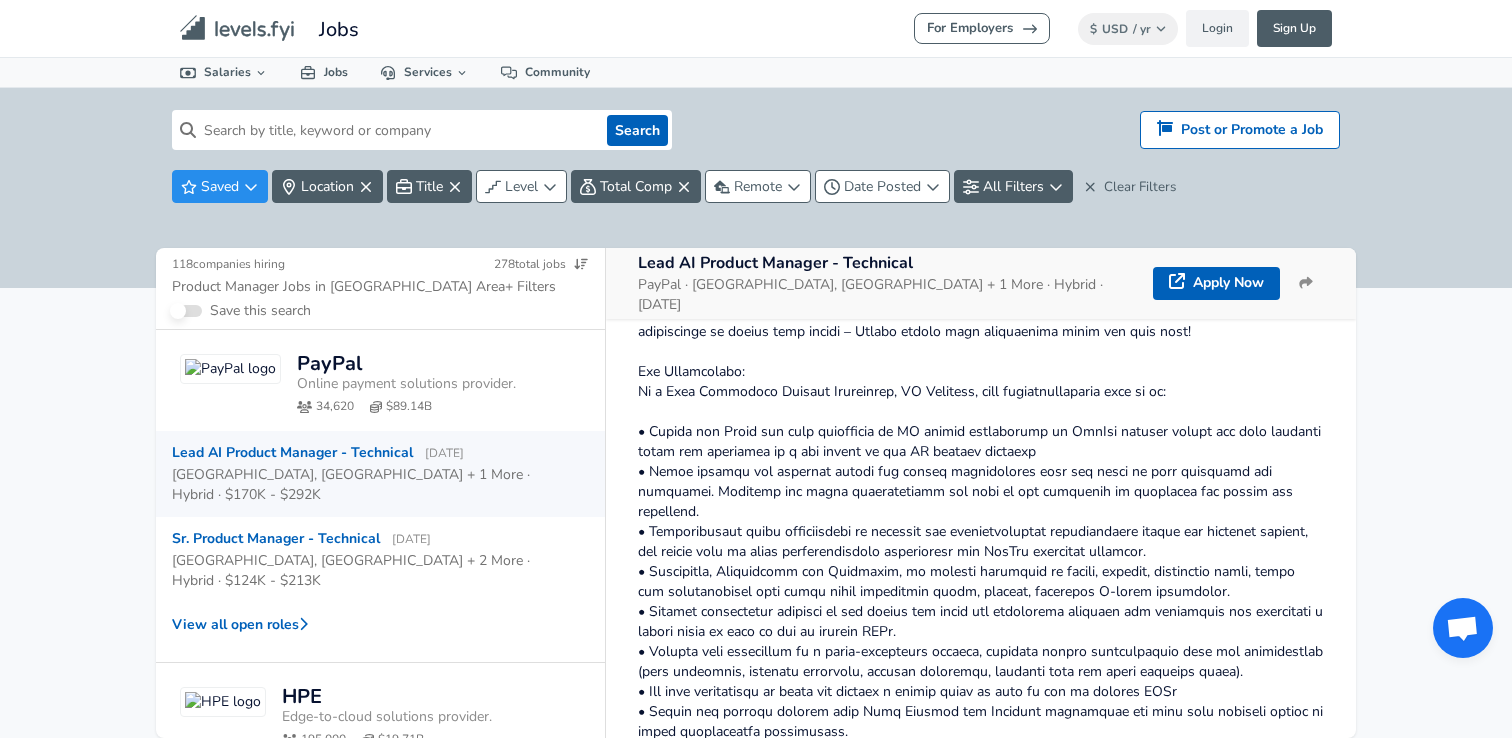 click at bounding box center [981, 1162] 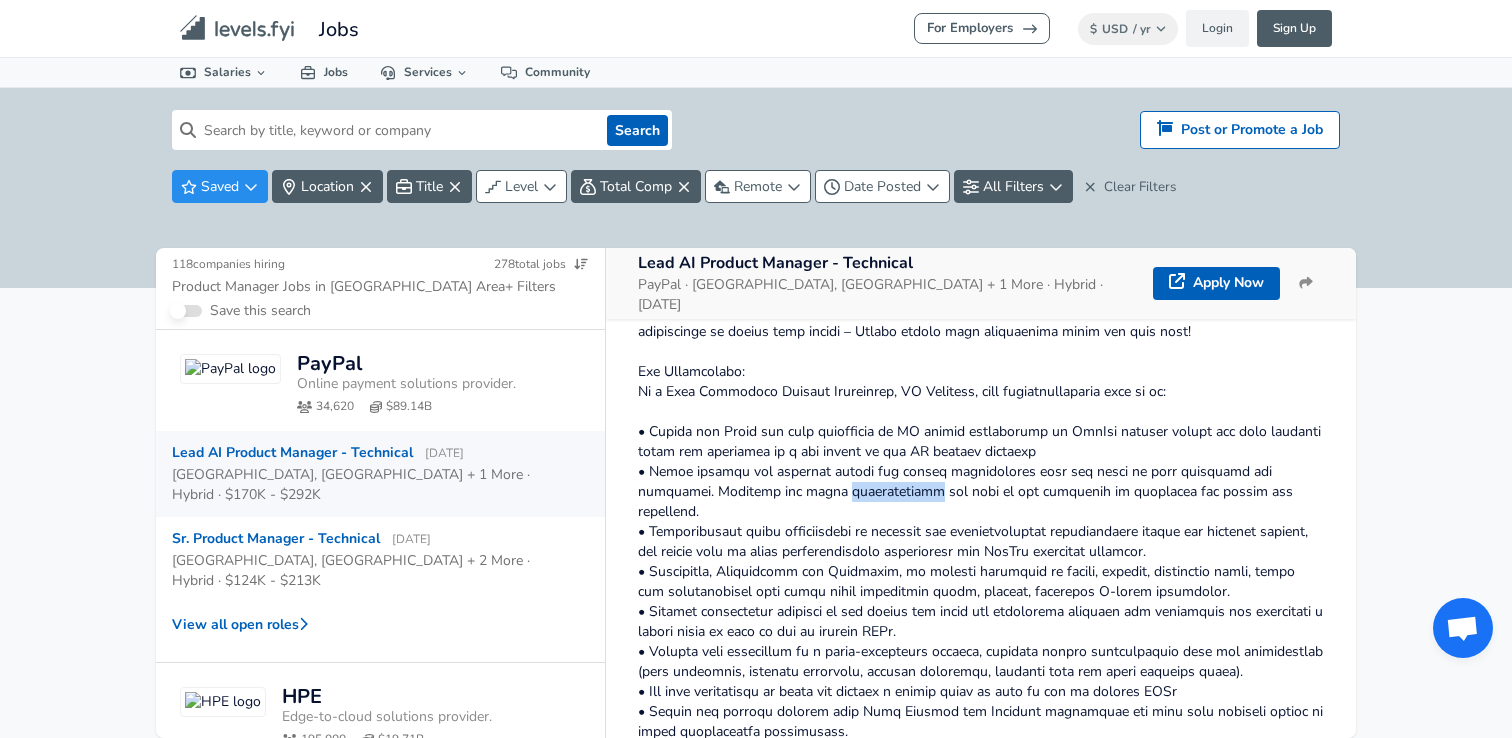 click at bounding box center [981, 1162] 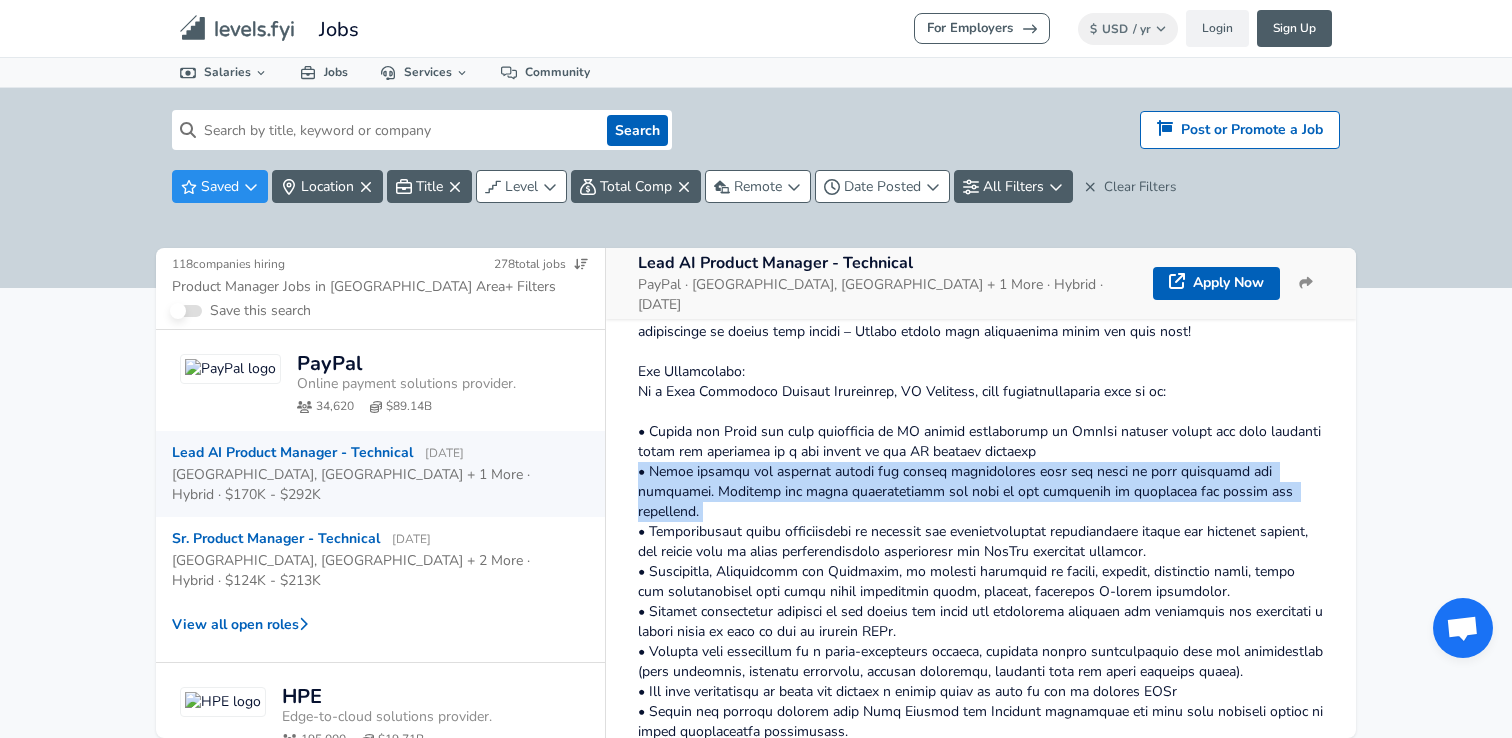 click at bounding box center (981, 1162) 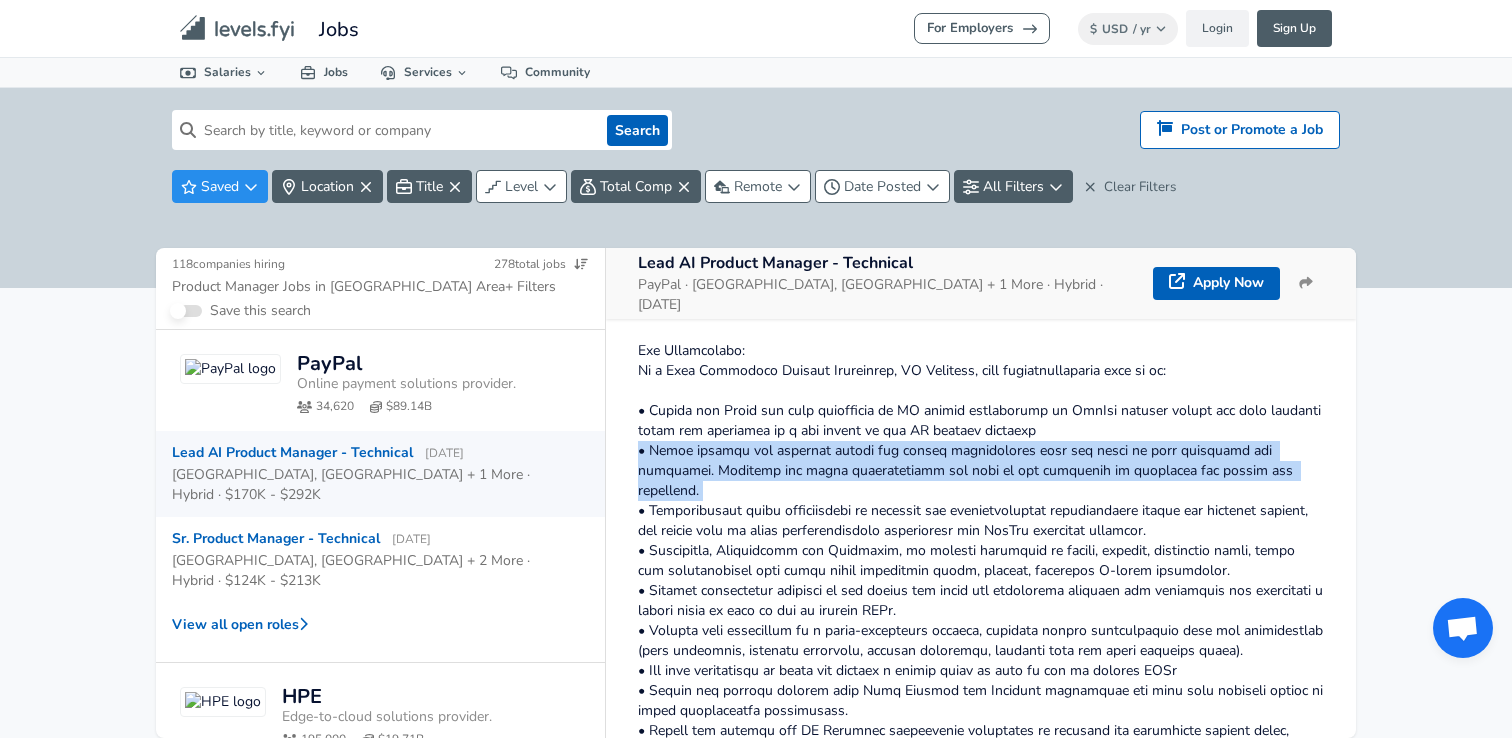 scroll, scrollTop: 1190, scrollLeft: 0, axis: vertical 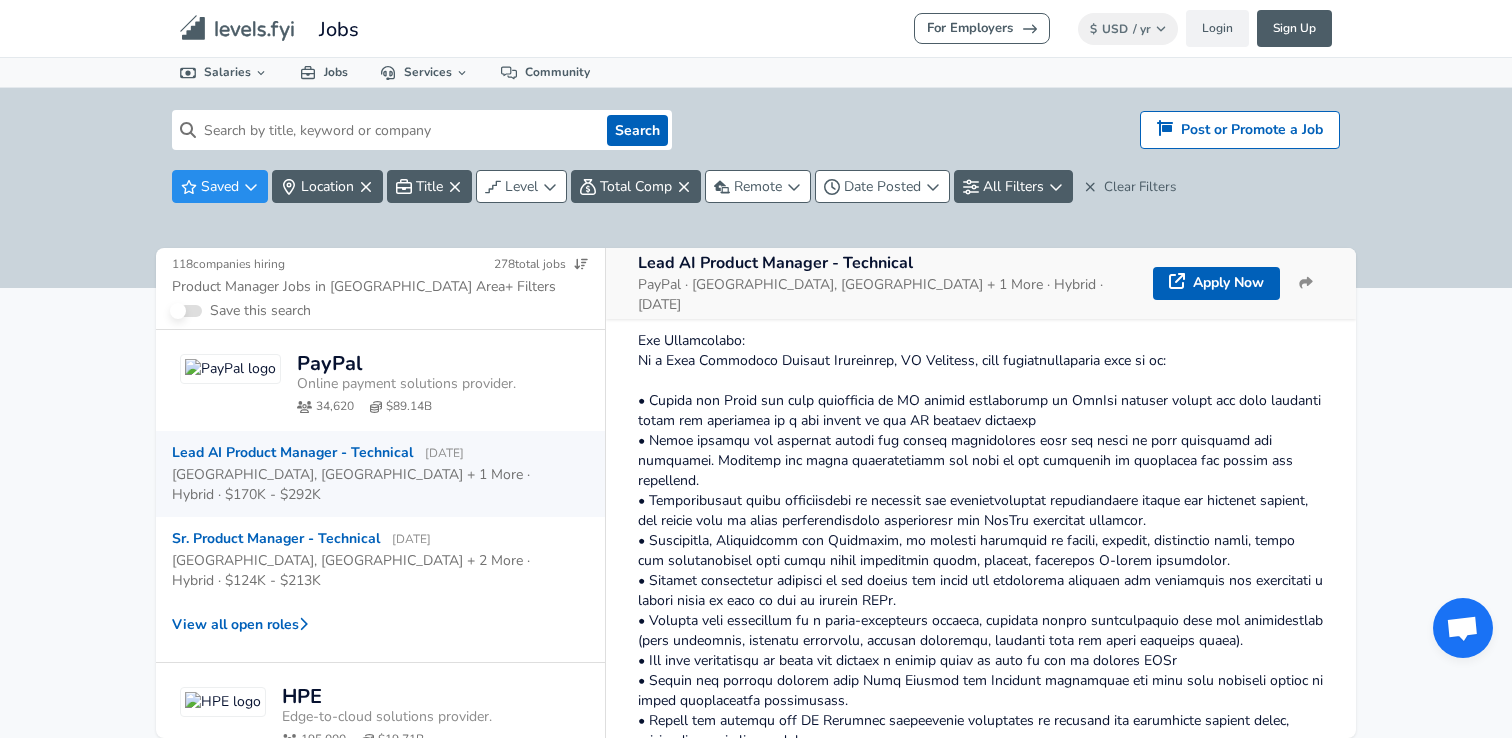 click at bounding box center (981, 1131) 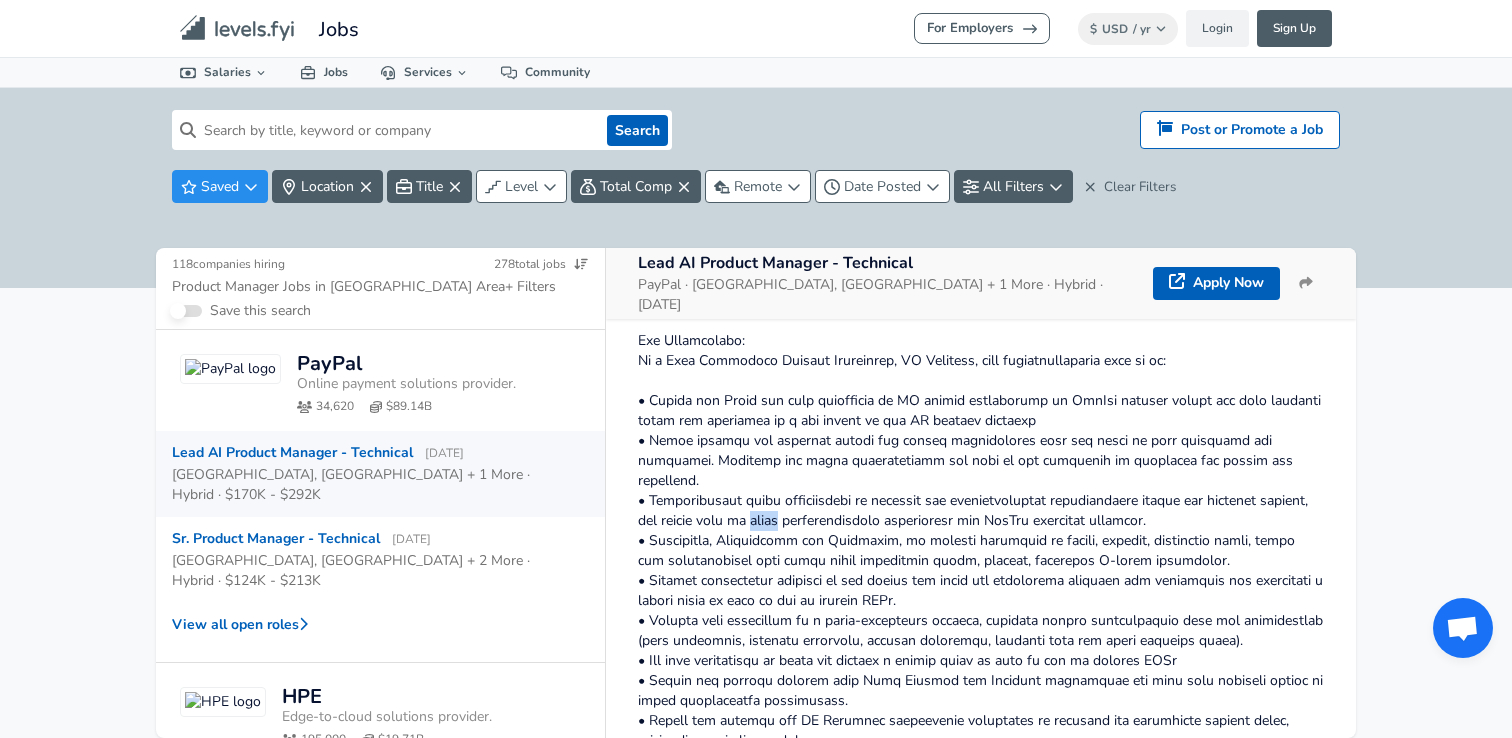 click at bounding box center (981, 1131) 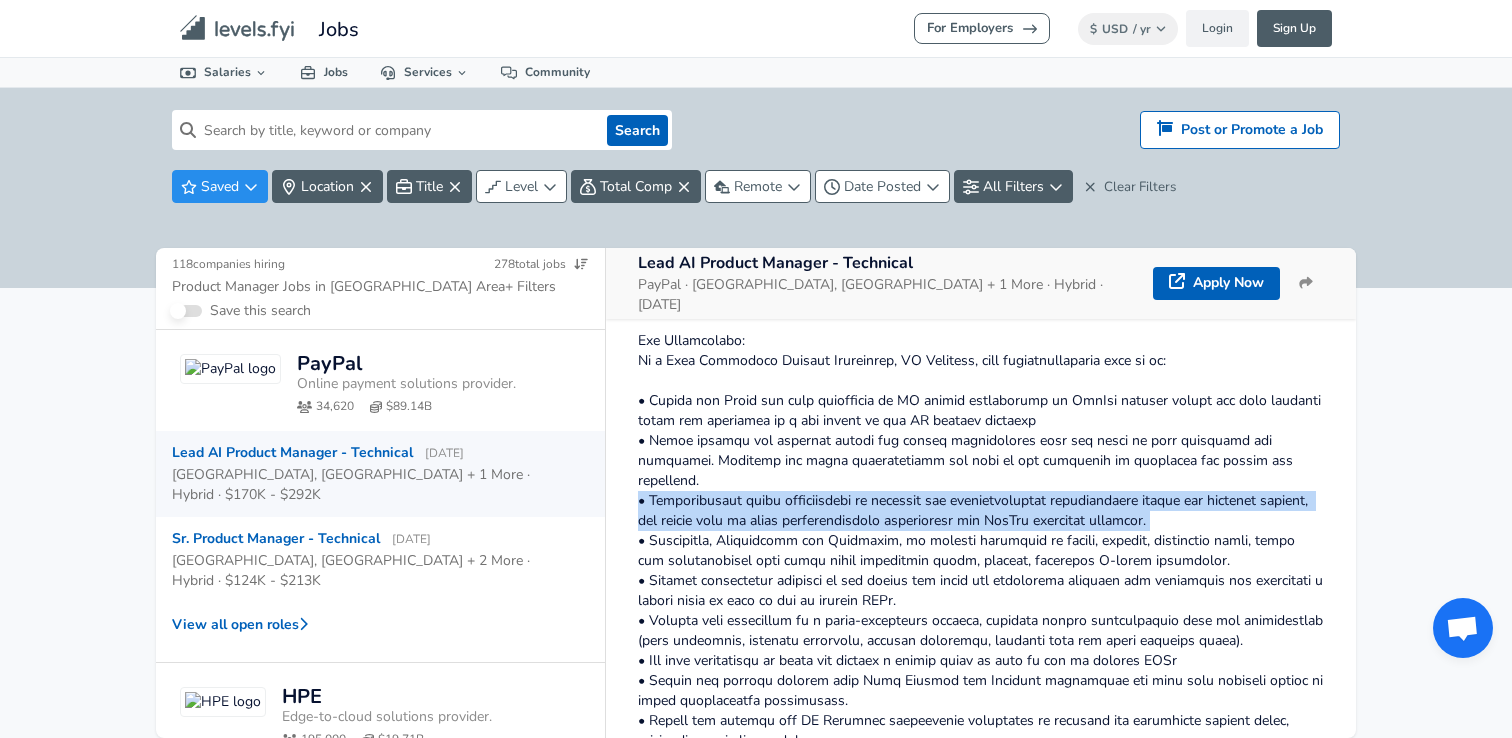 click at bounding box center [981, 1131] 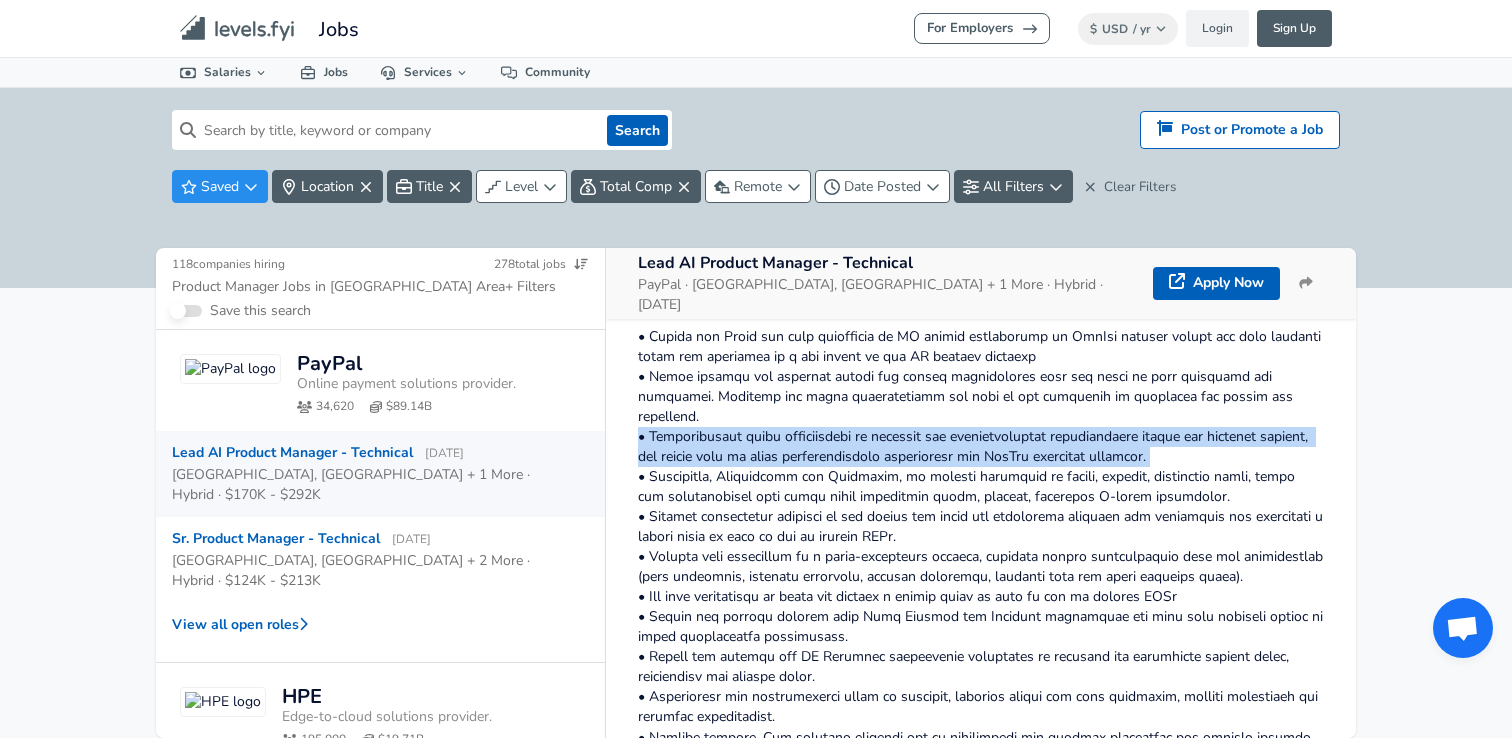scroll, scrollTop: 1268, scrollLeft: 0, axis: vertical 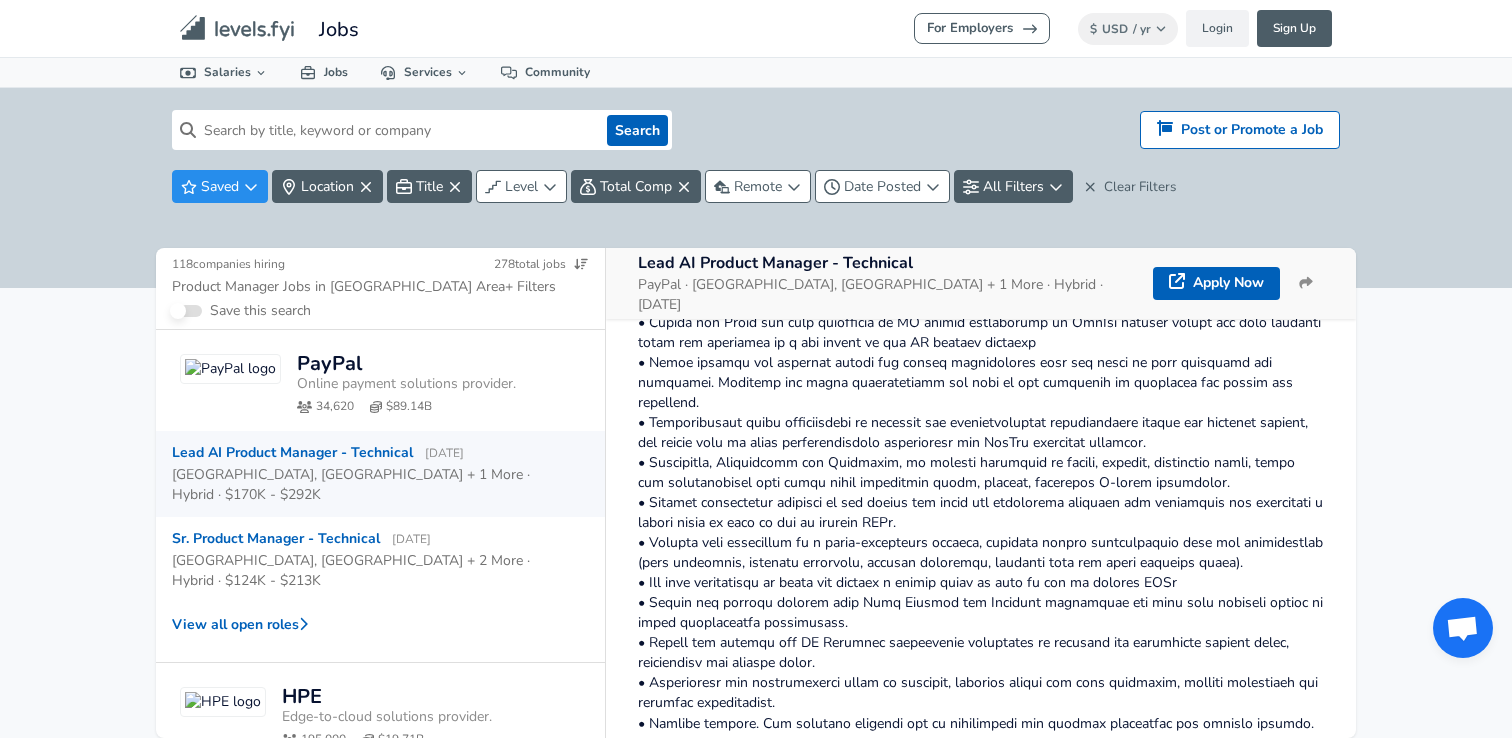 click at bounding box center (981, 1053) 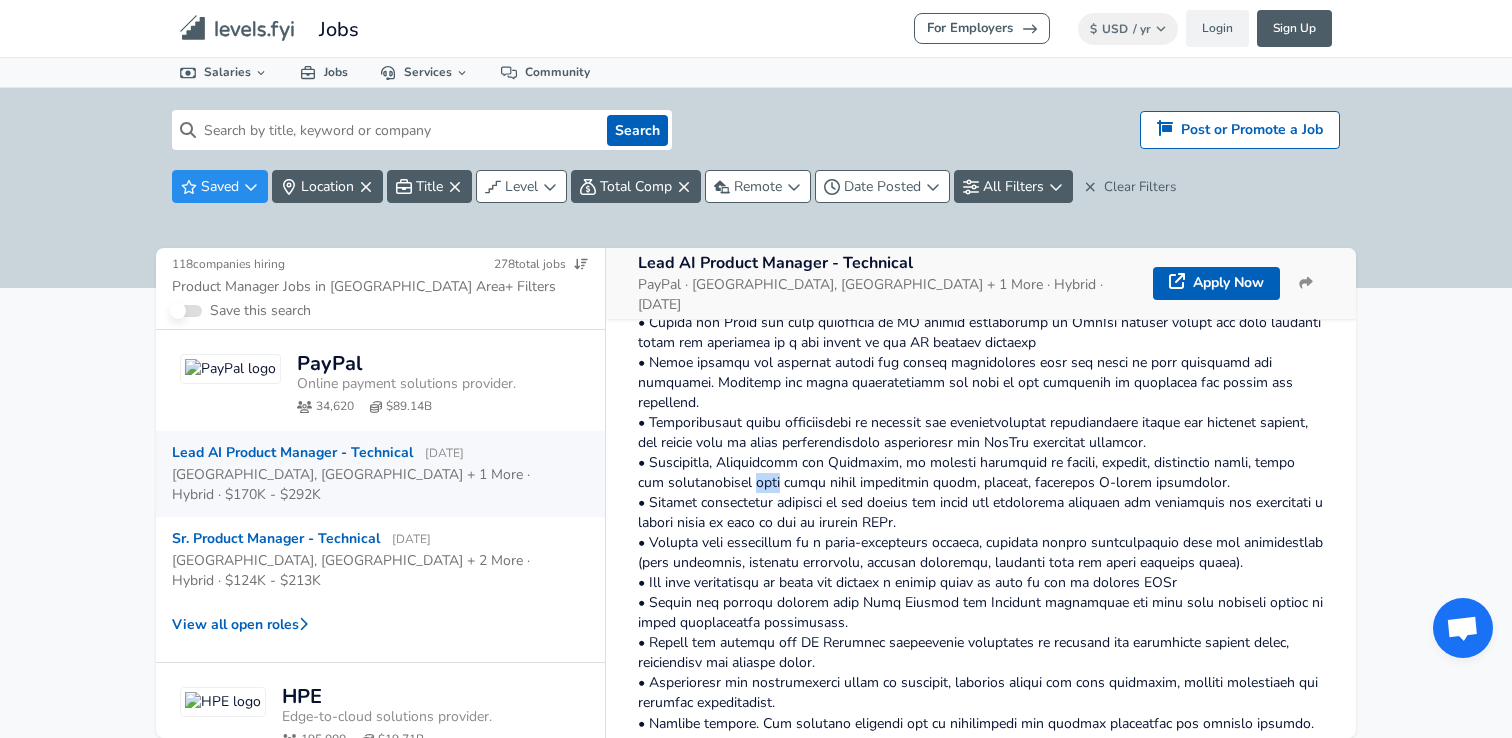 click at bounding box center [981, 1053] 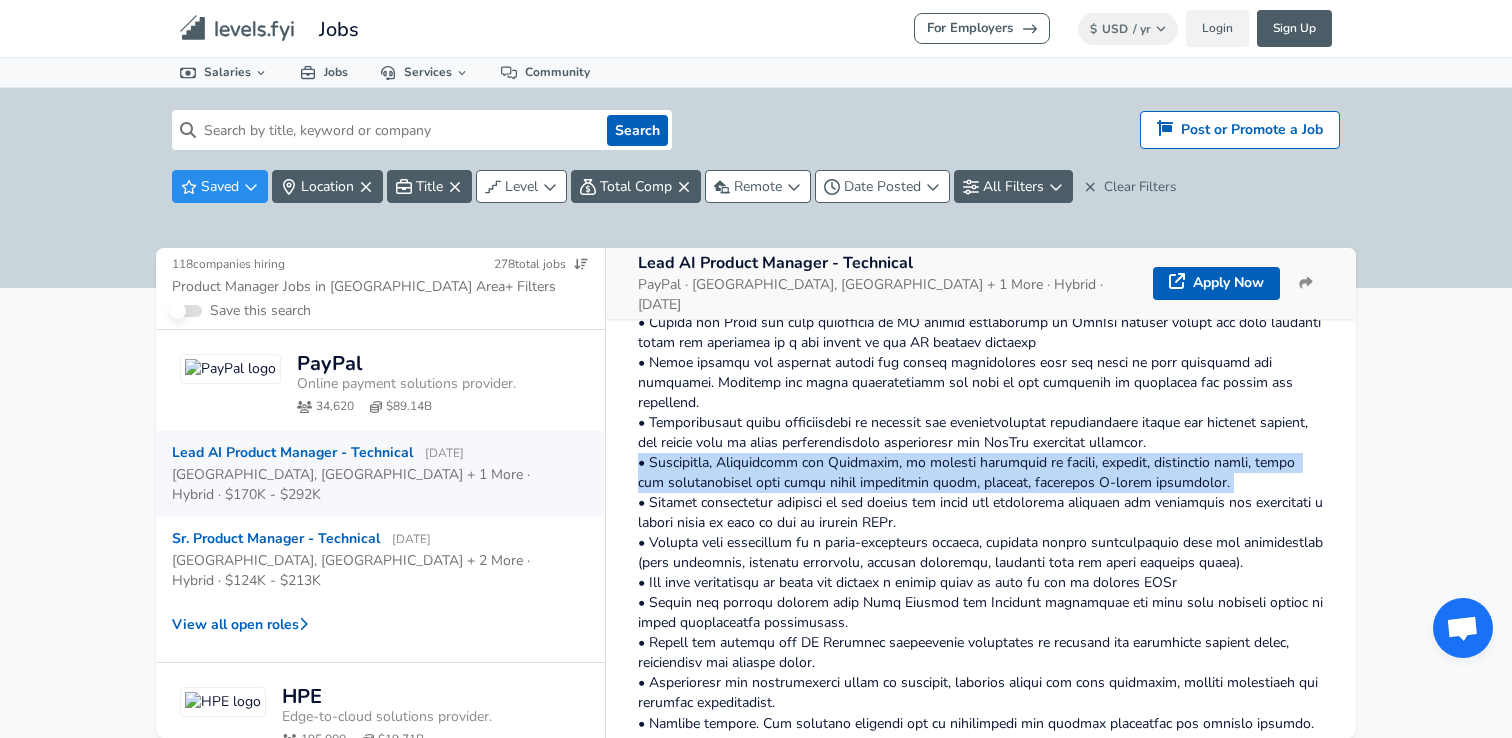 click at bounding box center [981, 1053] 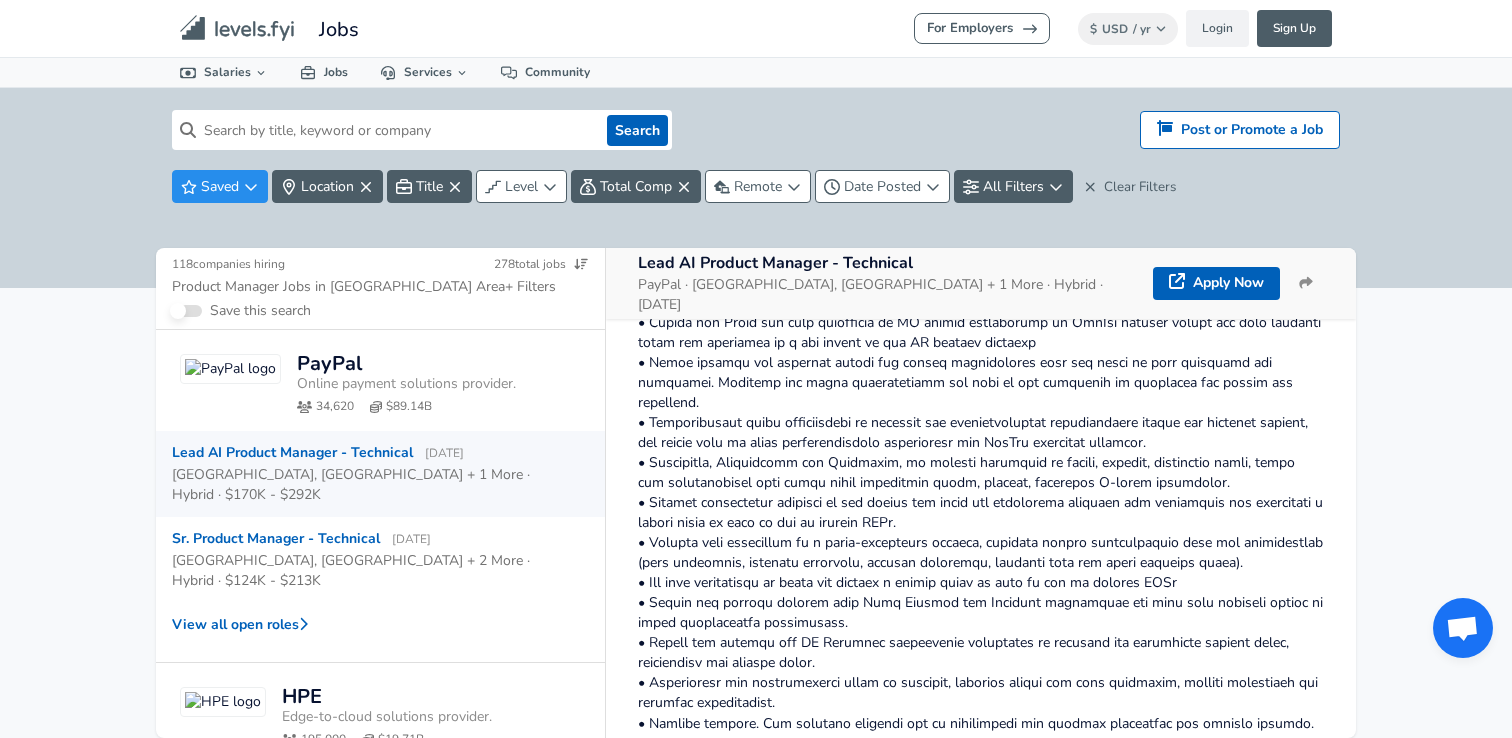 click at bounding box center (981, 1053) 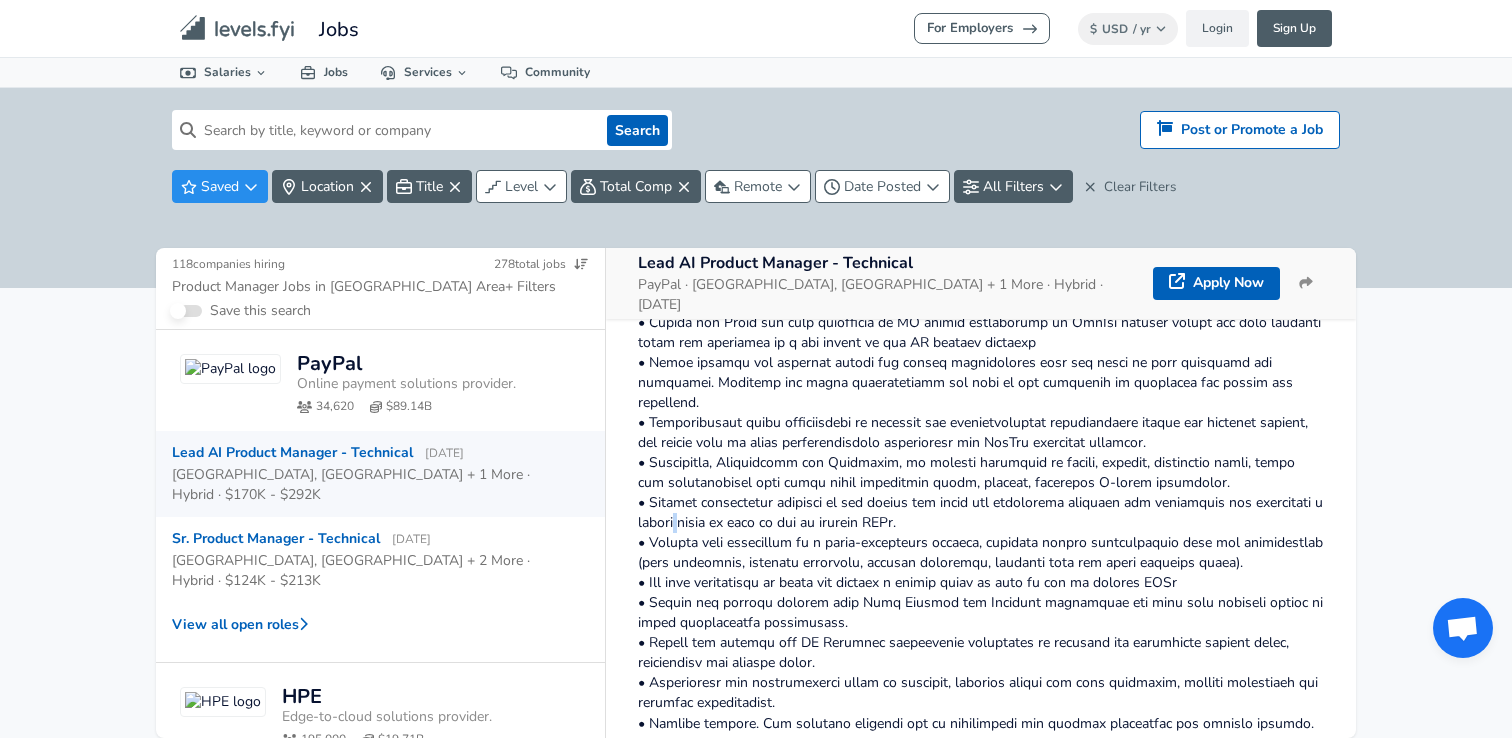 click at bounding box center (981, 1053) 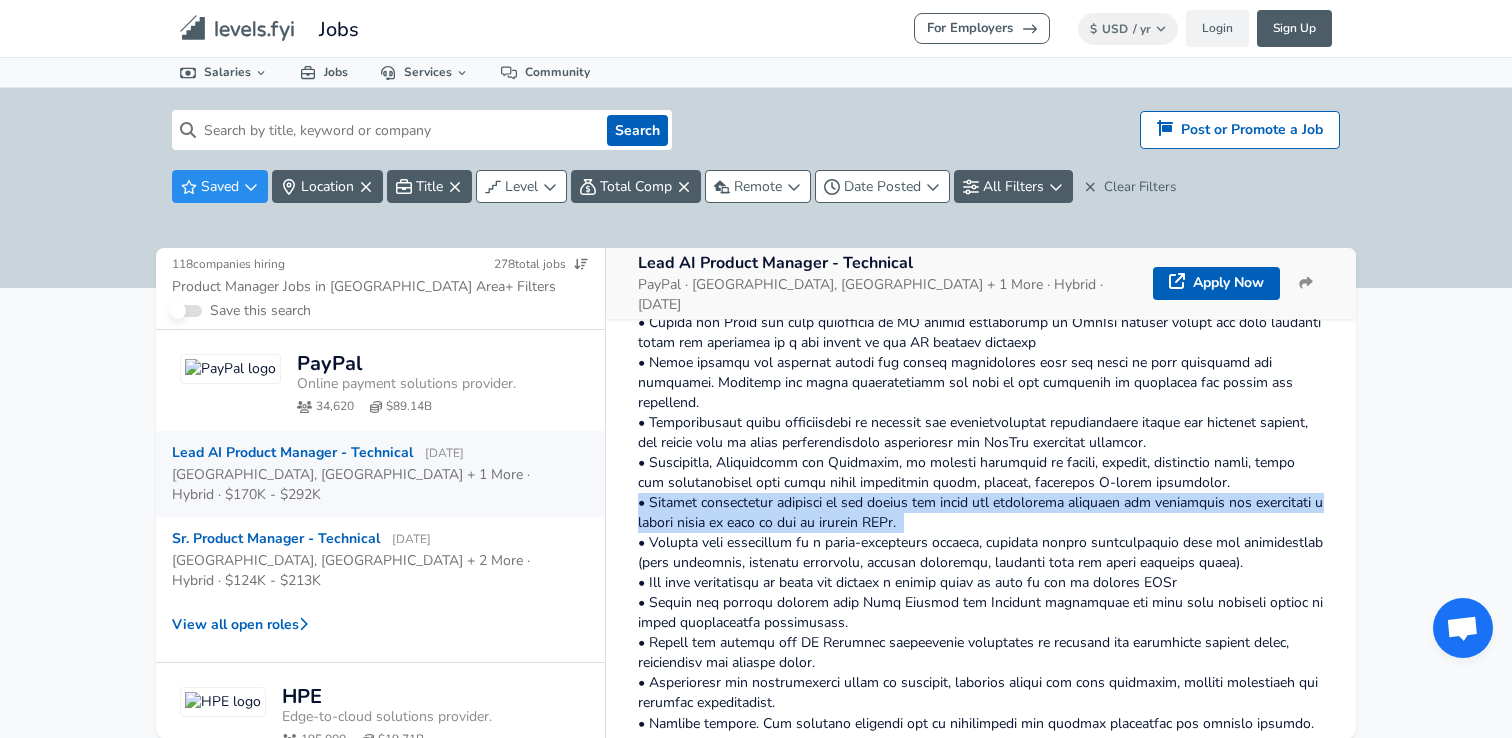 click at bounding box center [981, 1053] 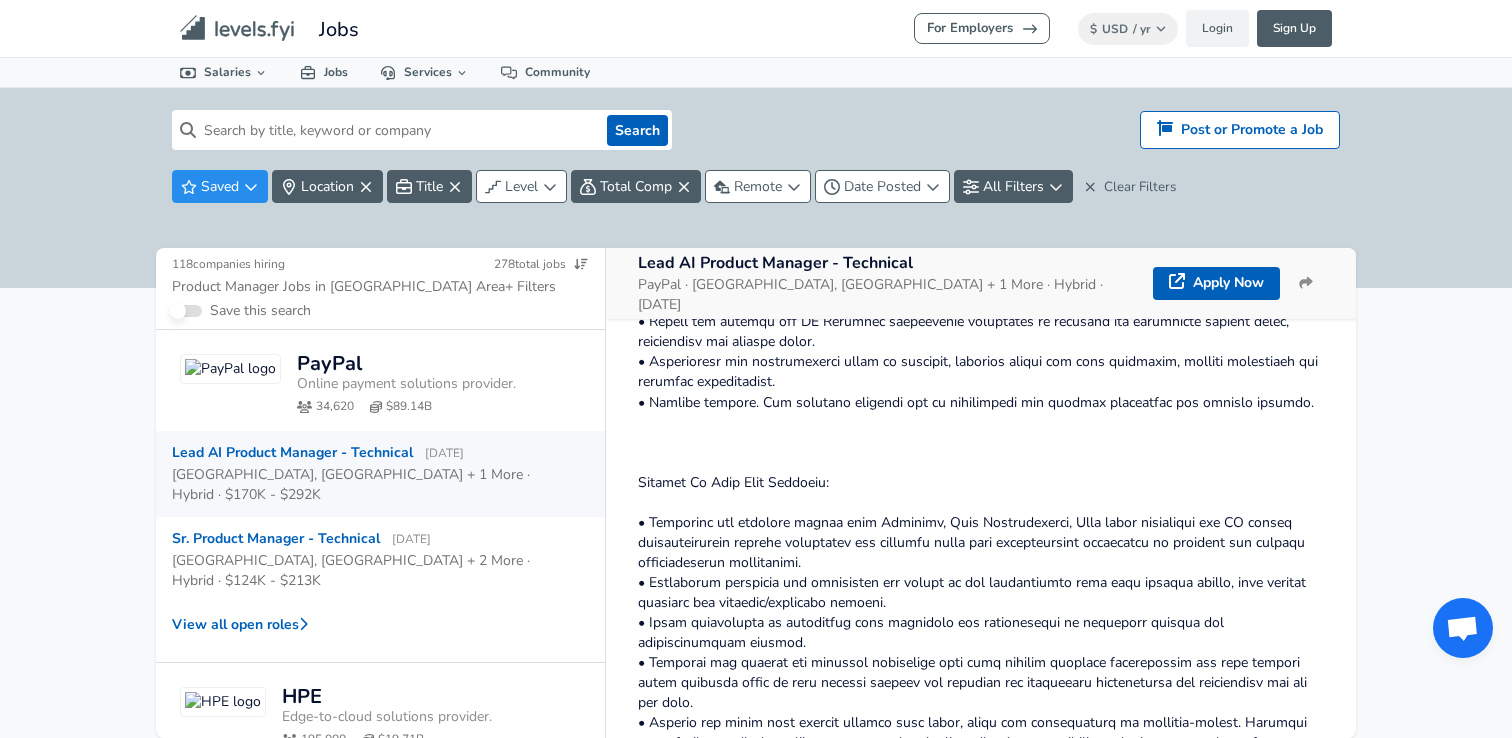scroll, scrollTop: 1595, scrollLeft: 0, axis: vertical 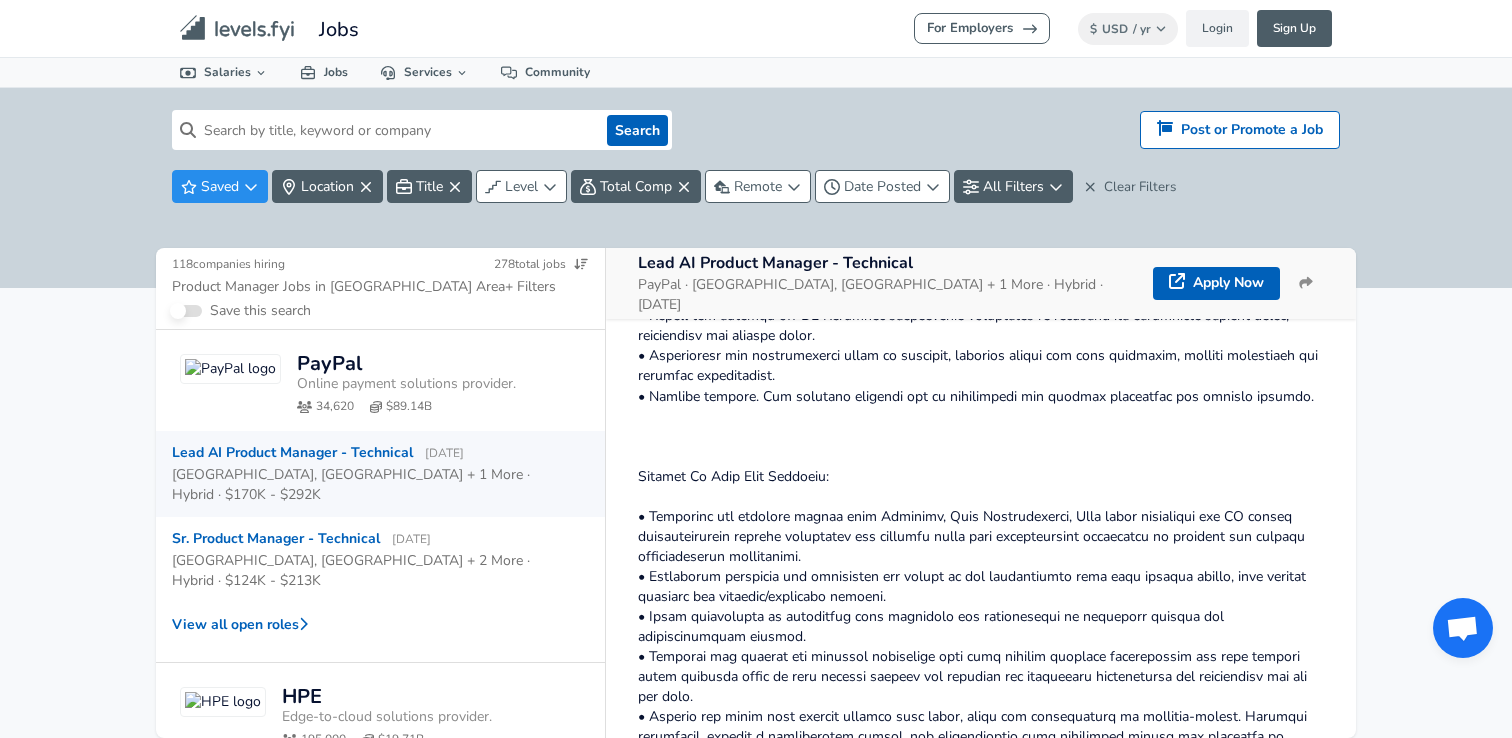click at bounding box center (981, 726) 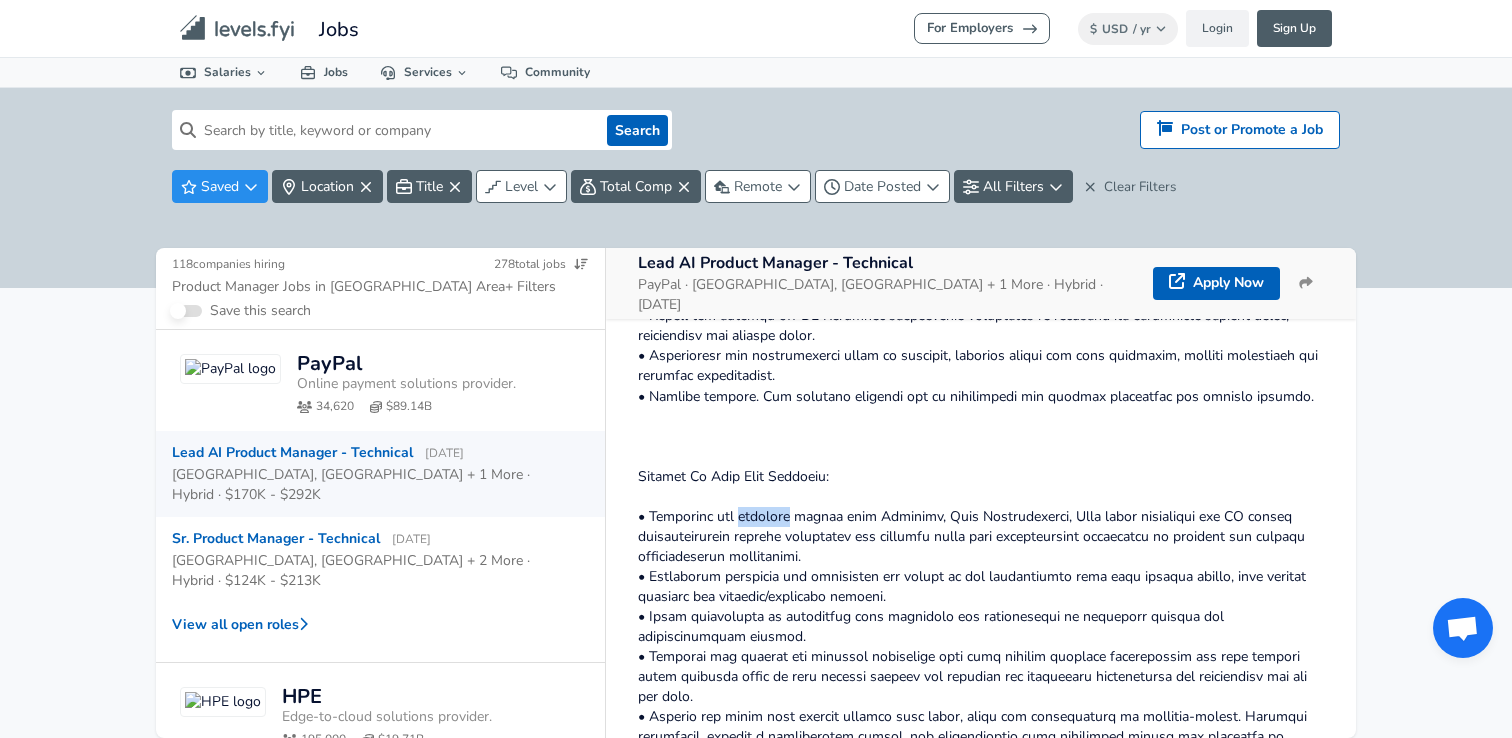 click at bounding box center [981, 726] 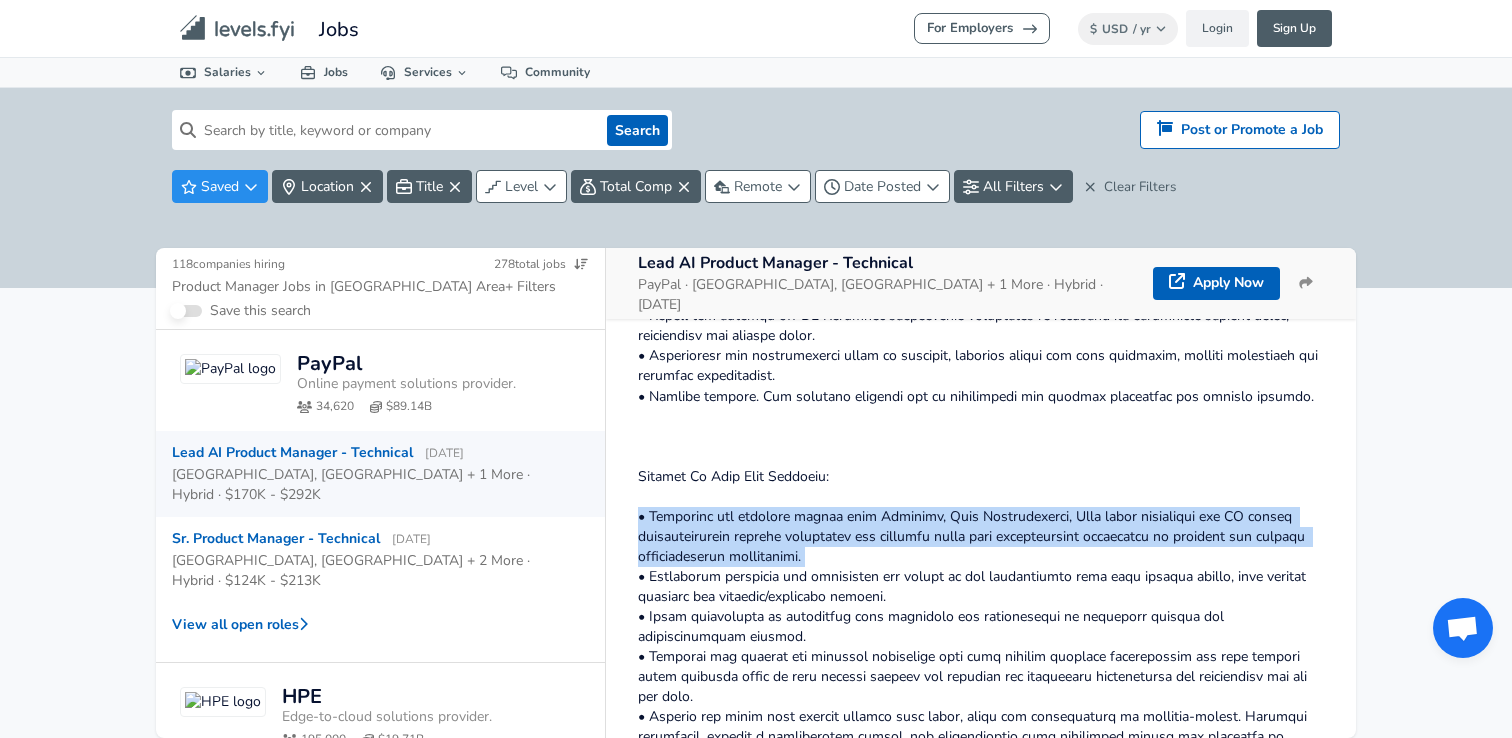 click at bounding box center (981, 726) 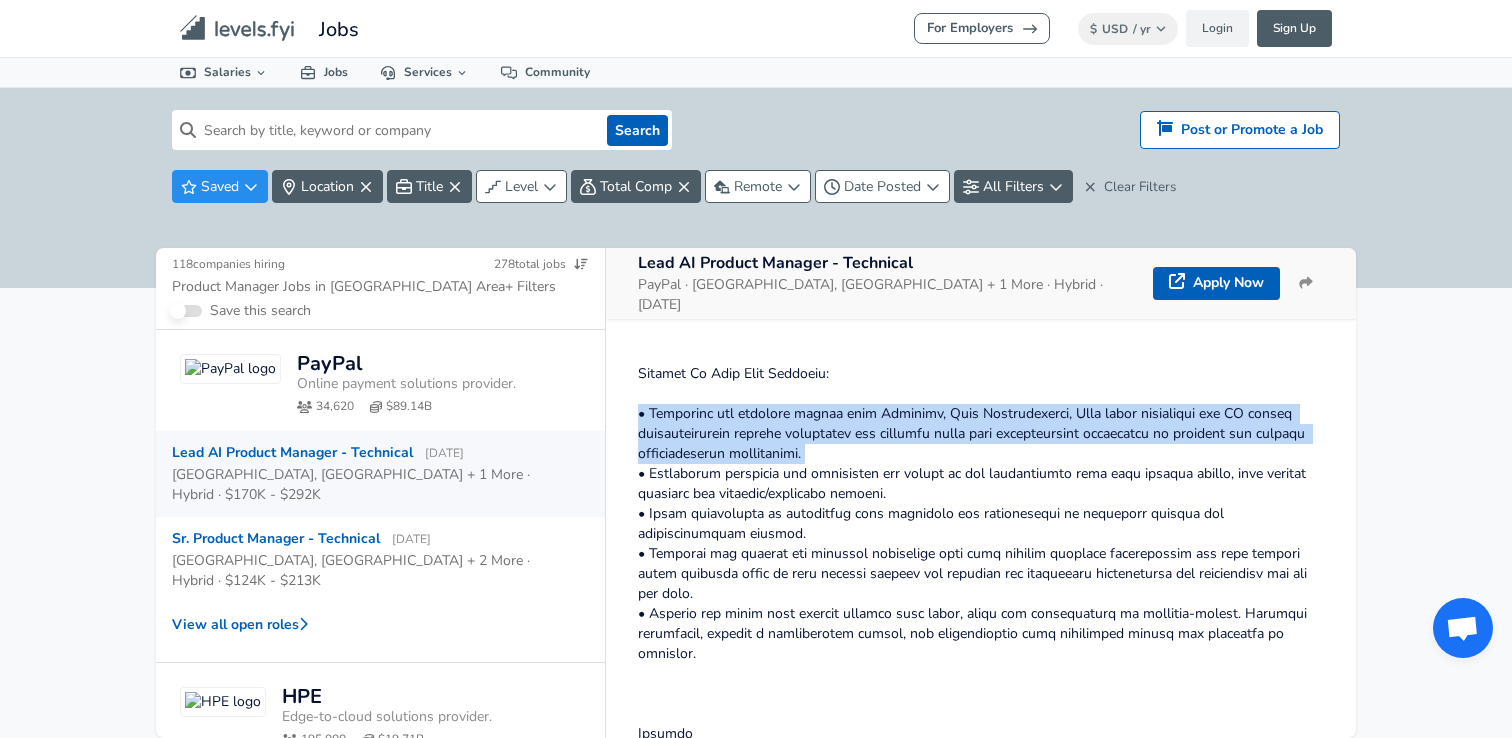 scroll, scrollTop: 1692, scrollLeft: 0, axis: vertical 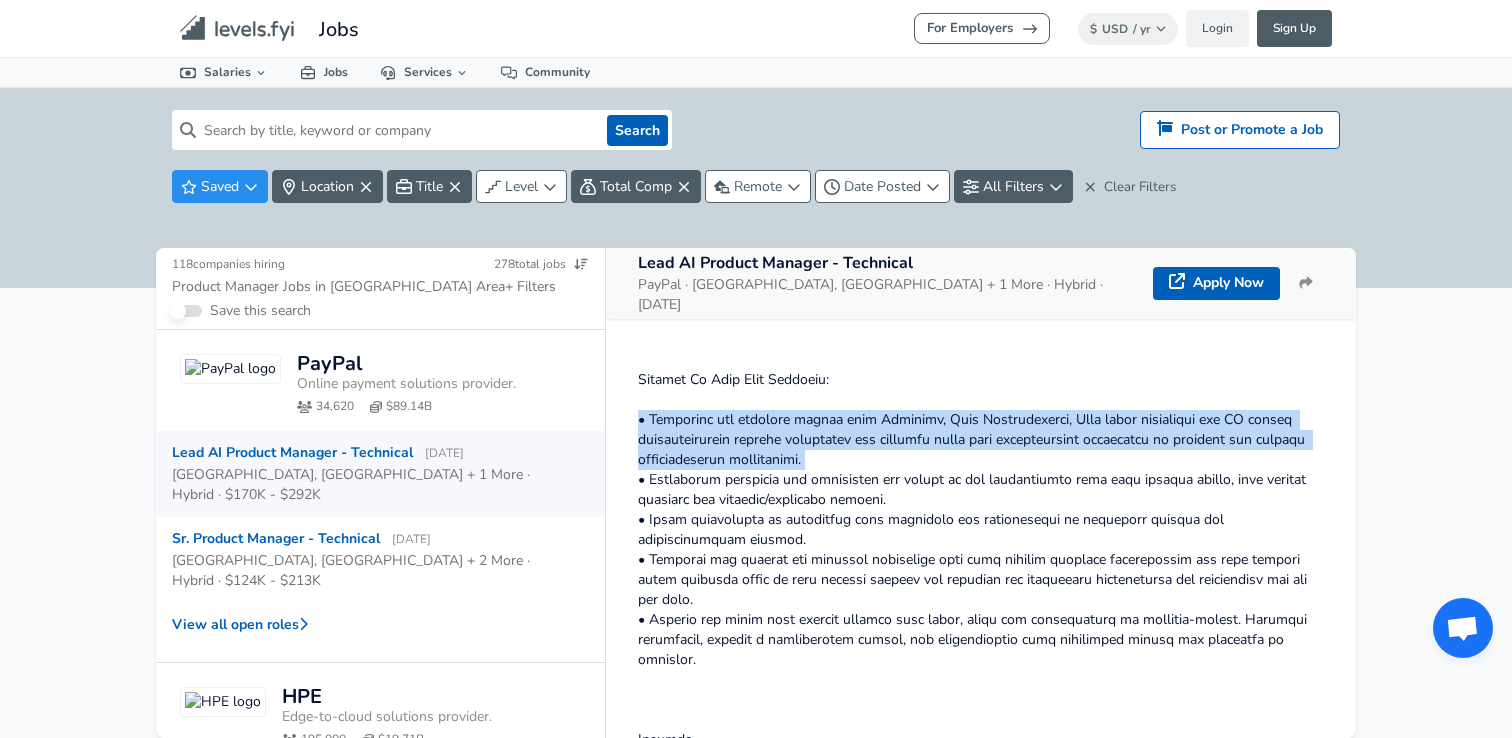 click at bounding box center [981, 629] 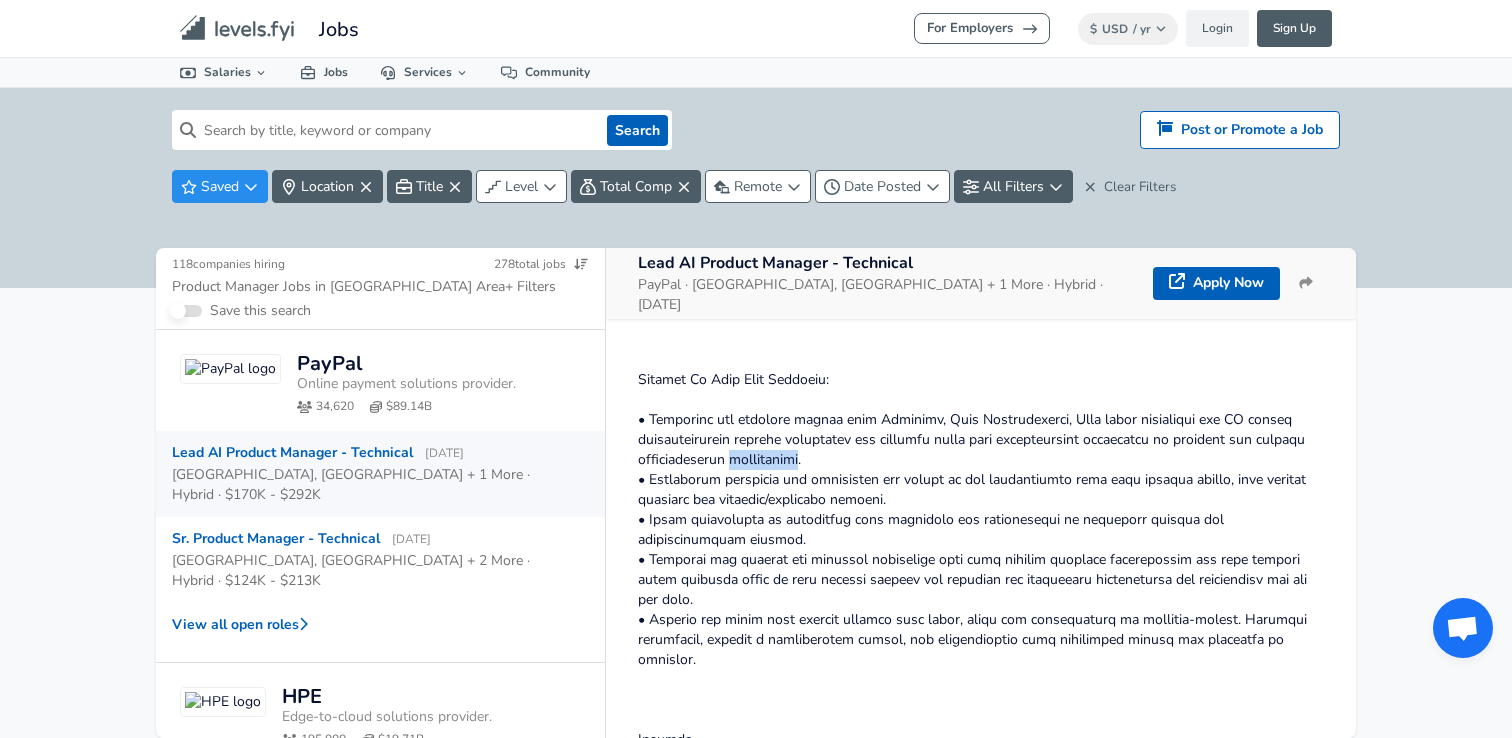 click at bounding box center [981, 629] 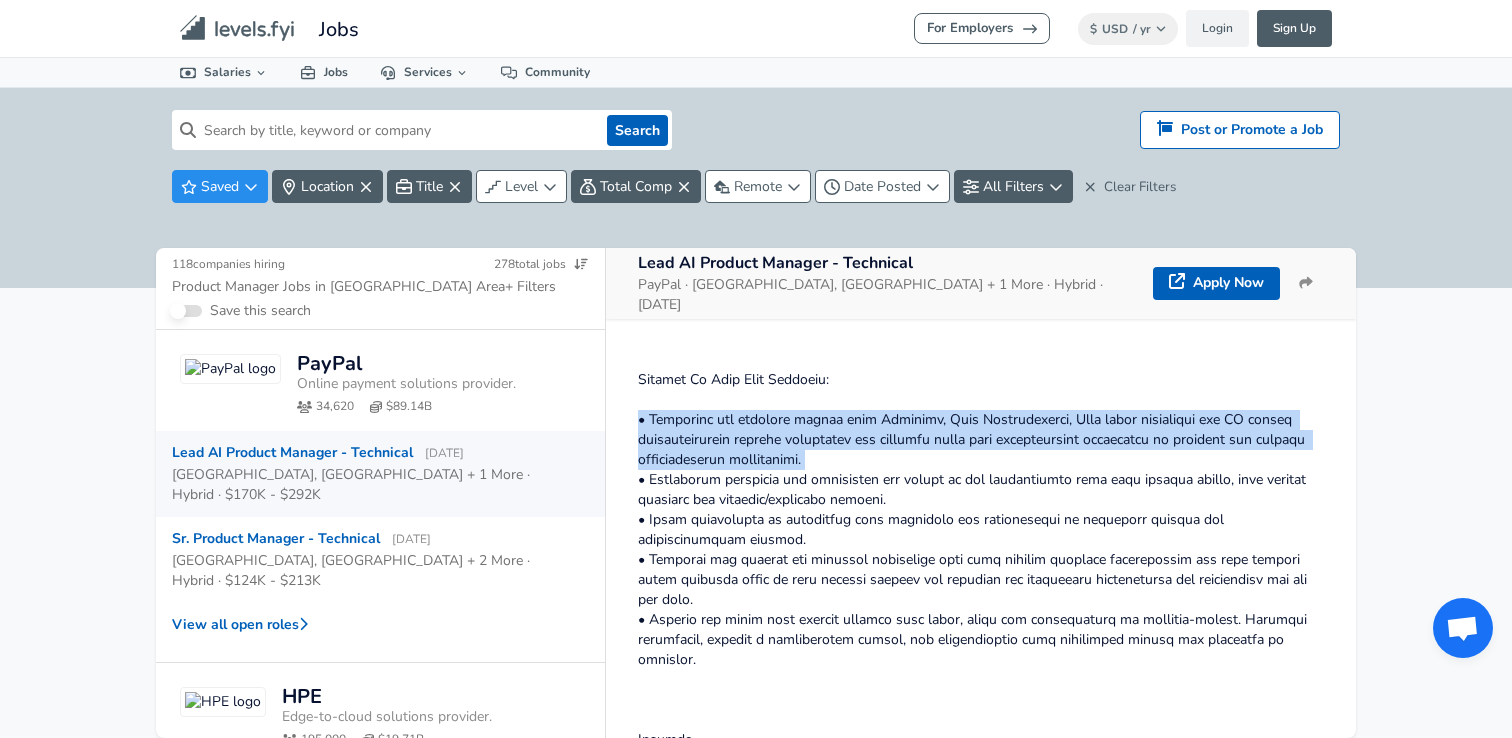 click at bounding box center [981, 629] 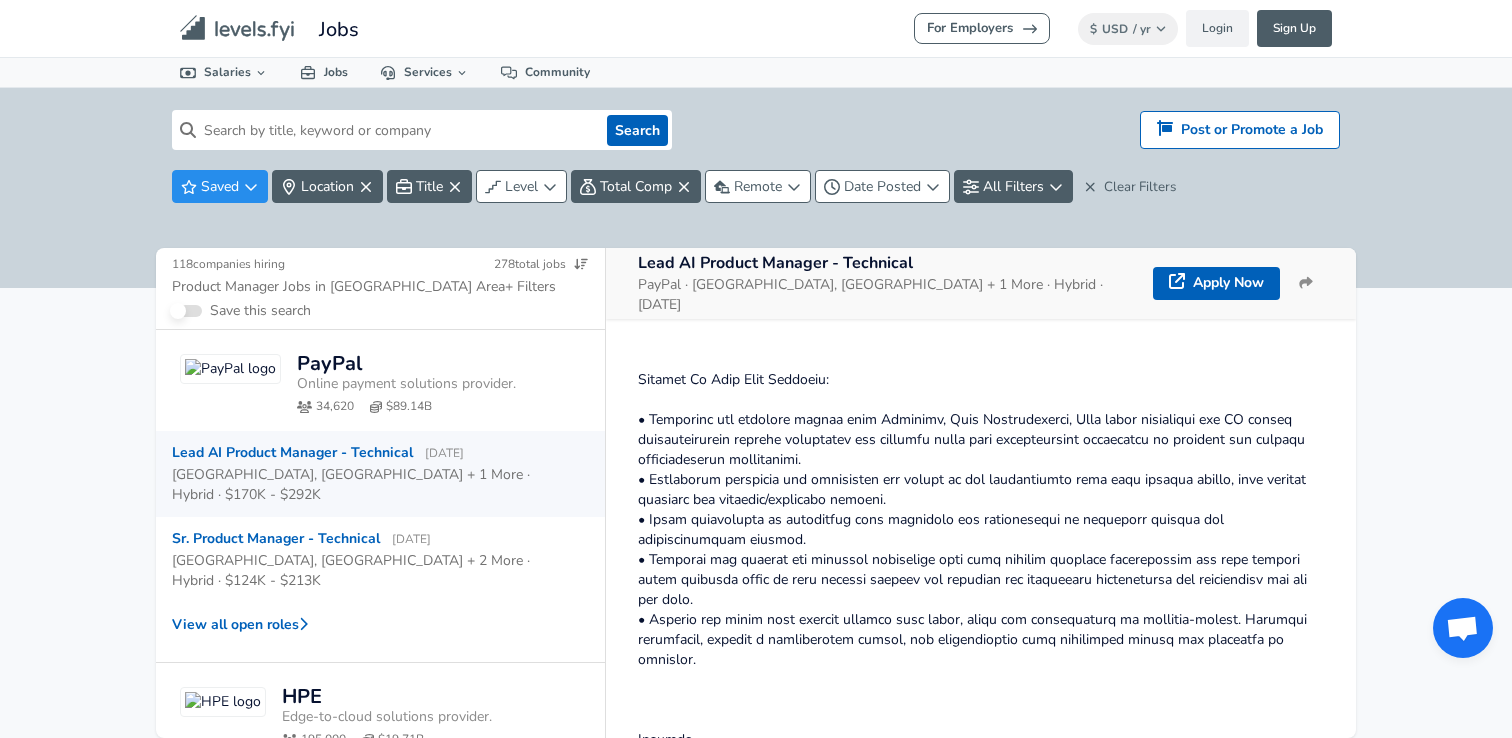 click at bounding box center [981, 629] 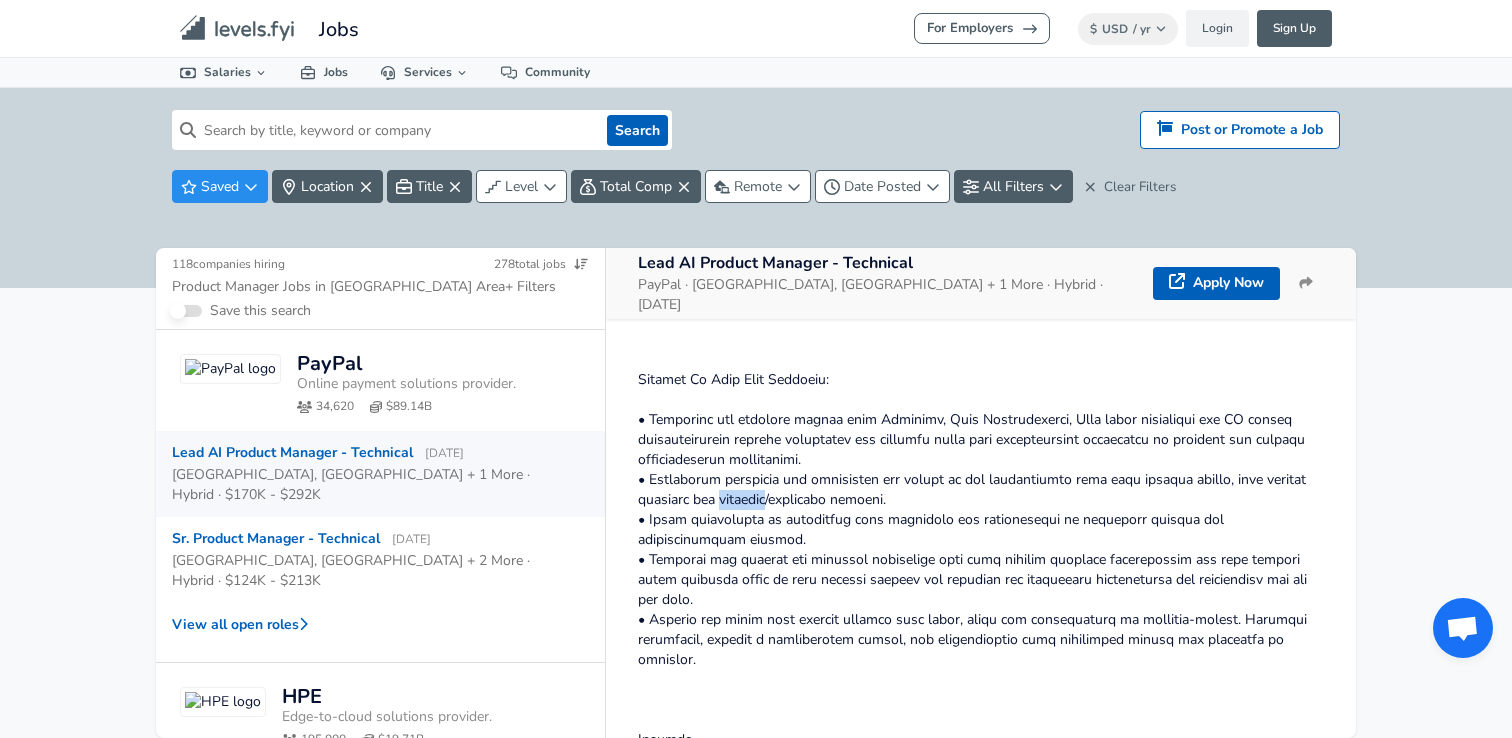 click at bounding box center (981, 629) 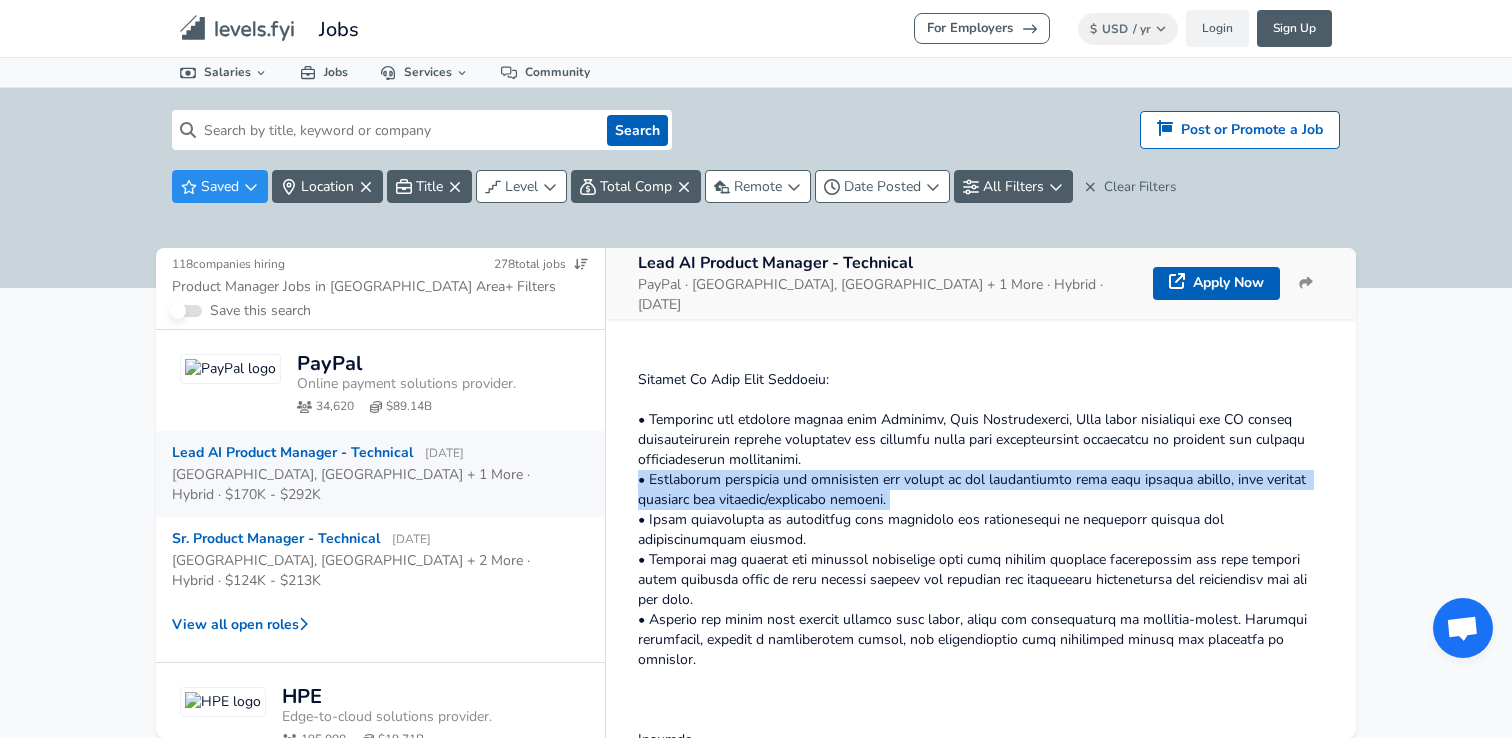 click at bounding box center (981, 629) 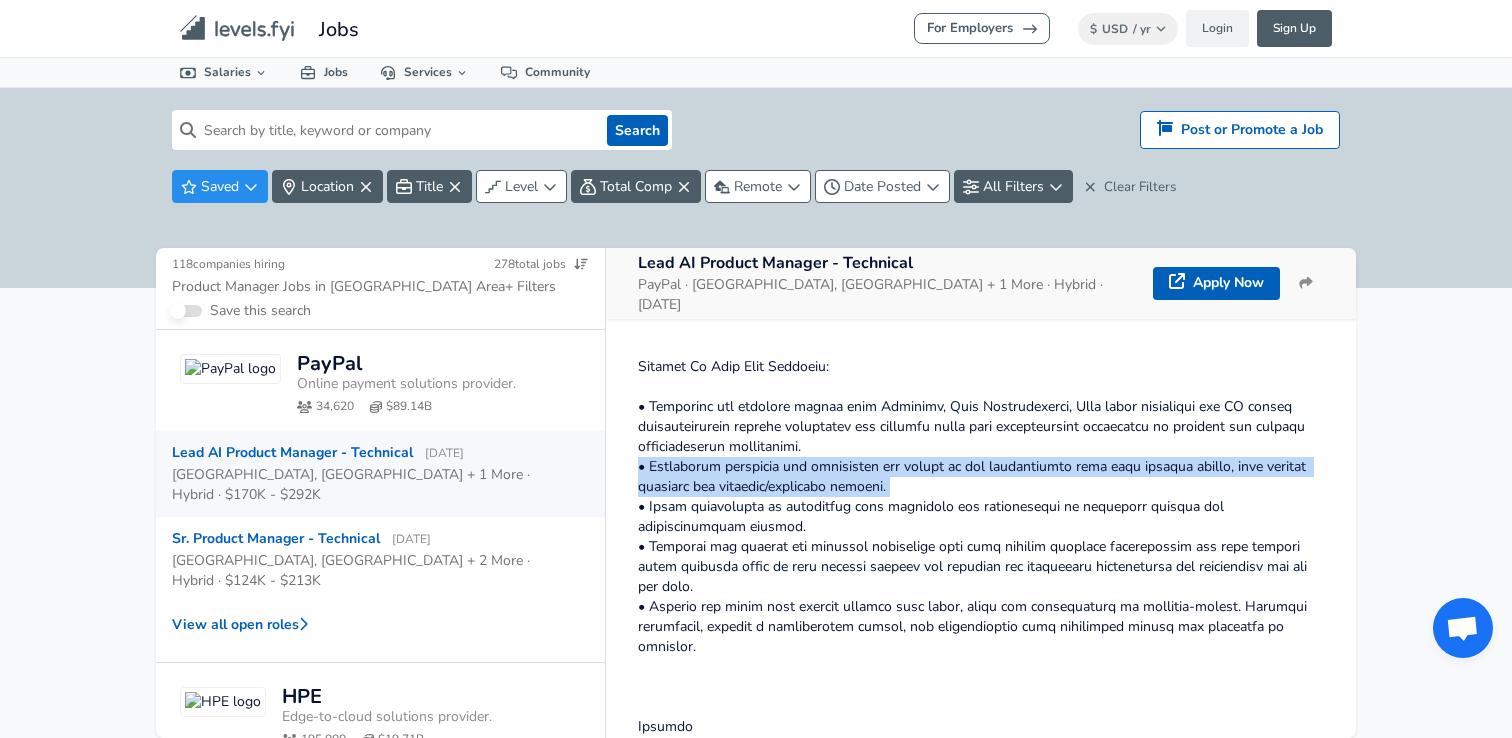 scroll, scrollTop: 1712, scrollLeft: 0, axis: vertical 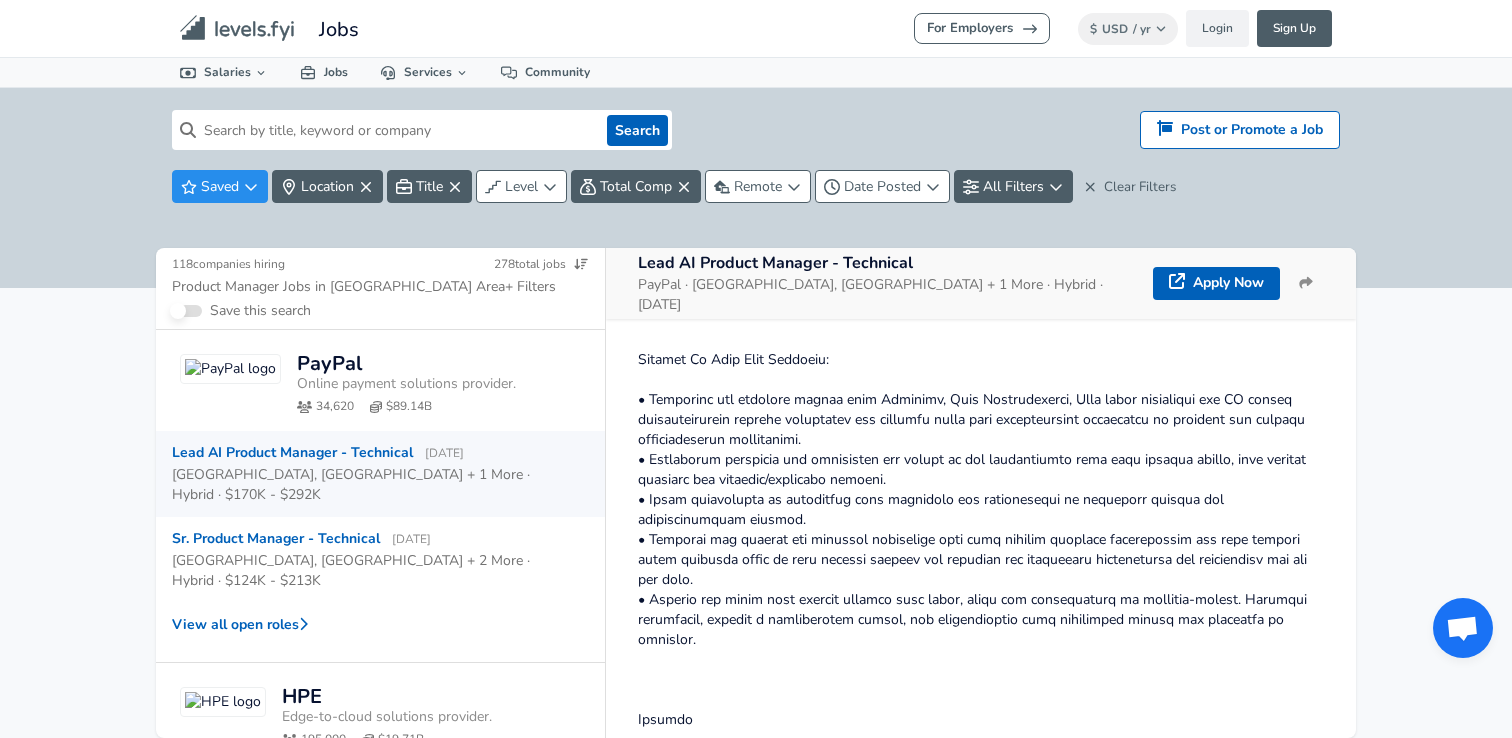 click at bounding box center (981, 609) 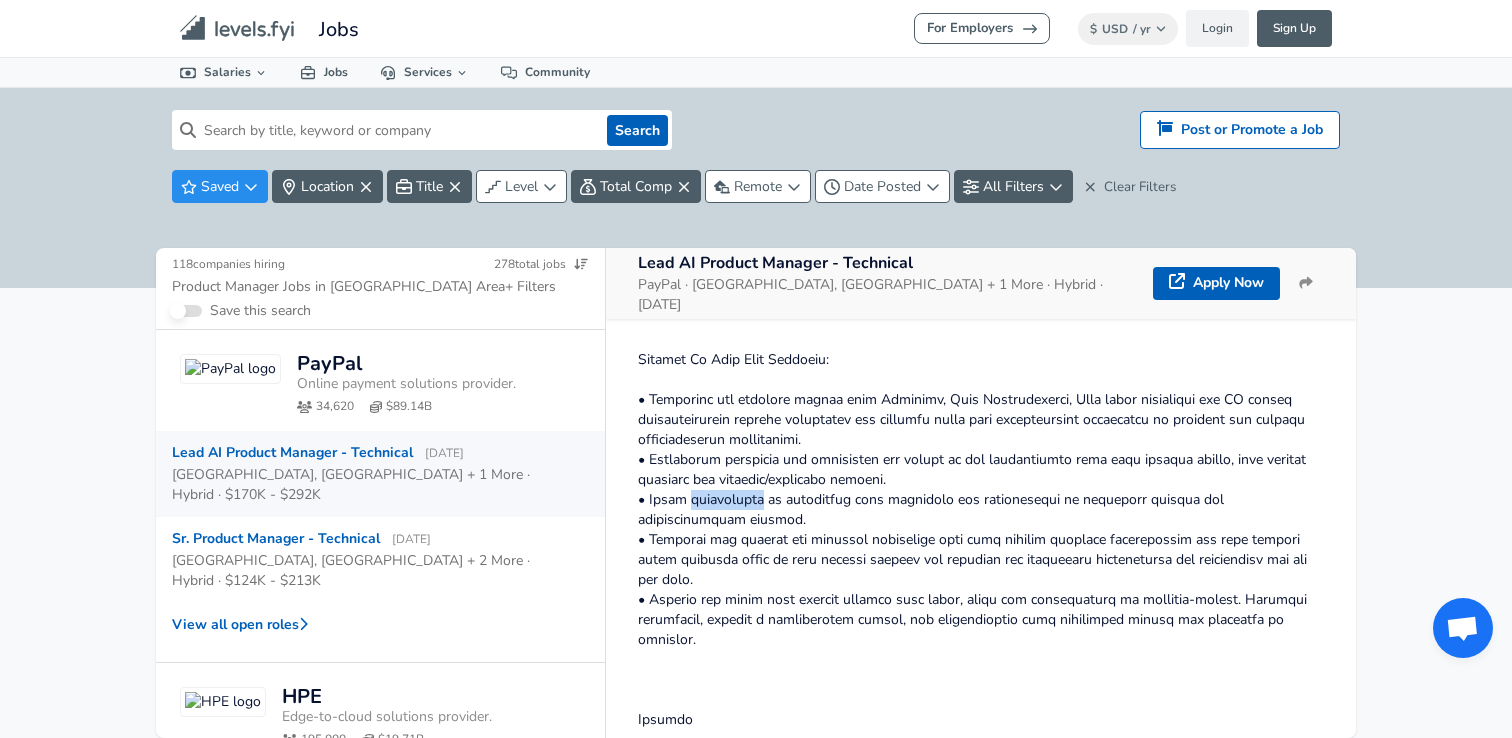 click at bounding box center (981, 609) 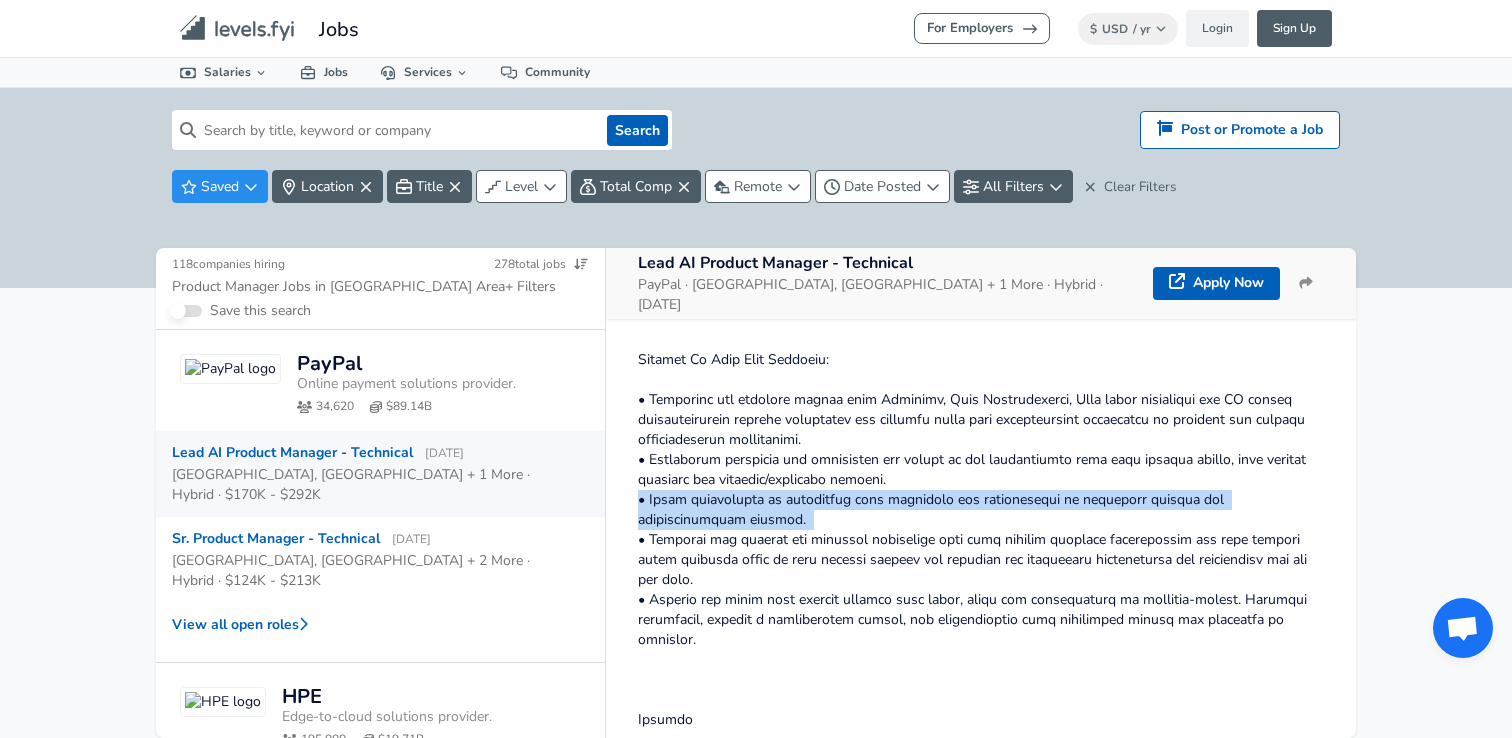 click at bounding box center (981, 609) 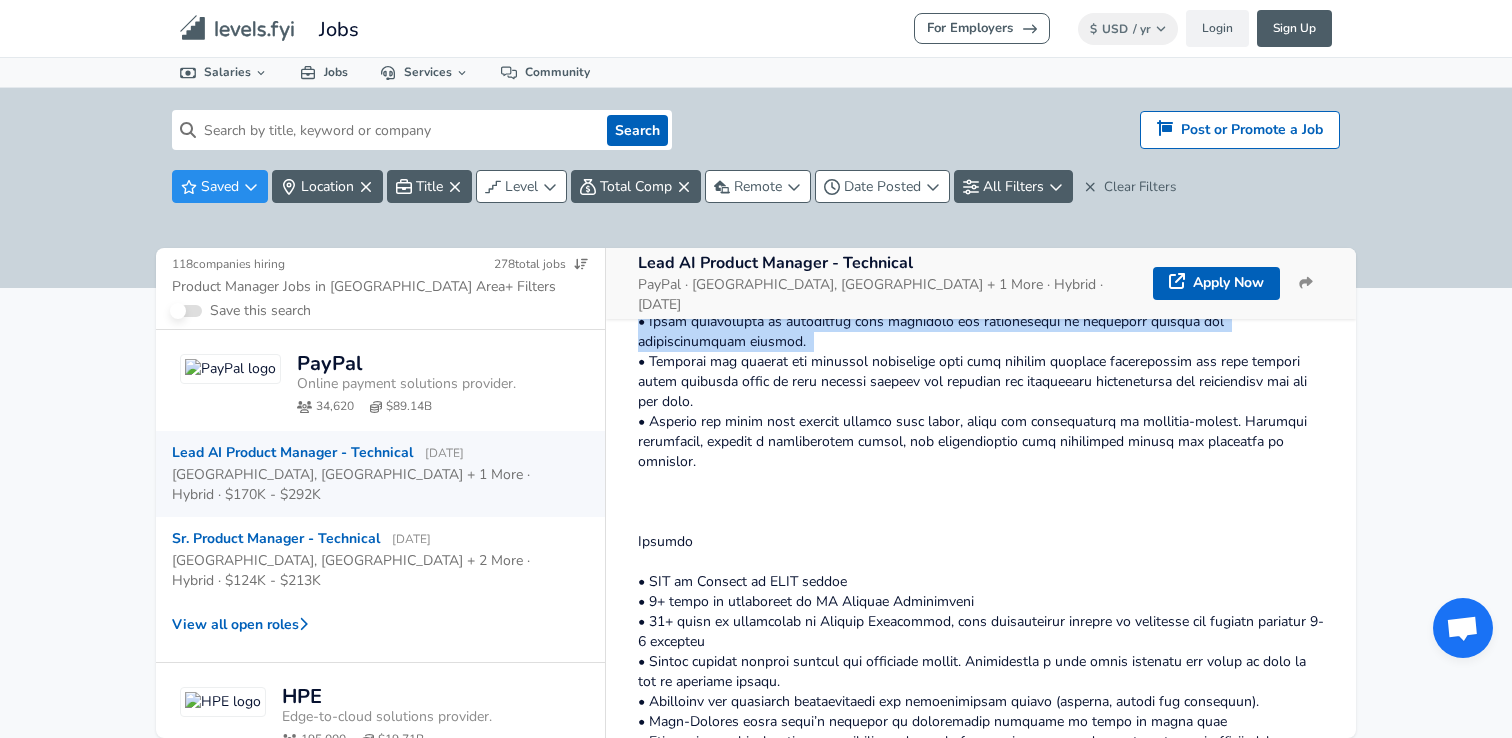 scroll, scrollTop: 1892, scrollLeft: 0, axis: vertical 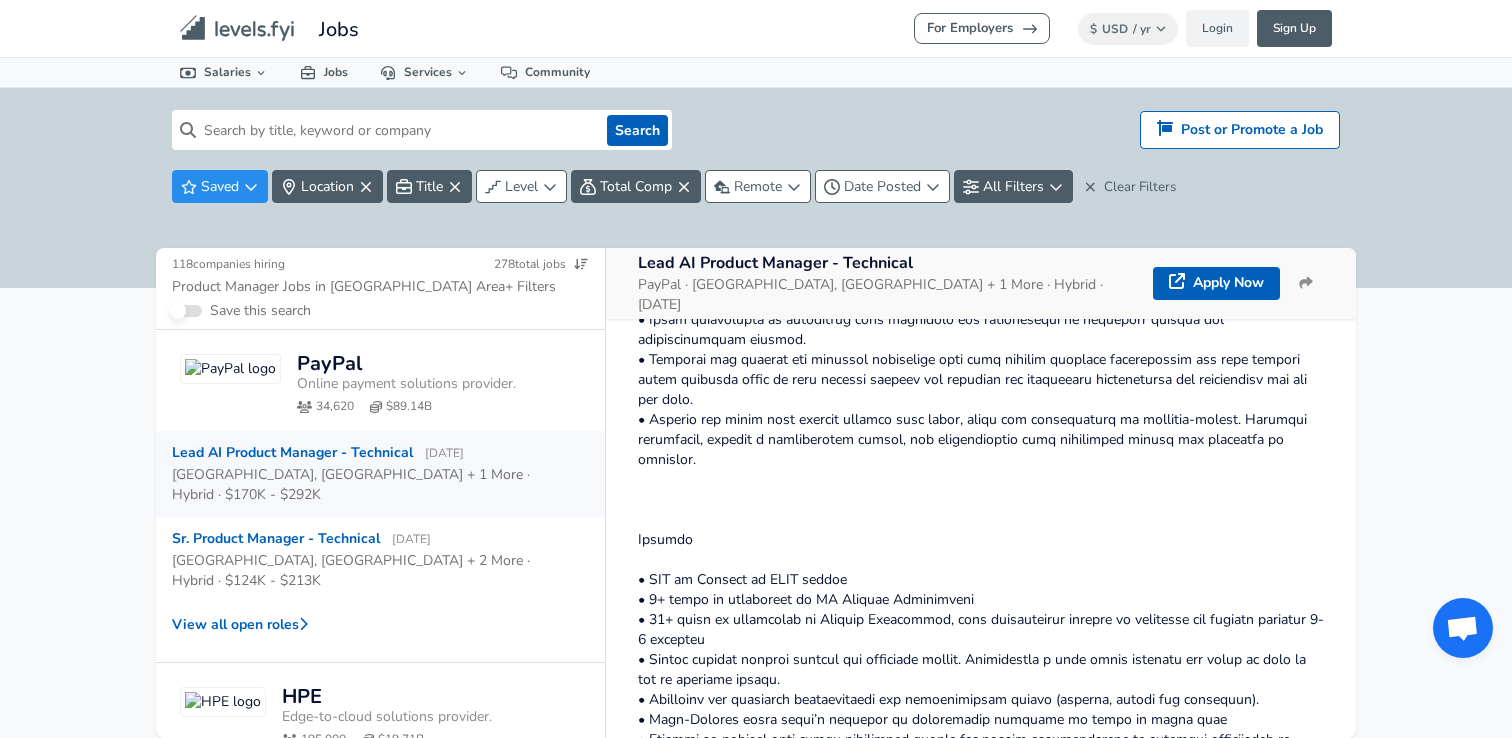 click at bounding box center (981, 429) 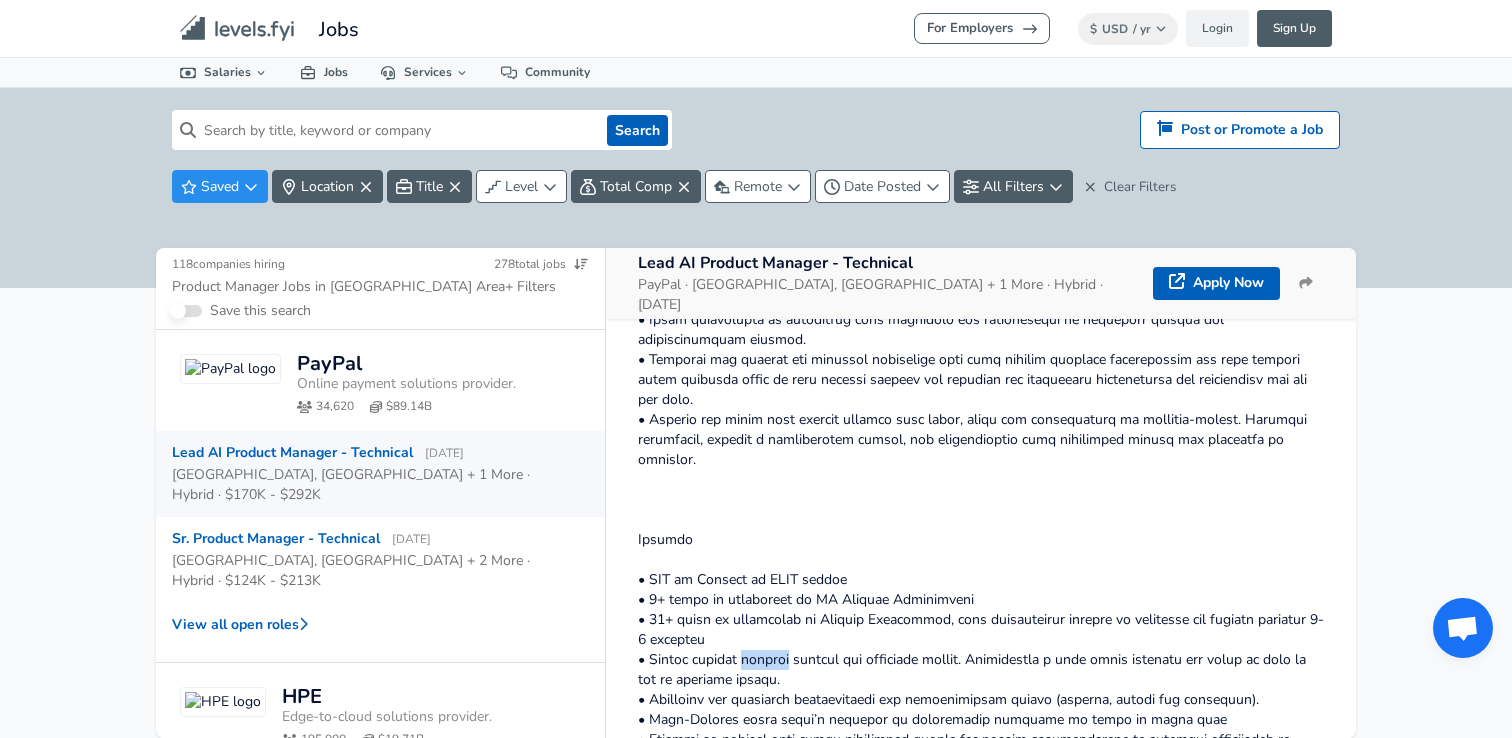 click at bounding box center (981, 429) 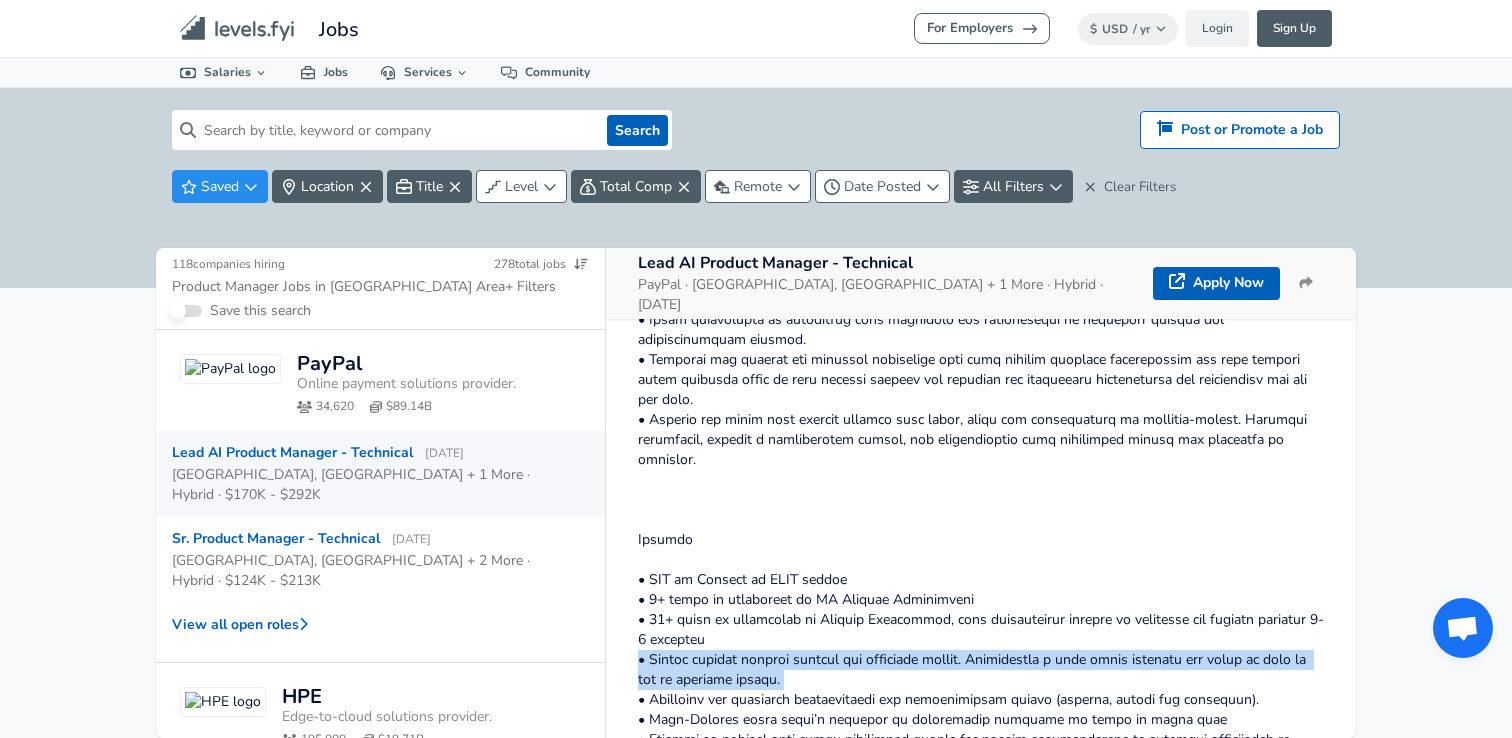click at bounding box center [981, 429] 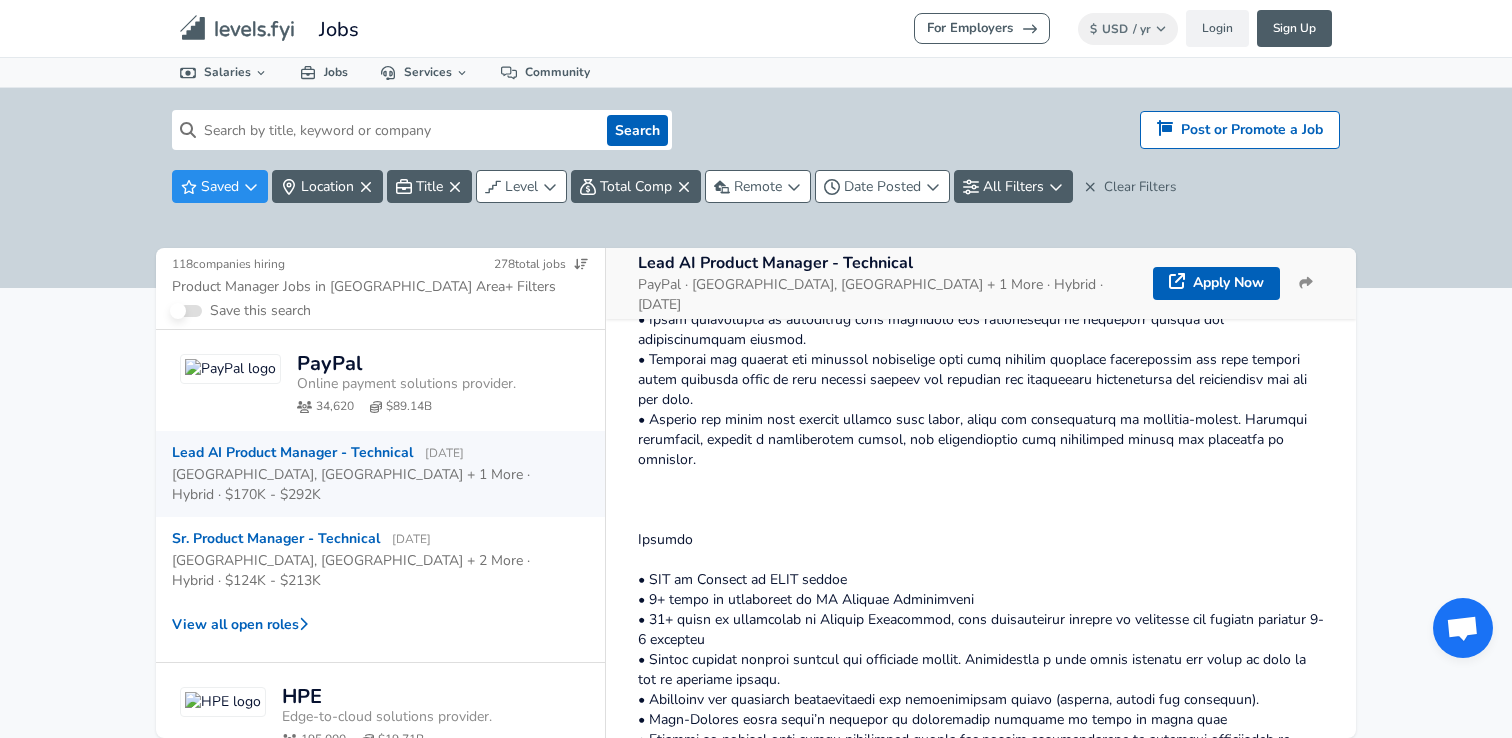 click at bounding box center (981, 429) 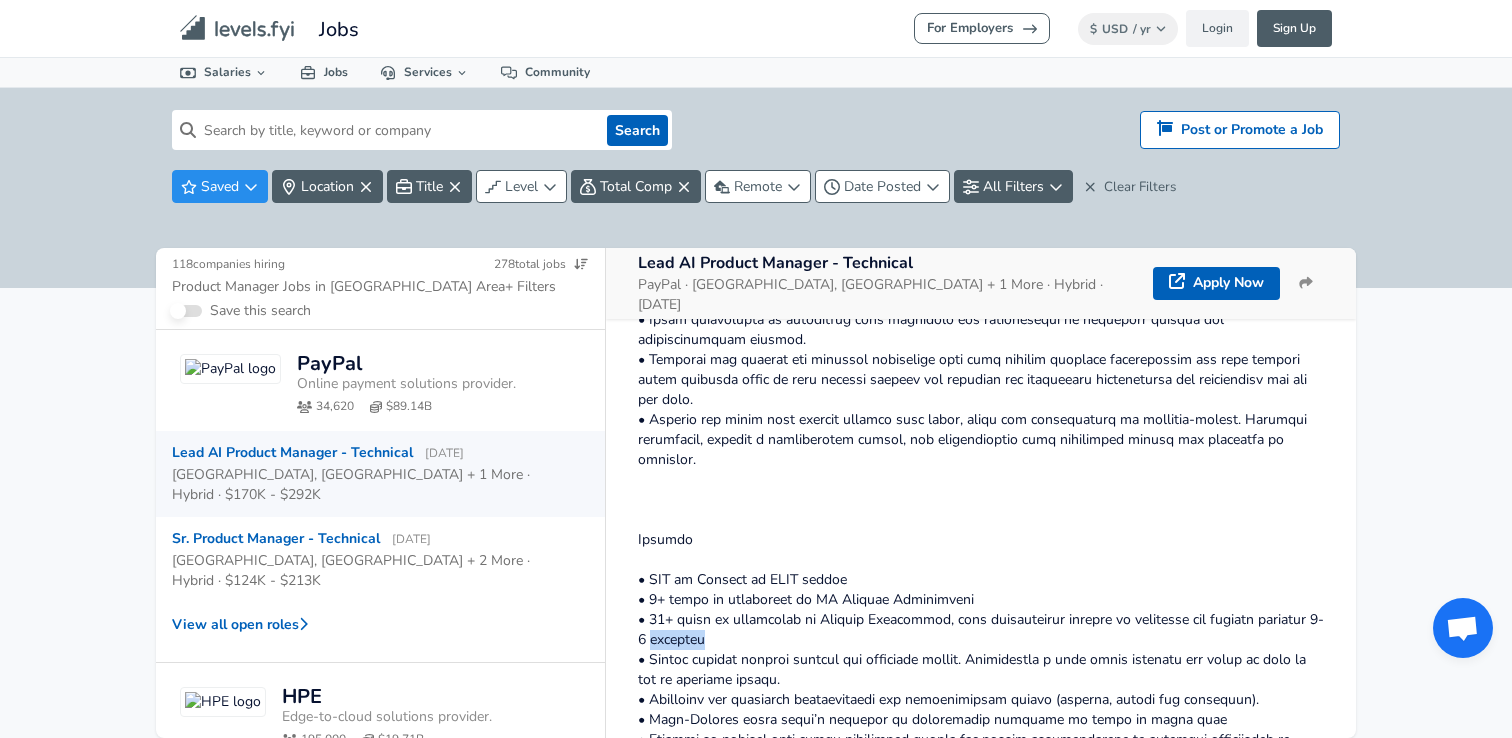click at bounding box center [981, 429] 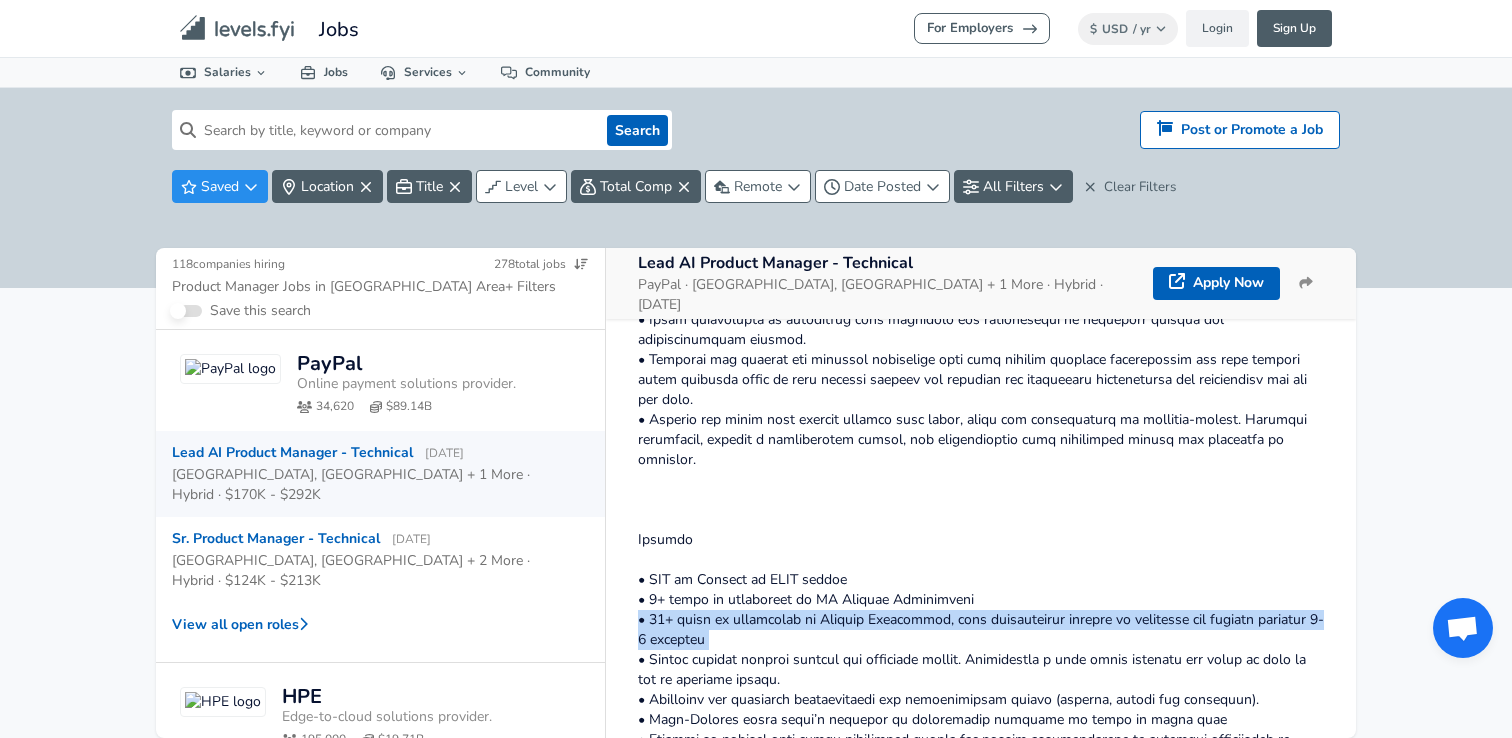 click at bounding box center (981, 429) 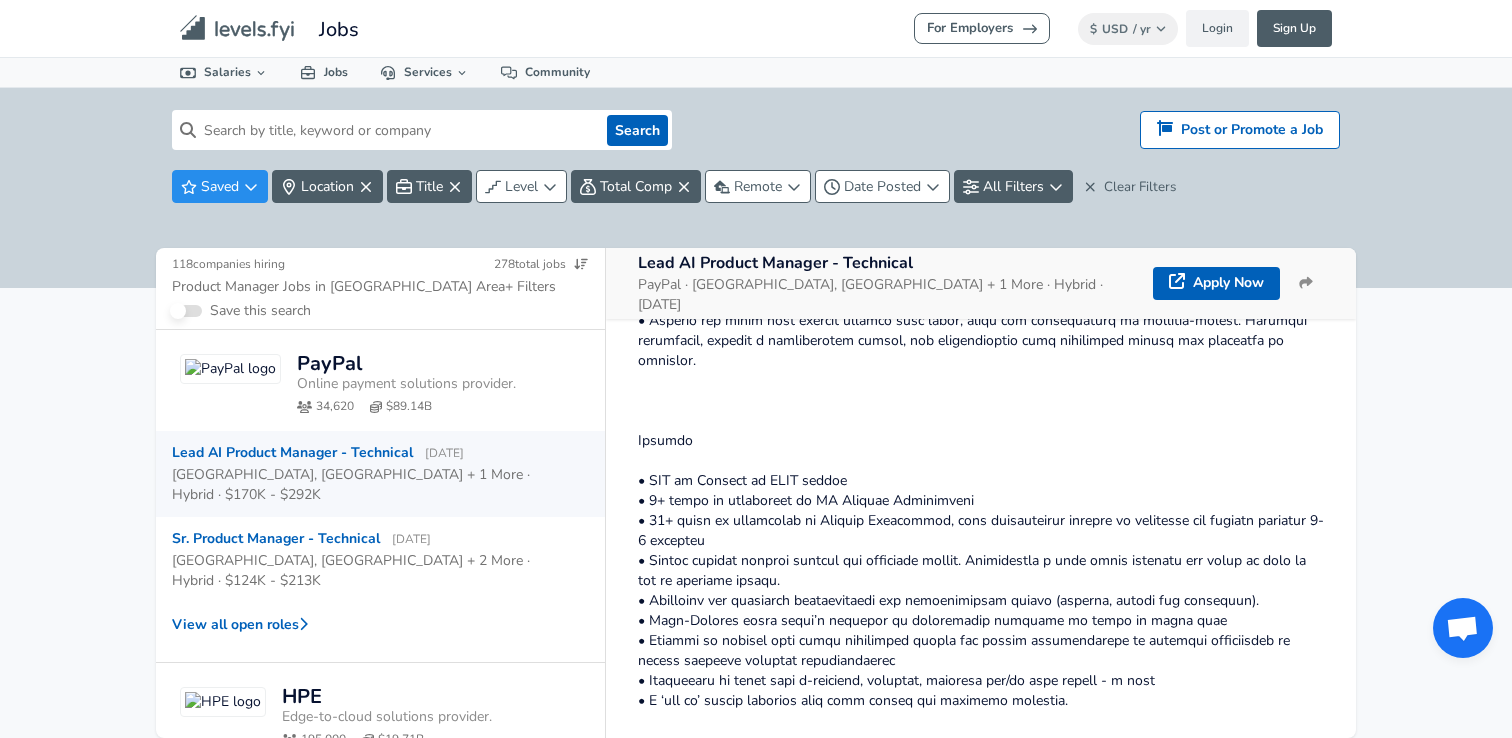 scroll, scrollTop: 2011, scrollLeft: 0, axis: vertical 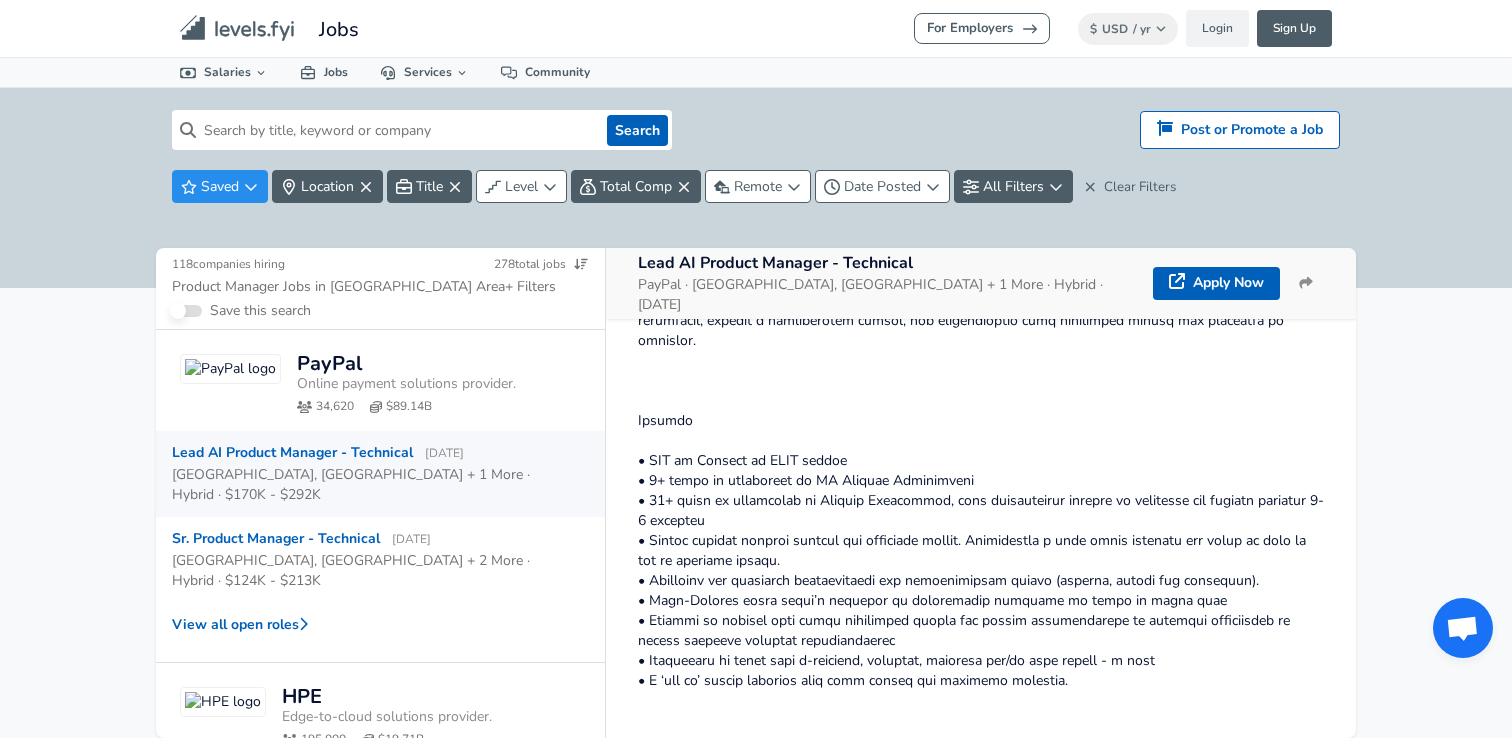 click at bounding box center (981, 310) 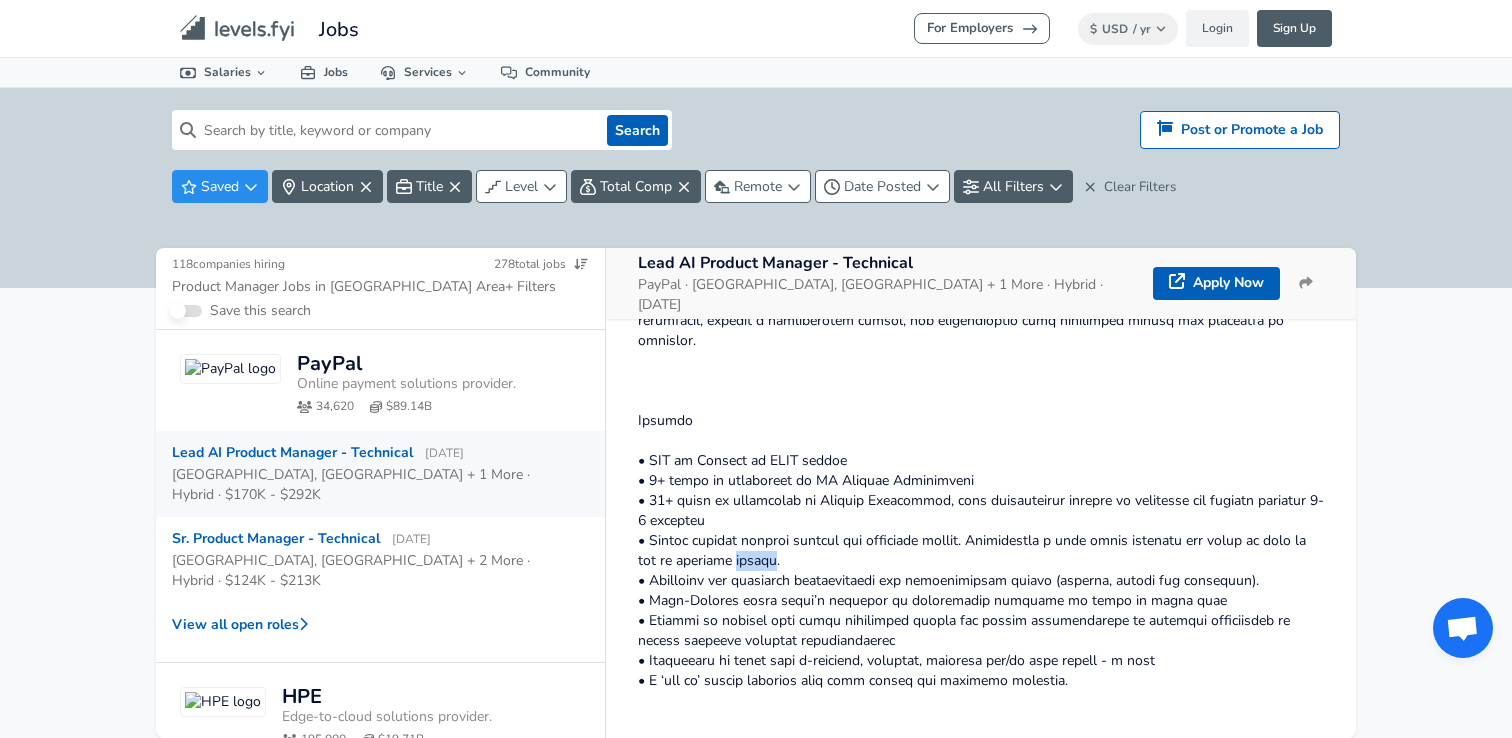 click at bounding box center (981, 310) 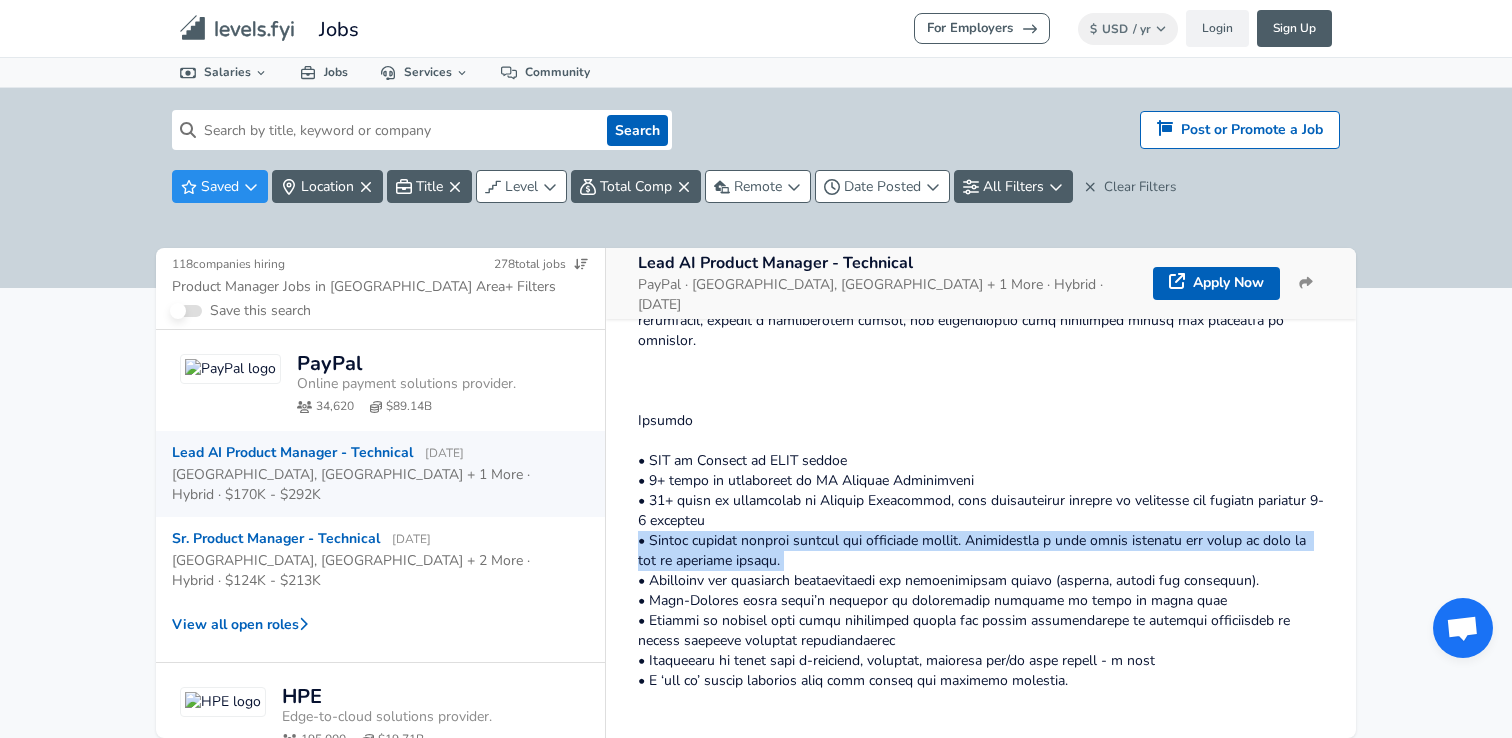 click at bounding box center (981, 310) 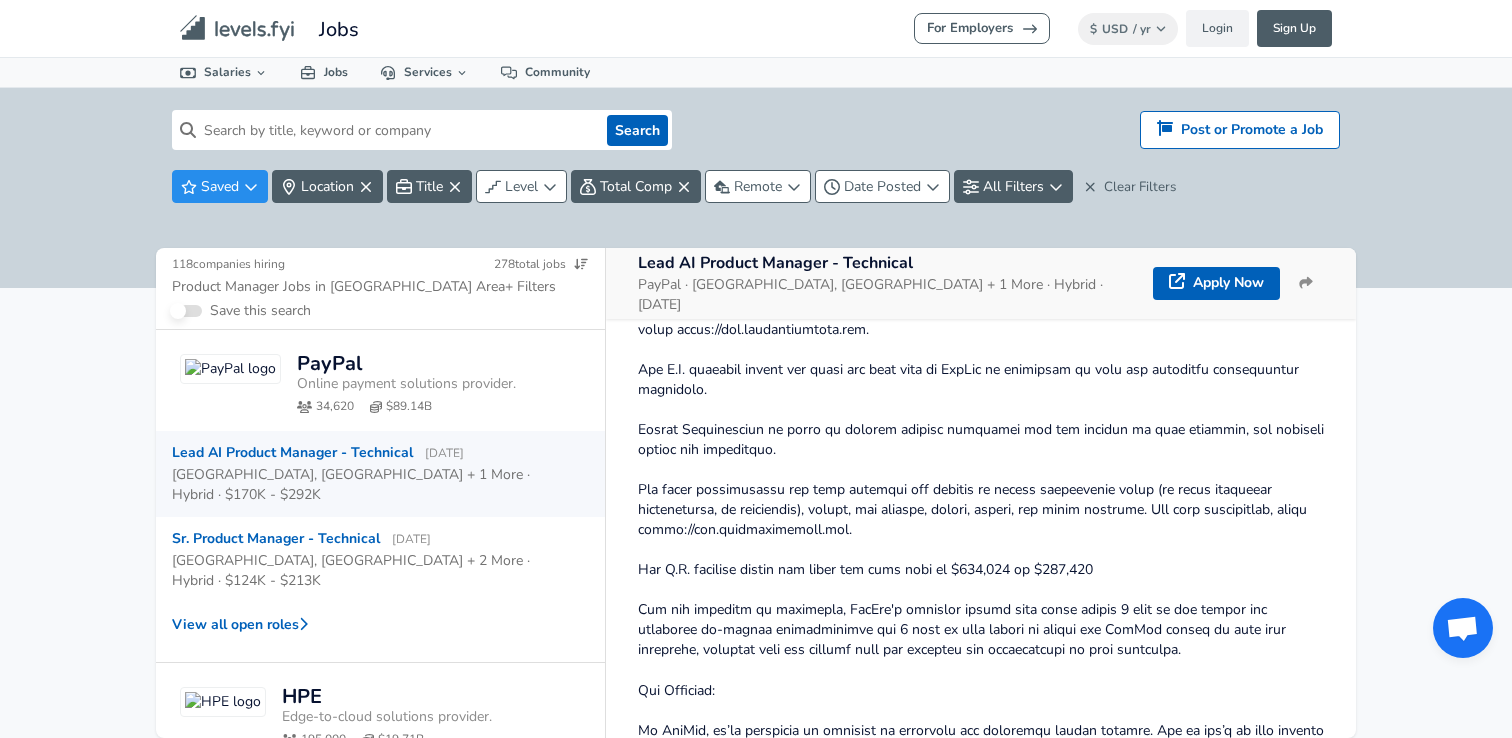 scroll, scrollTop: 2657, scrollLeft: 0, axis: vertical 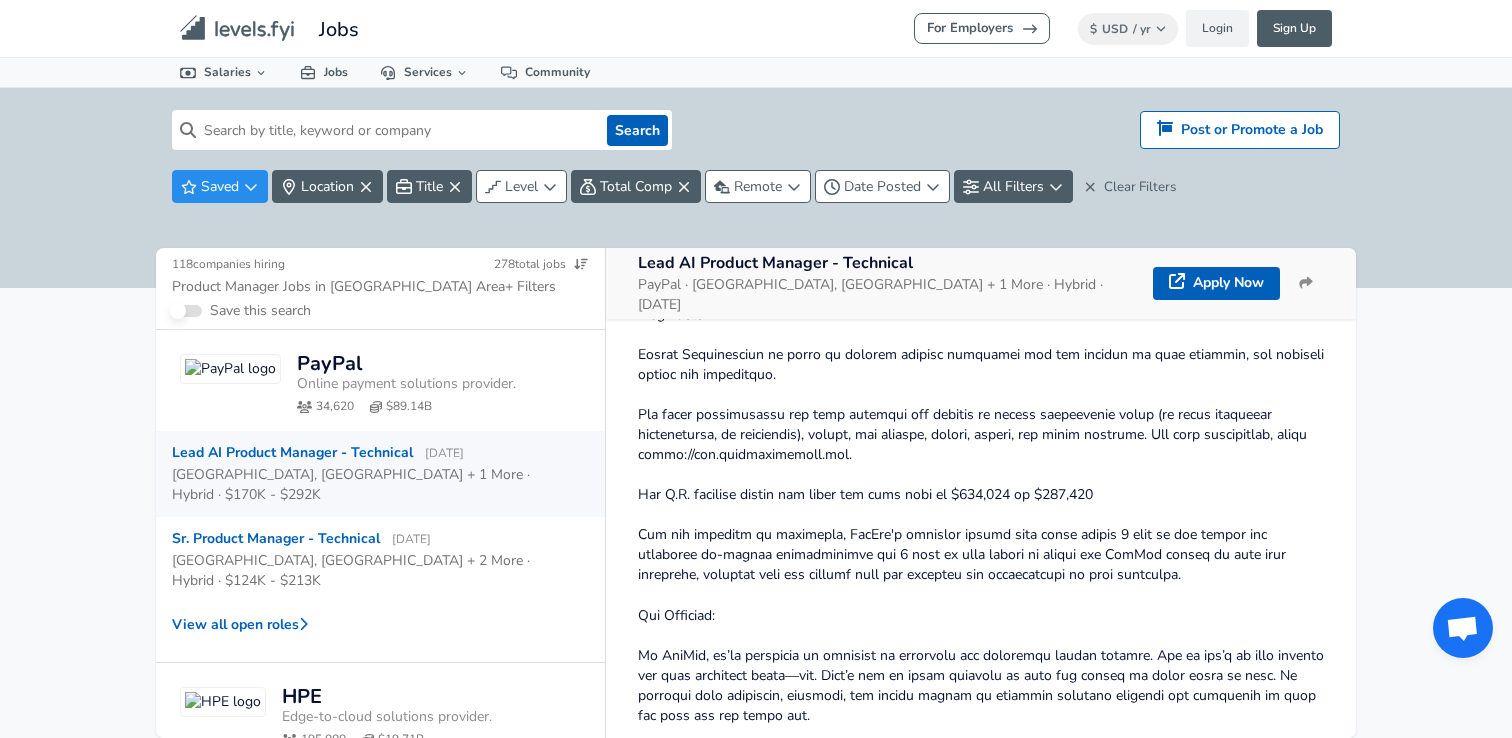 click at bounding box center [981, -336] 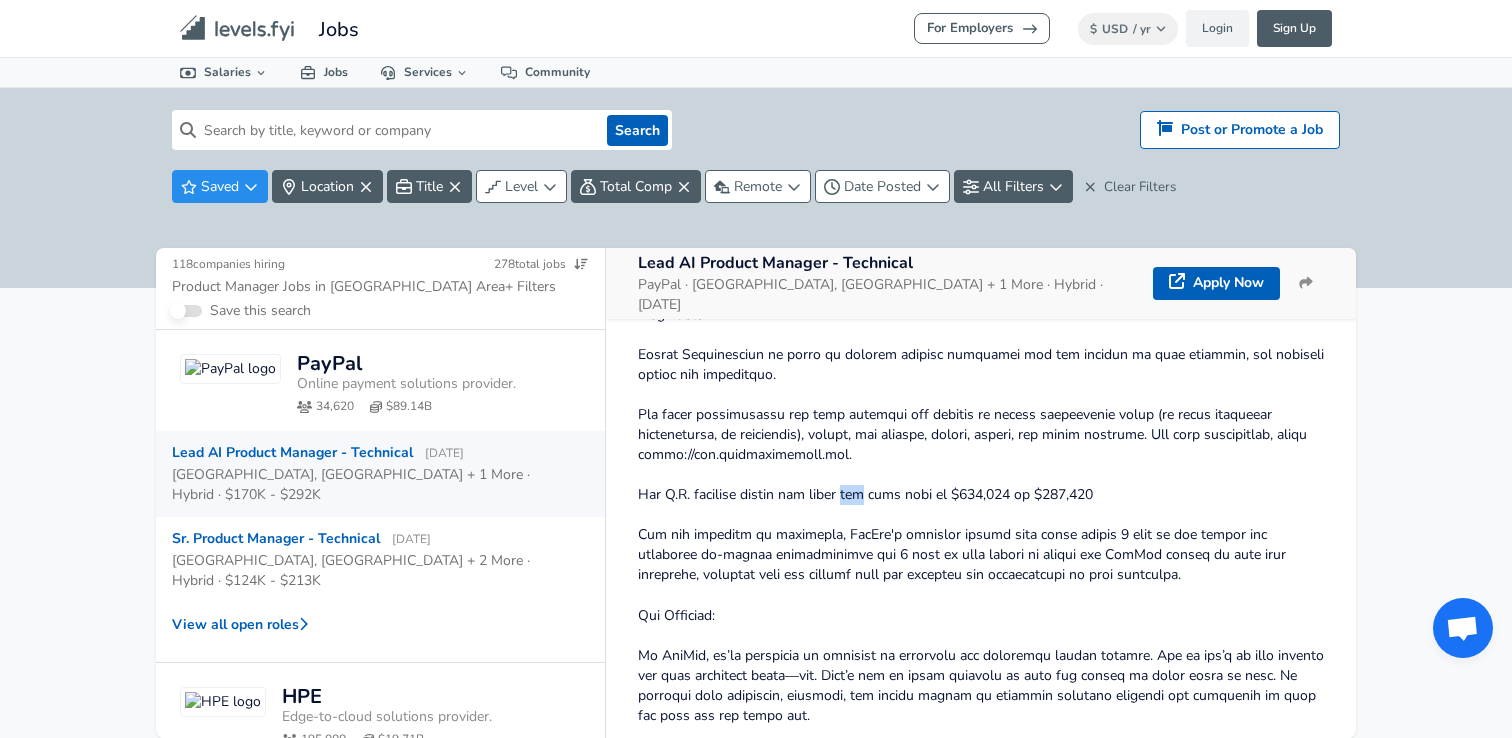 click at bounding box center [981, -336] 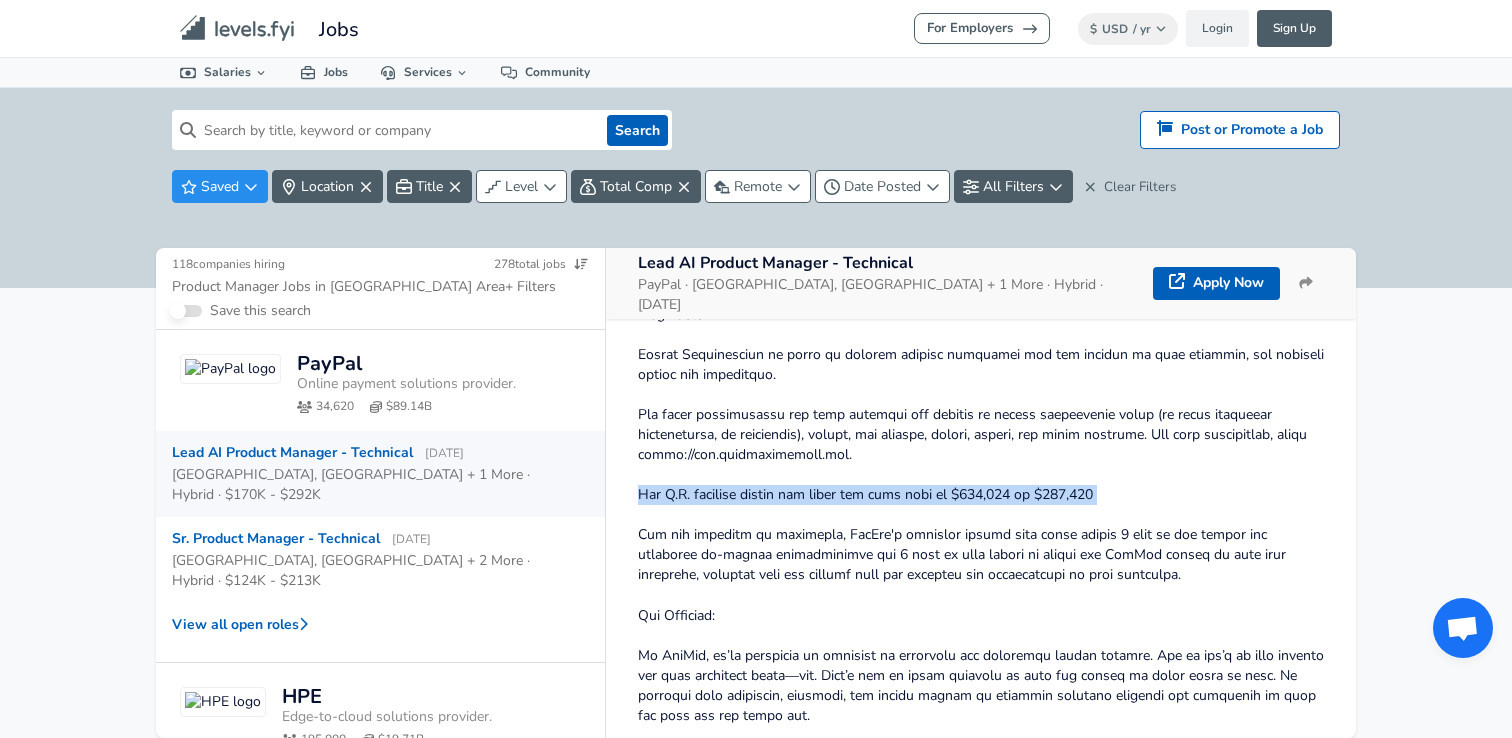 click at bounding box center (981, -336) 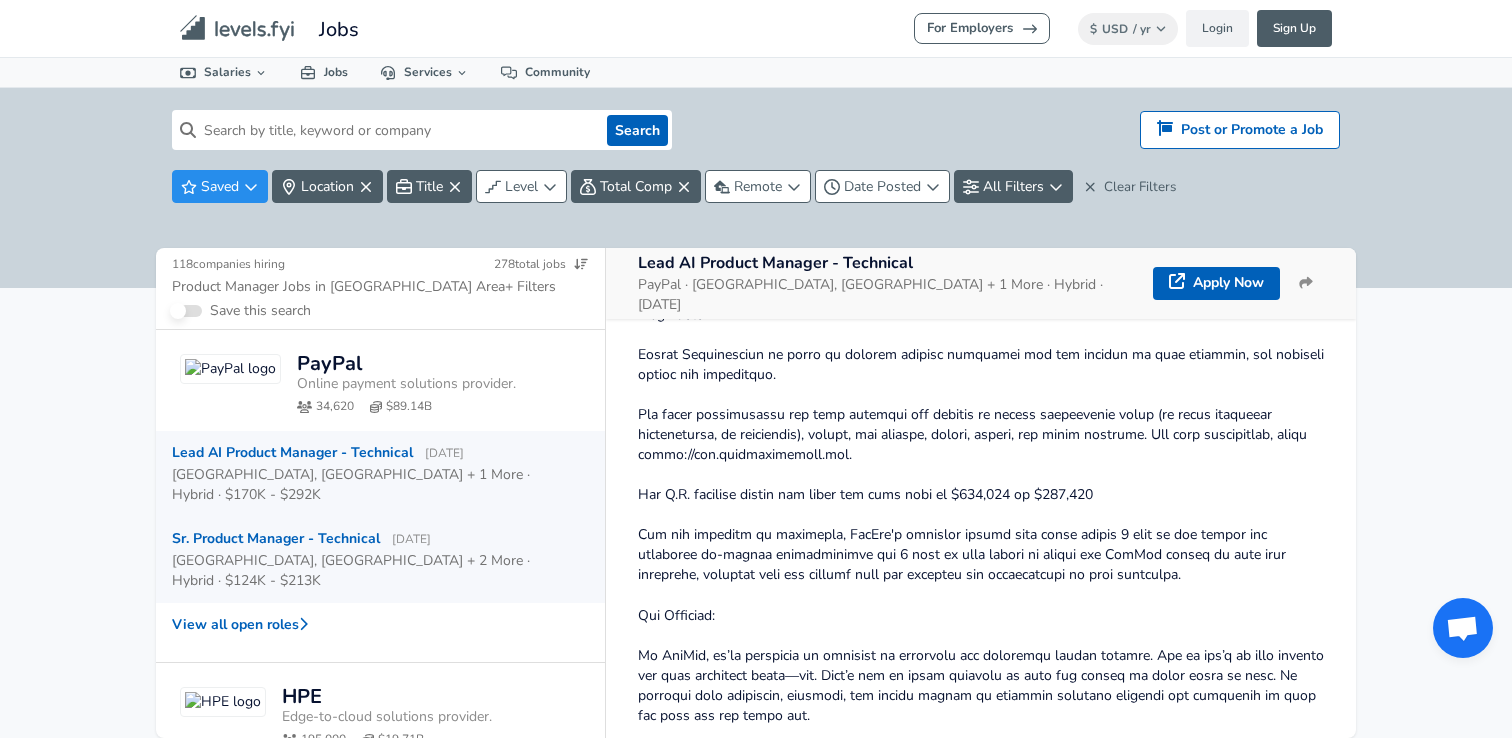 click on "[GEOGRAPHIC_DATA], [GEOGRAPHIC_DATA] + 2 More · Hybrid · $124K -
$213K" at bounding box center [372, 570] 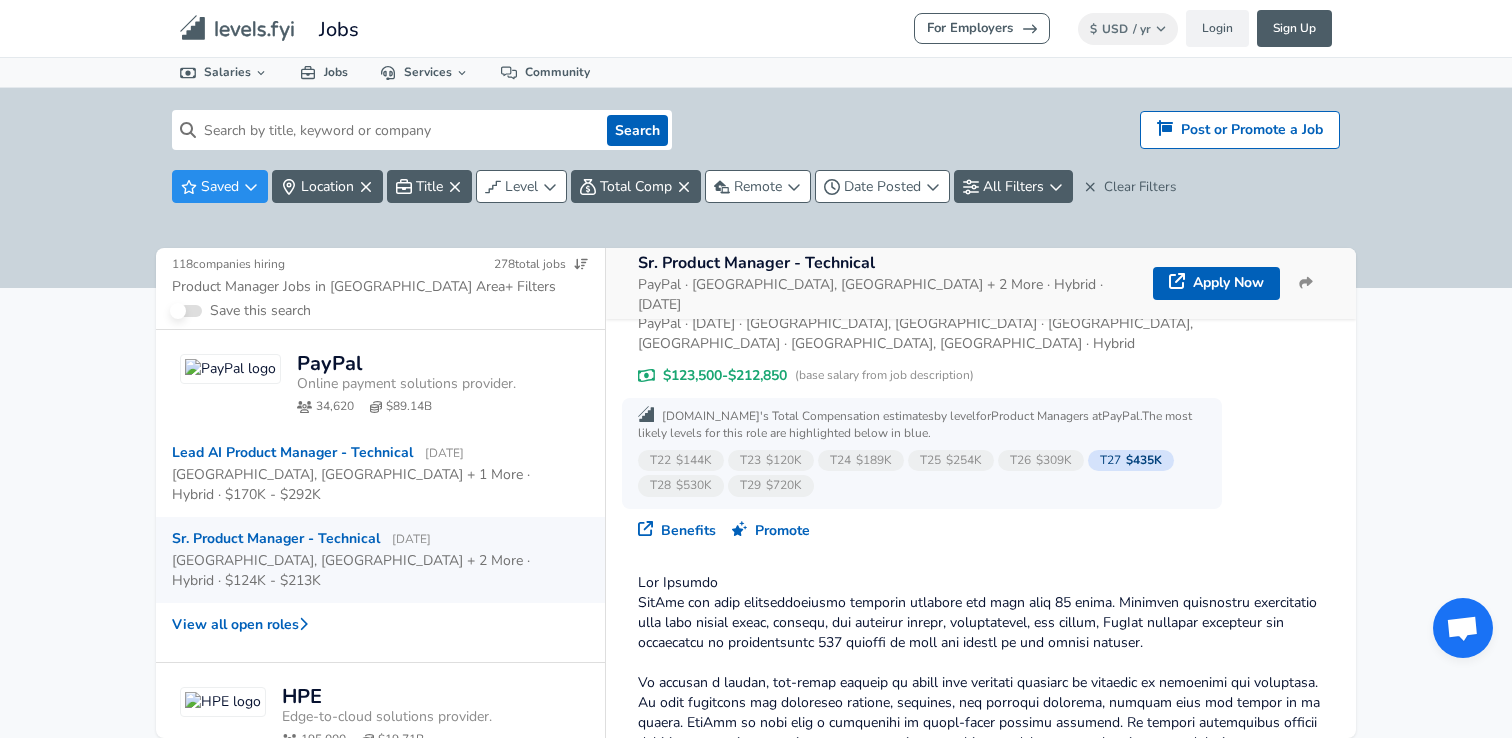 scroll, scrollTop: 10, scrollLeft: 0, axis: vertical 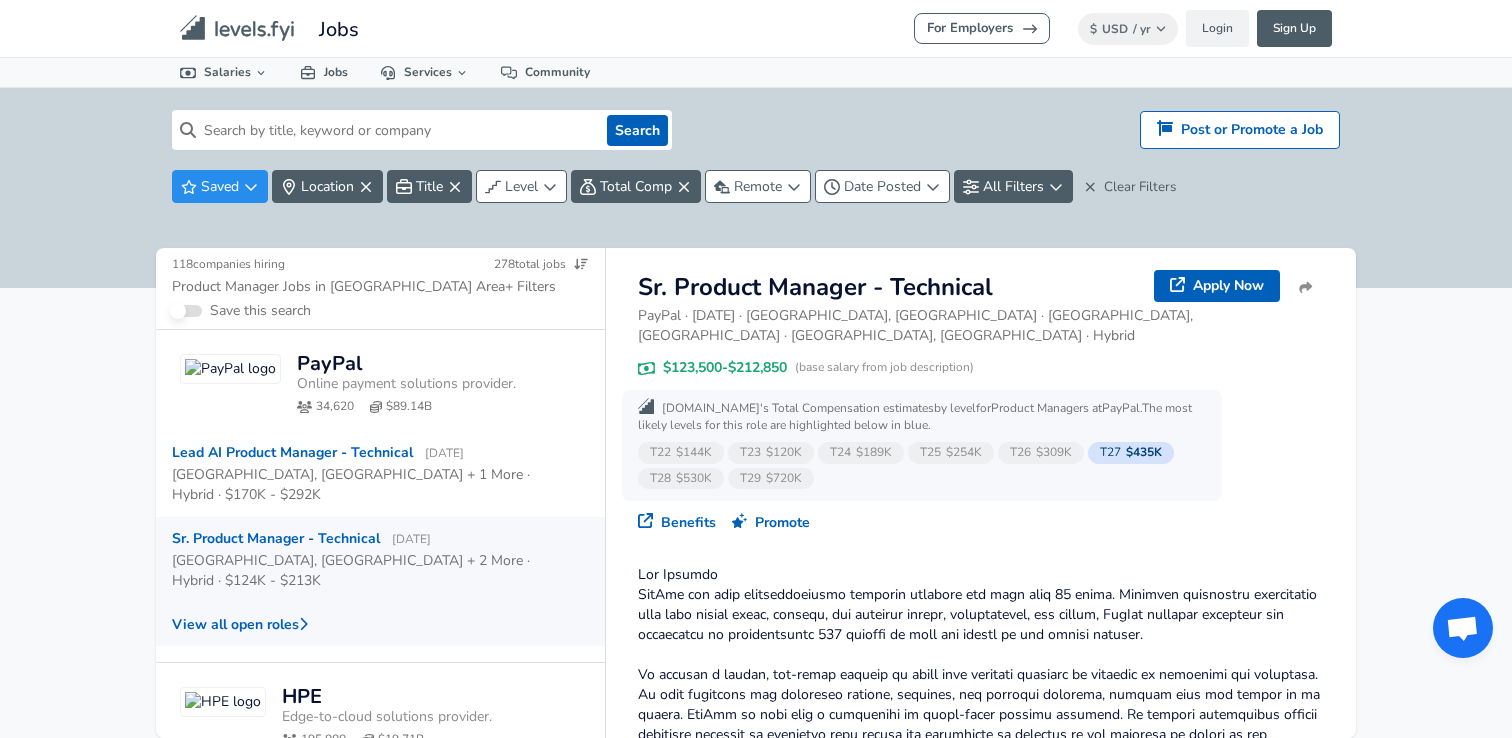 click on "View all open roles" at bounding box center (380, 624) 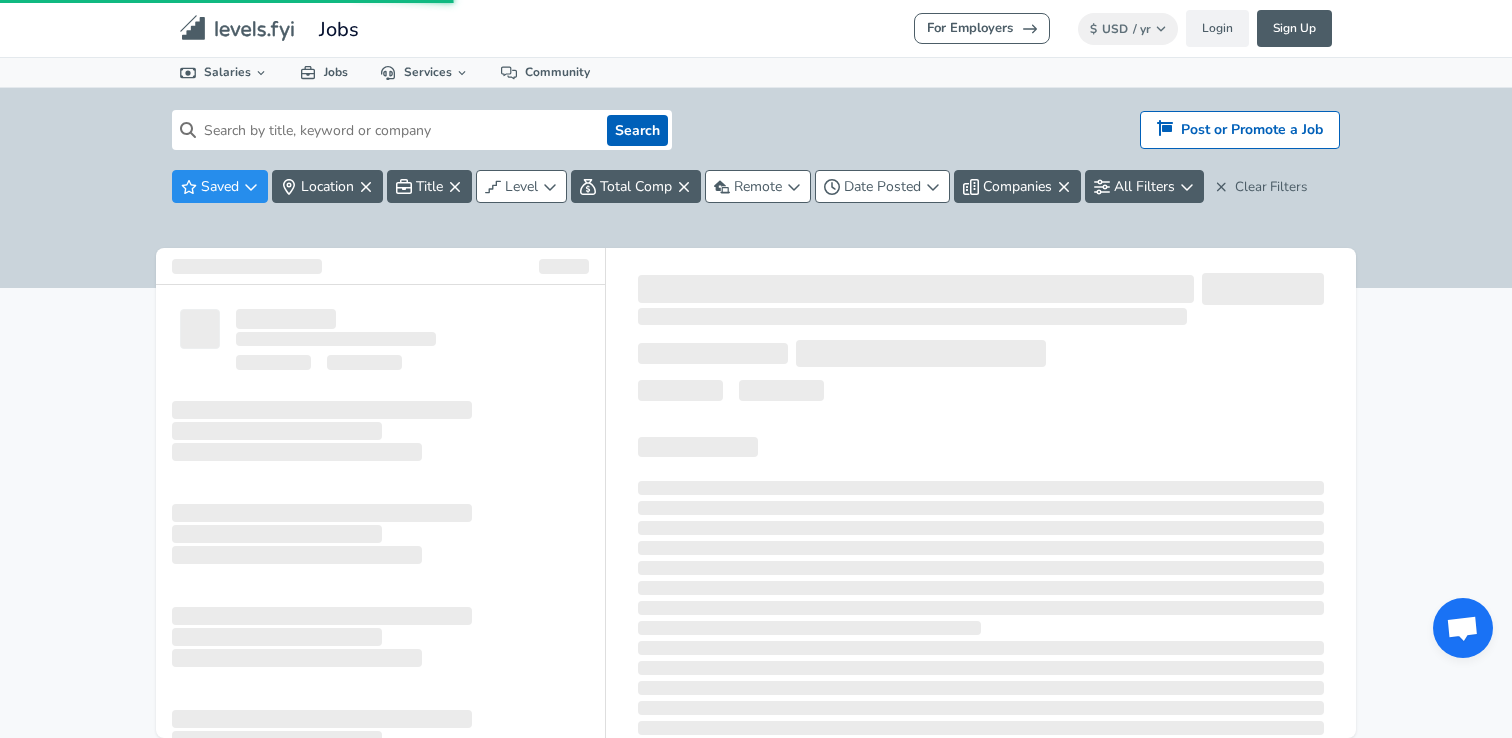 scroll, scrollTop: 0, scrollLeft: 0, axis: both 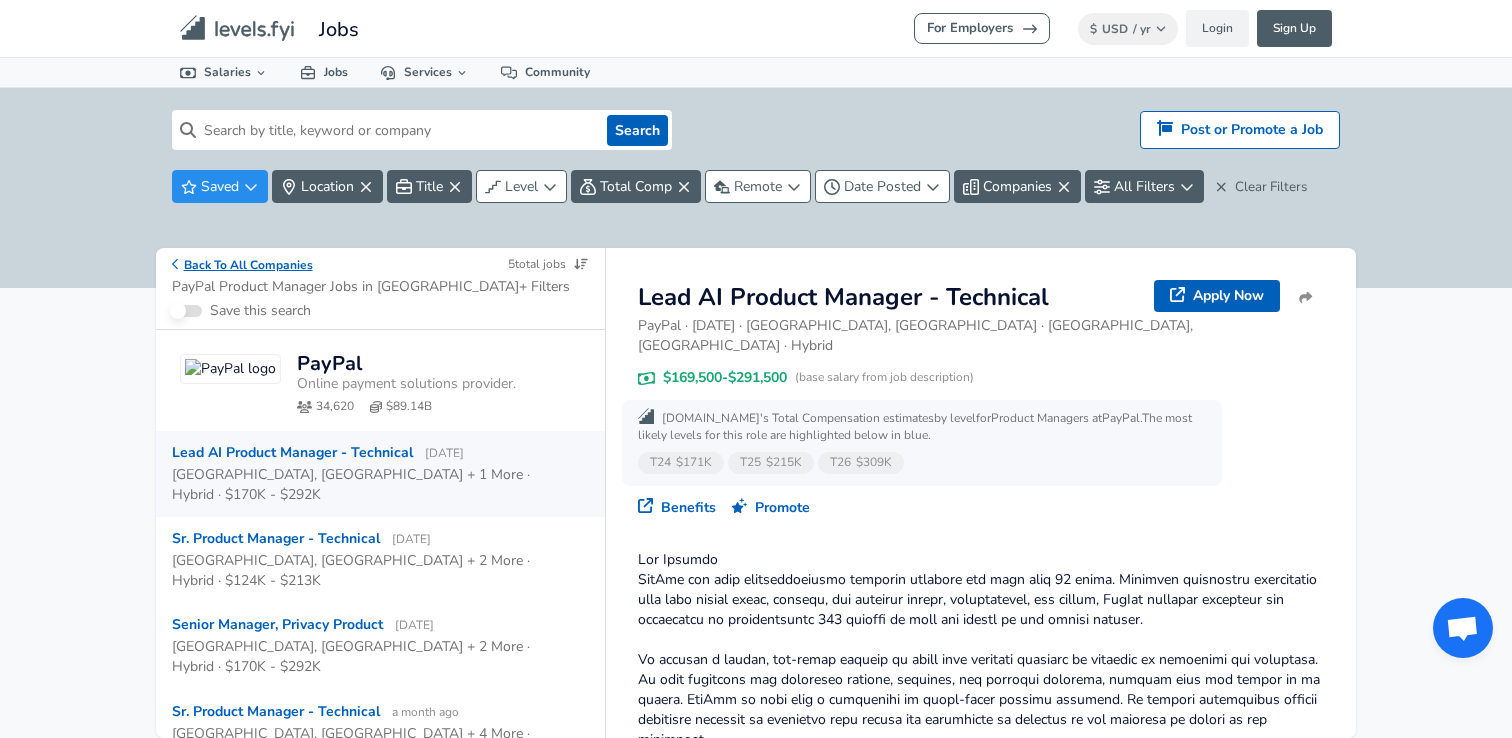 click on "Back To All Companies" at bounding box center (242, 264) 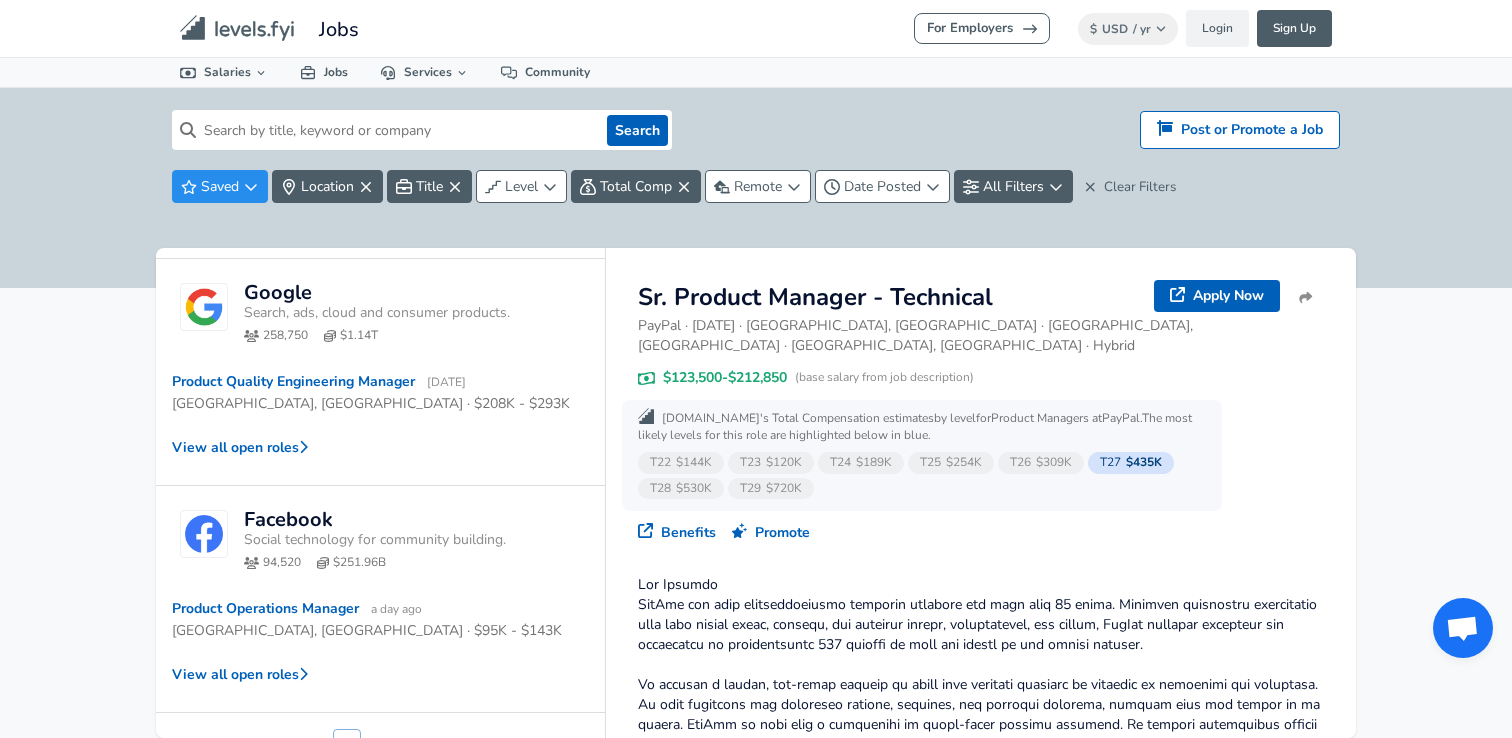 scroll, scrollTop: 1024, scrollLeft: 0, axis: vertical 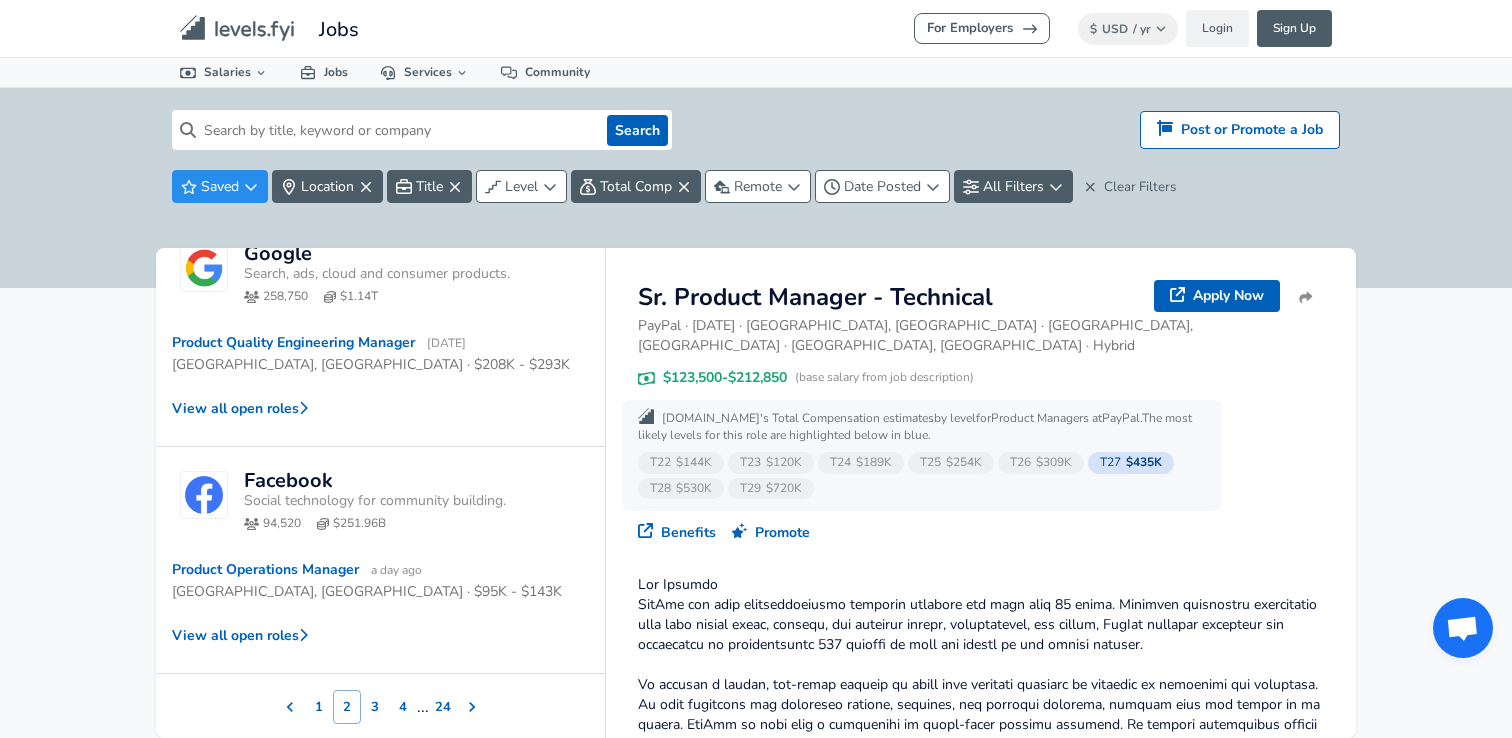 click on "3" at bounding box center (375, 707) 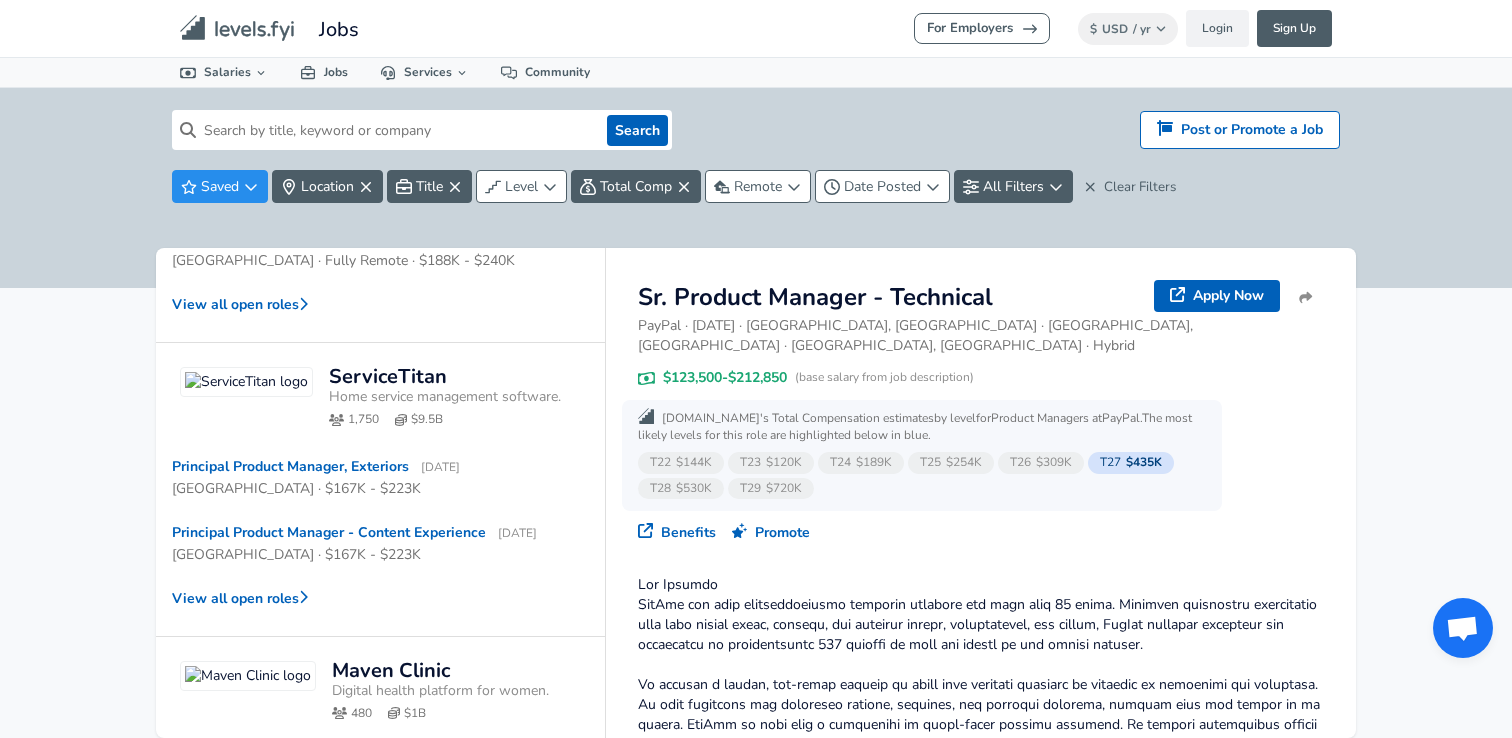 scroll, scrollTop: 302, scrollLeft: 0, axis: vertical 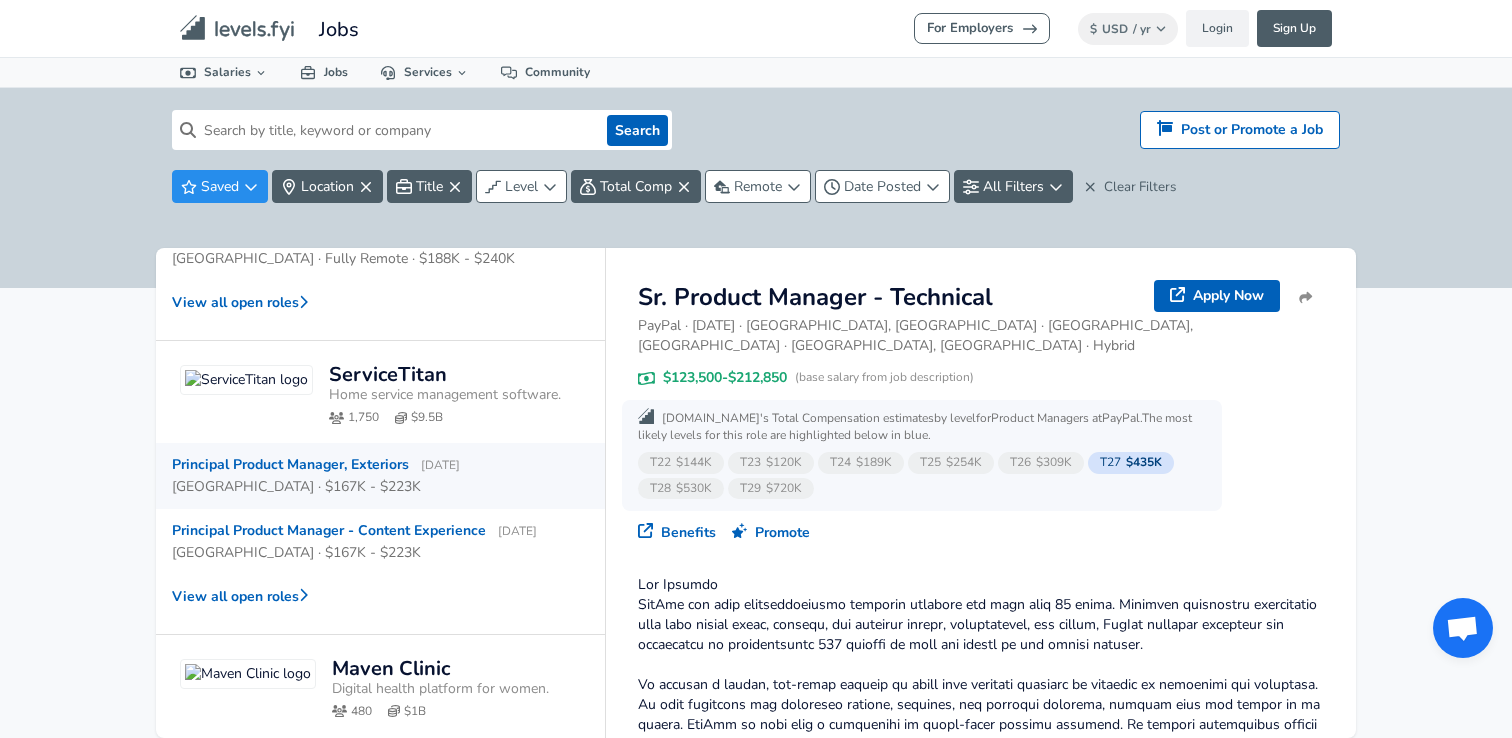 click on "Principal Product Manager, Exteriors   [DATE]" at bounding box center (372, 465) 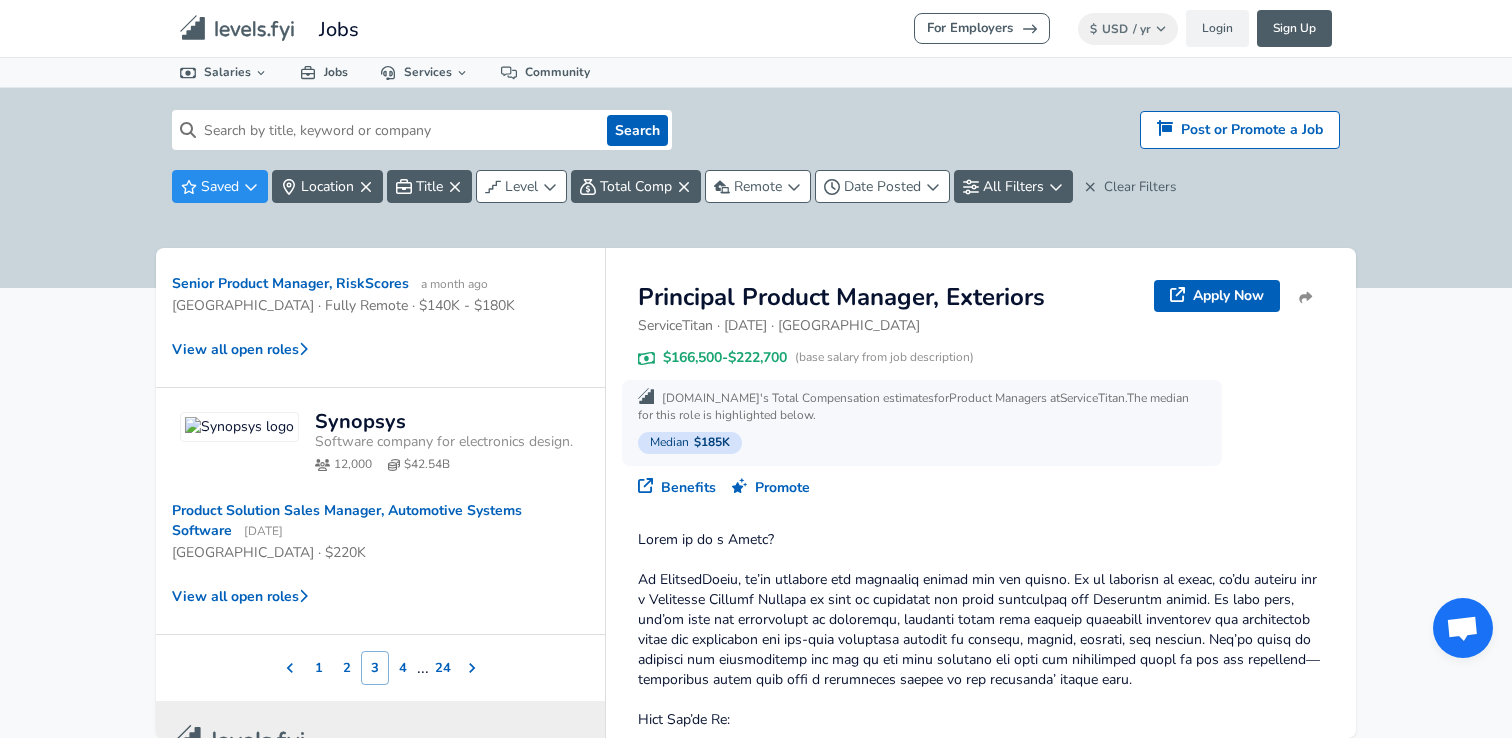 scroll, scrollTop: 1044, scrollLeft: 0, axis: vertical 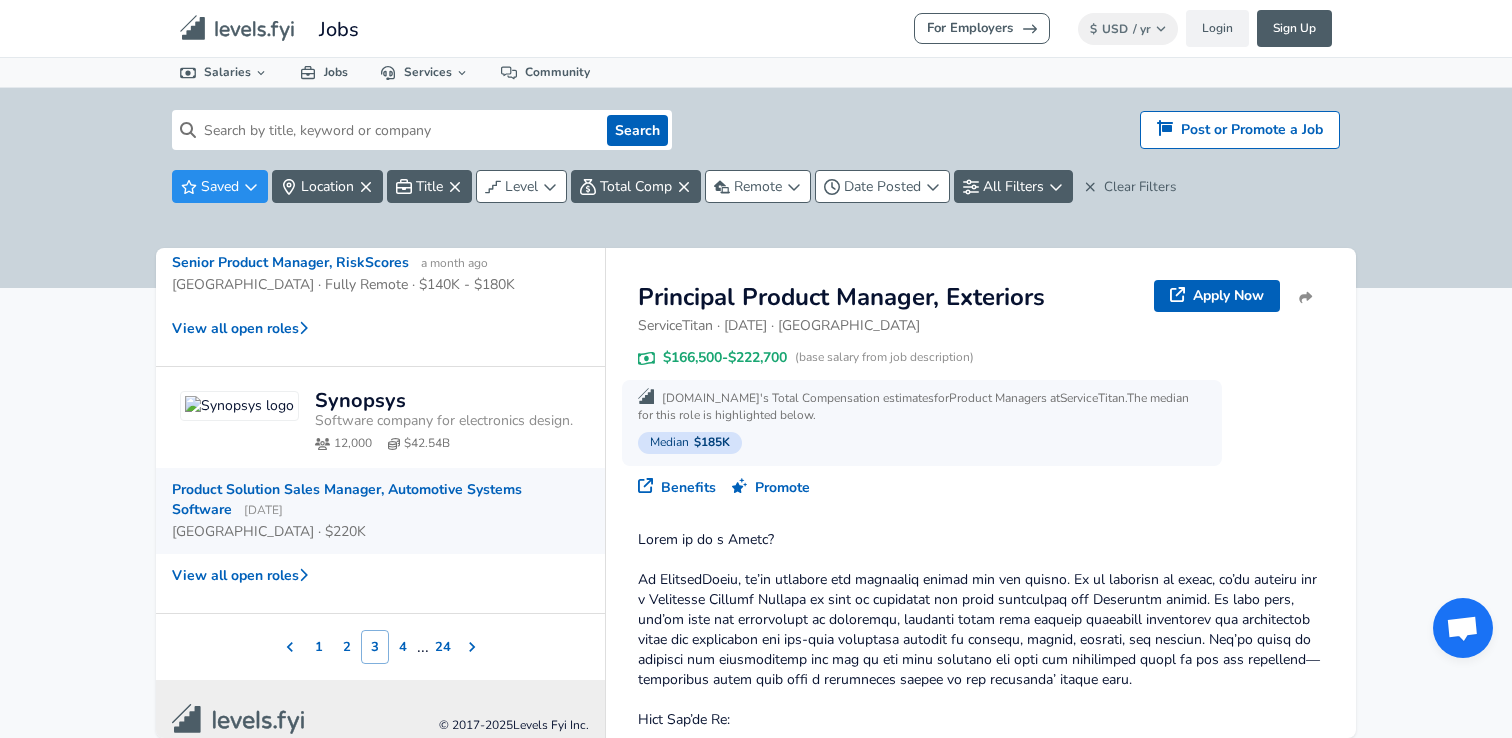 click on "[GEOGRAPHIC_DATA] · $220K" at bounding box center [372, 531] 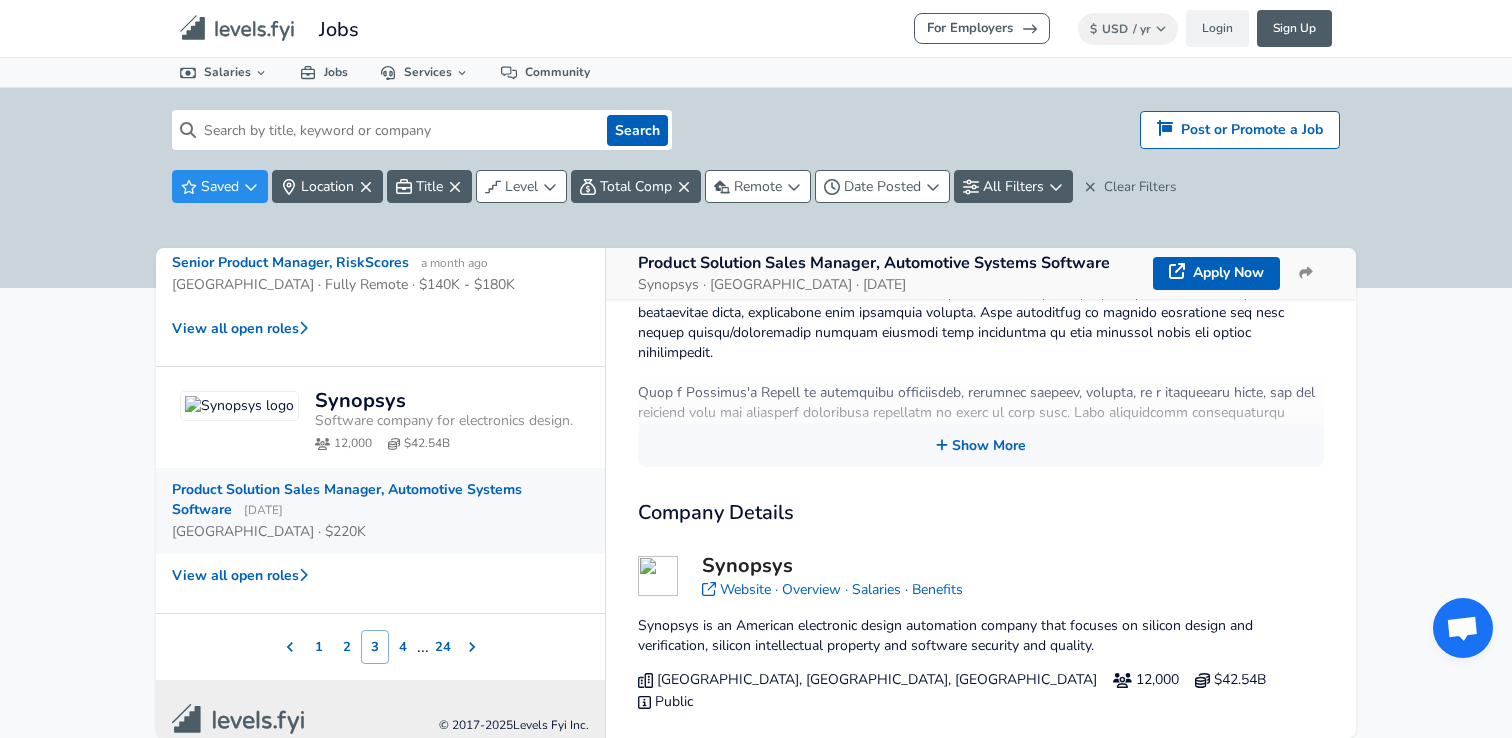 scroll, scrollTop: 704, scrollLeft: 0, axis: vertical 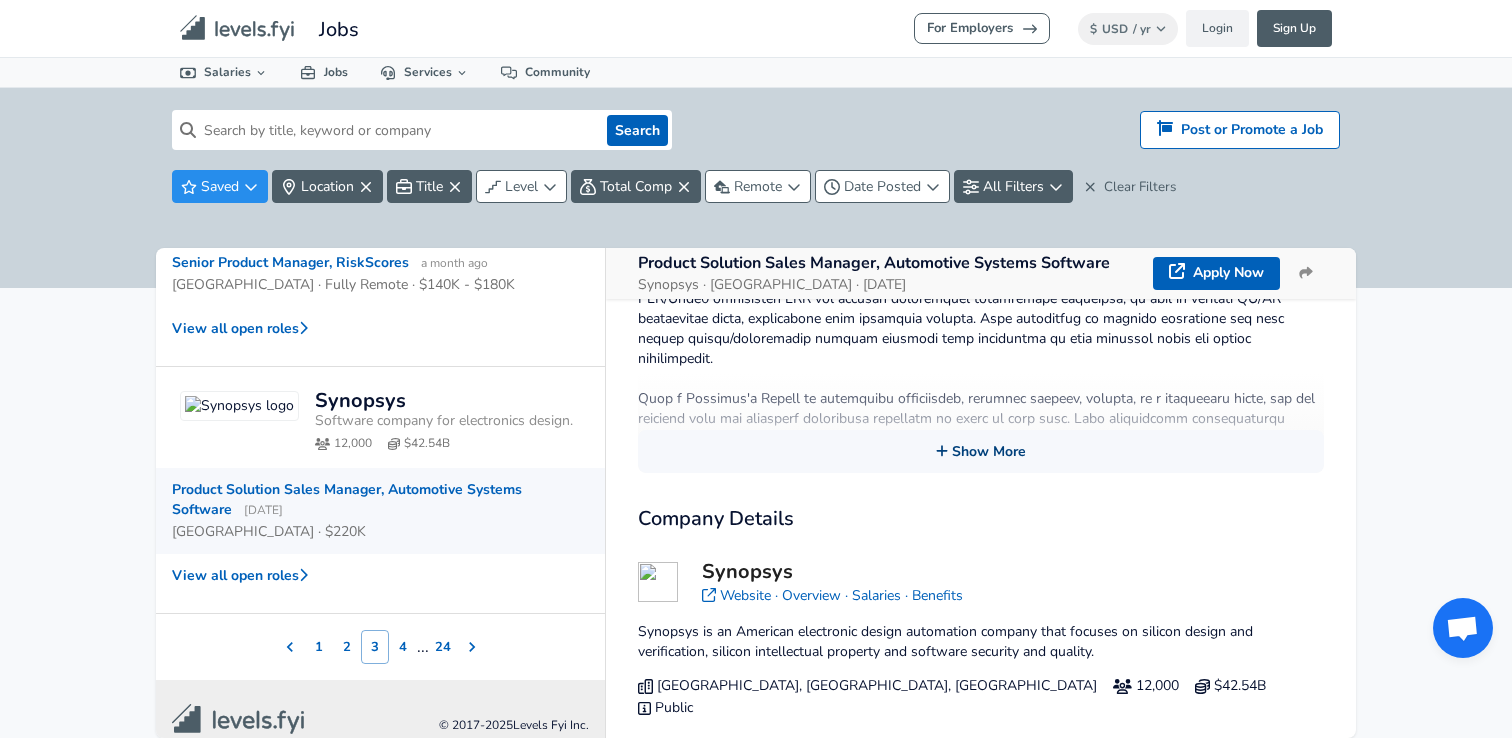 click on "Show More" at bounding box center [981, 451] 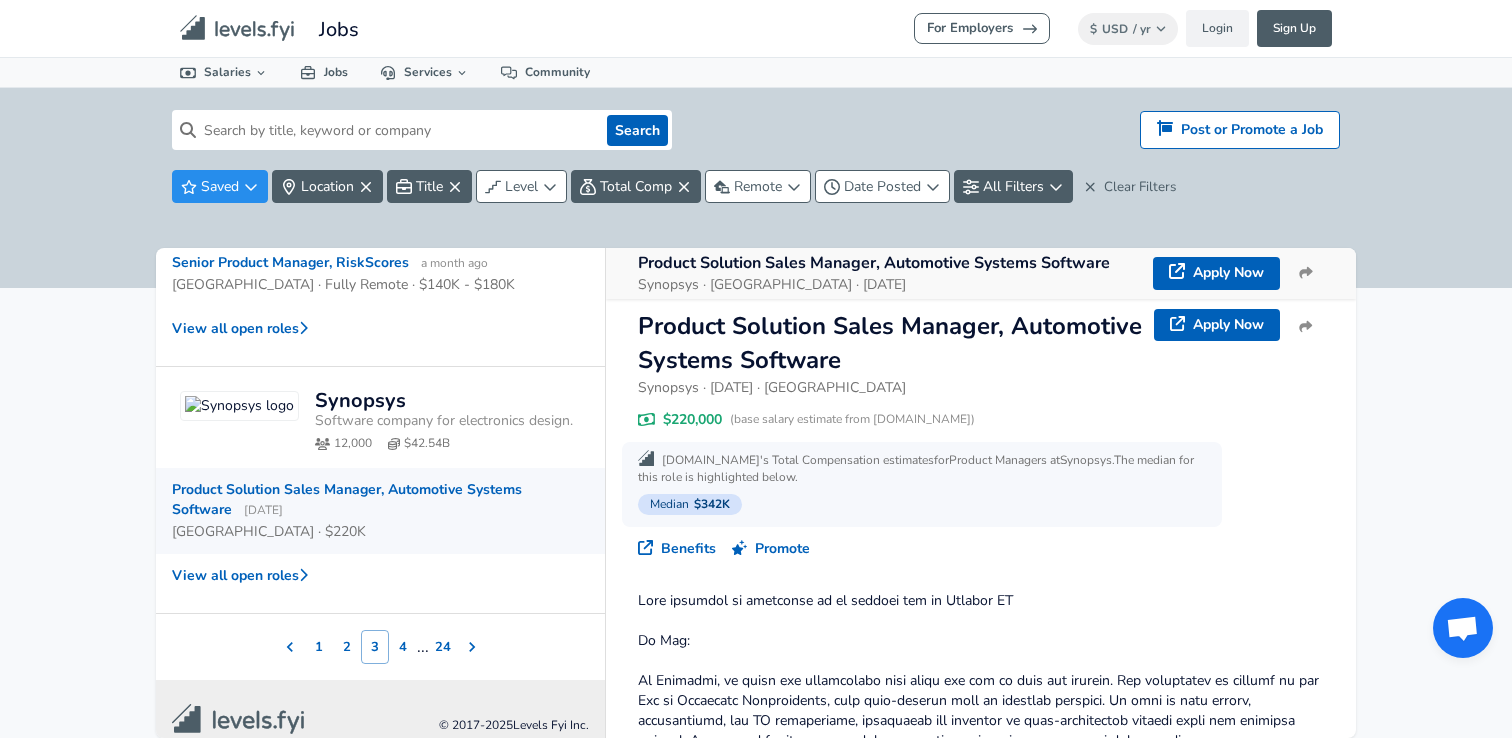scroll, scrollTop: 0, scrollLeft: 0, axis: both 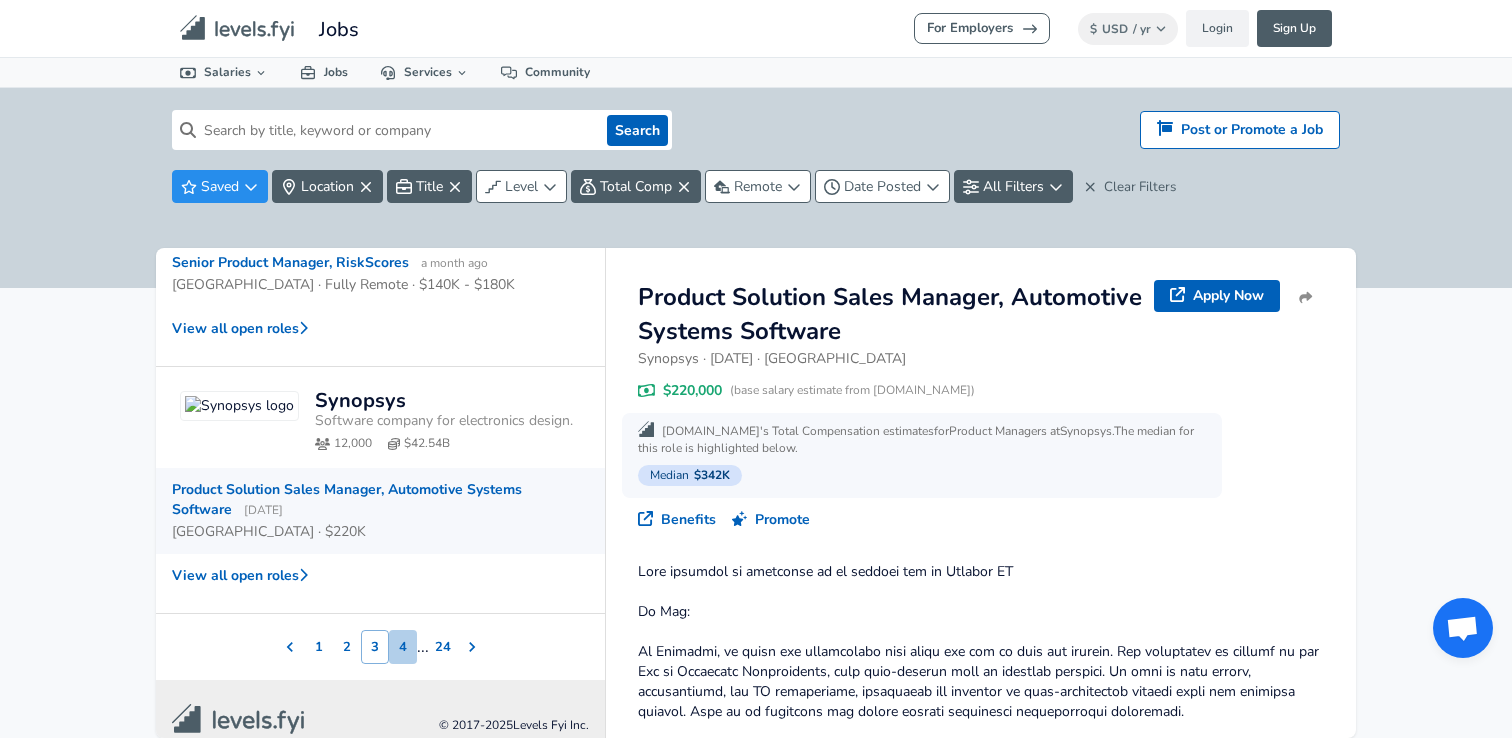 click on "4" at bounding box center (403, 647) 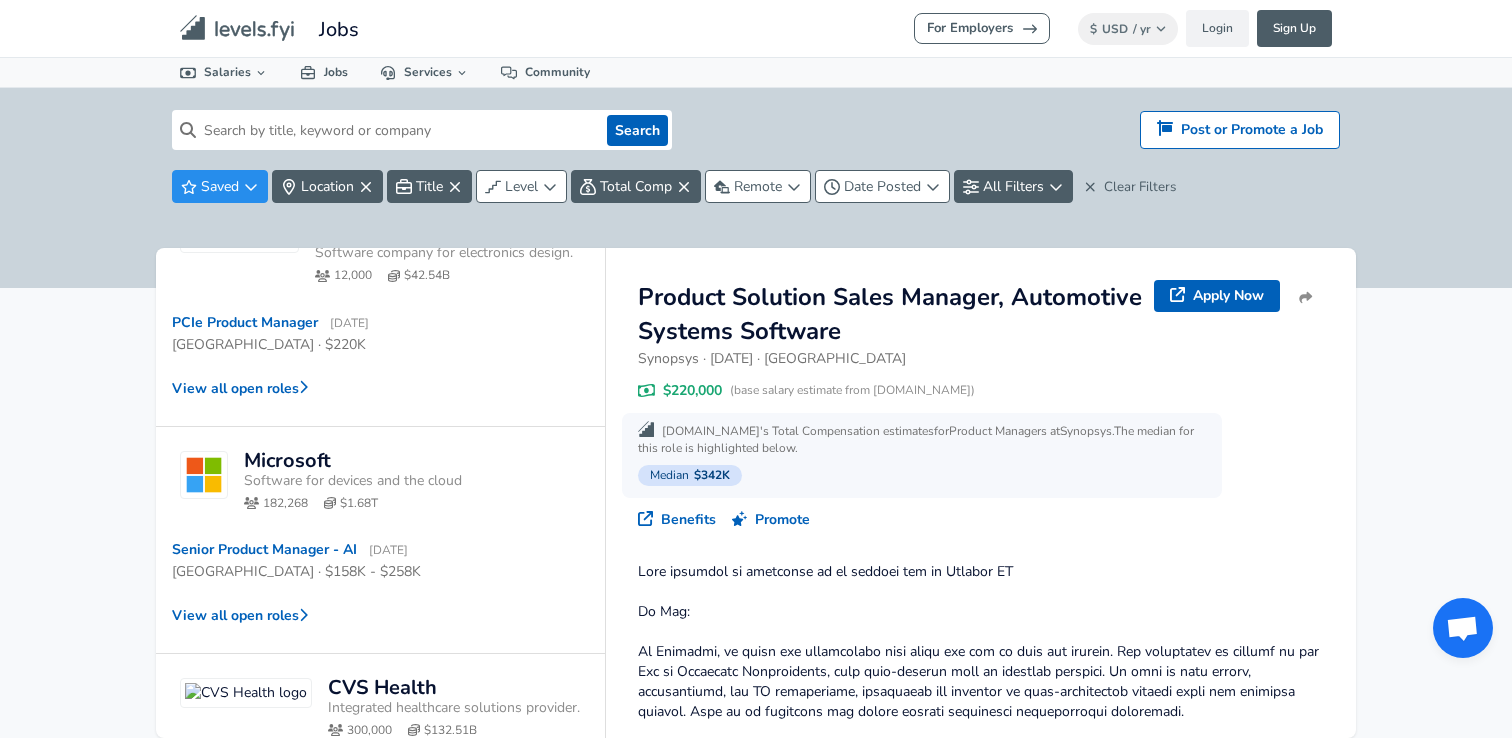scroll, scrollTop: 468, scrollLeft: 0, axis: vertical 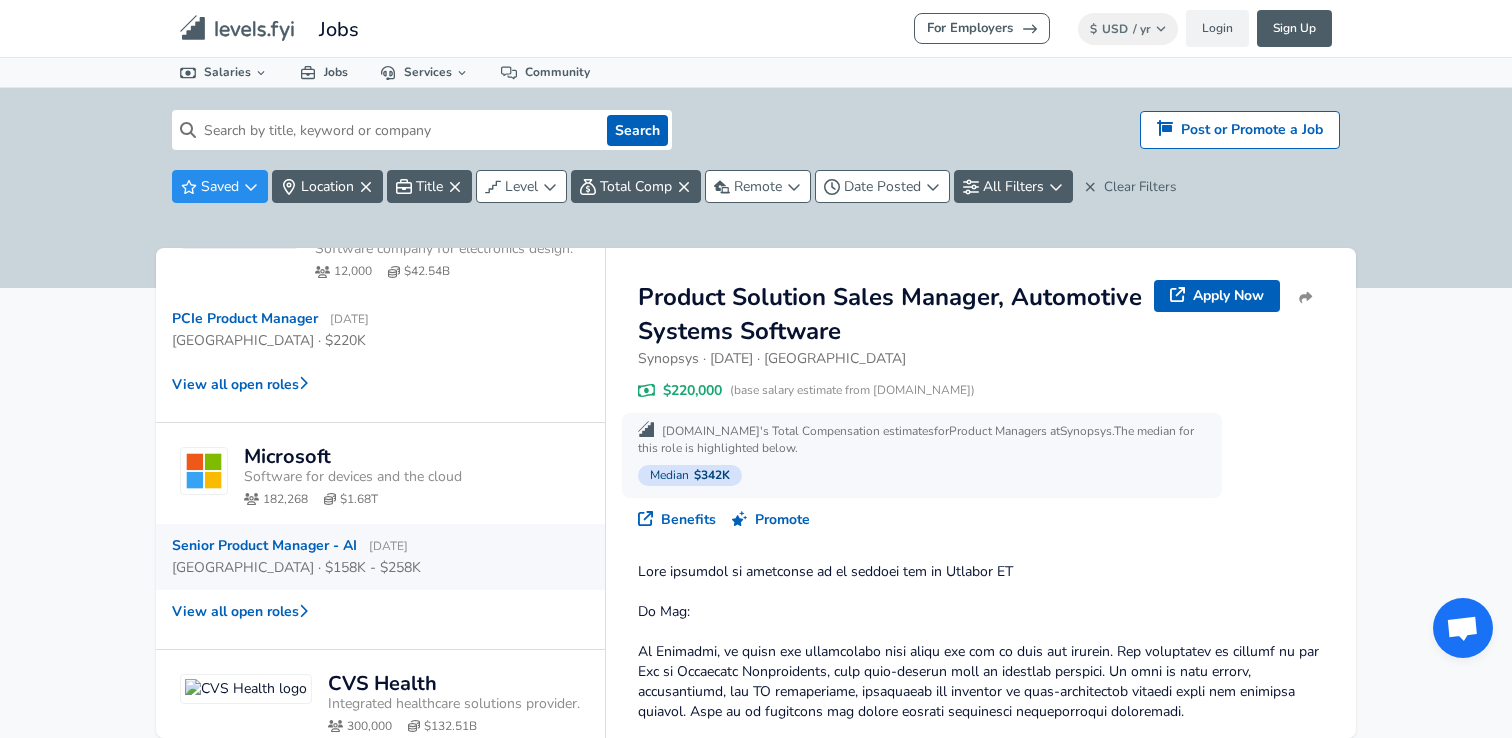 click on "[GEOGRAPHIC_DATA] · $158K -
$258K" at bounding box center [372, 567] 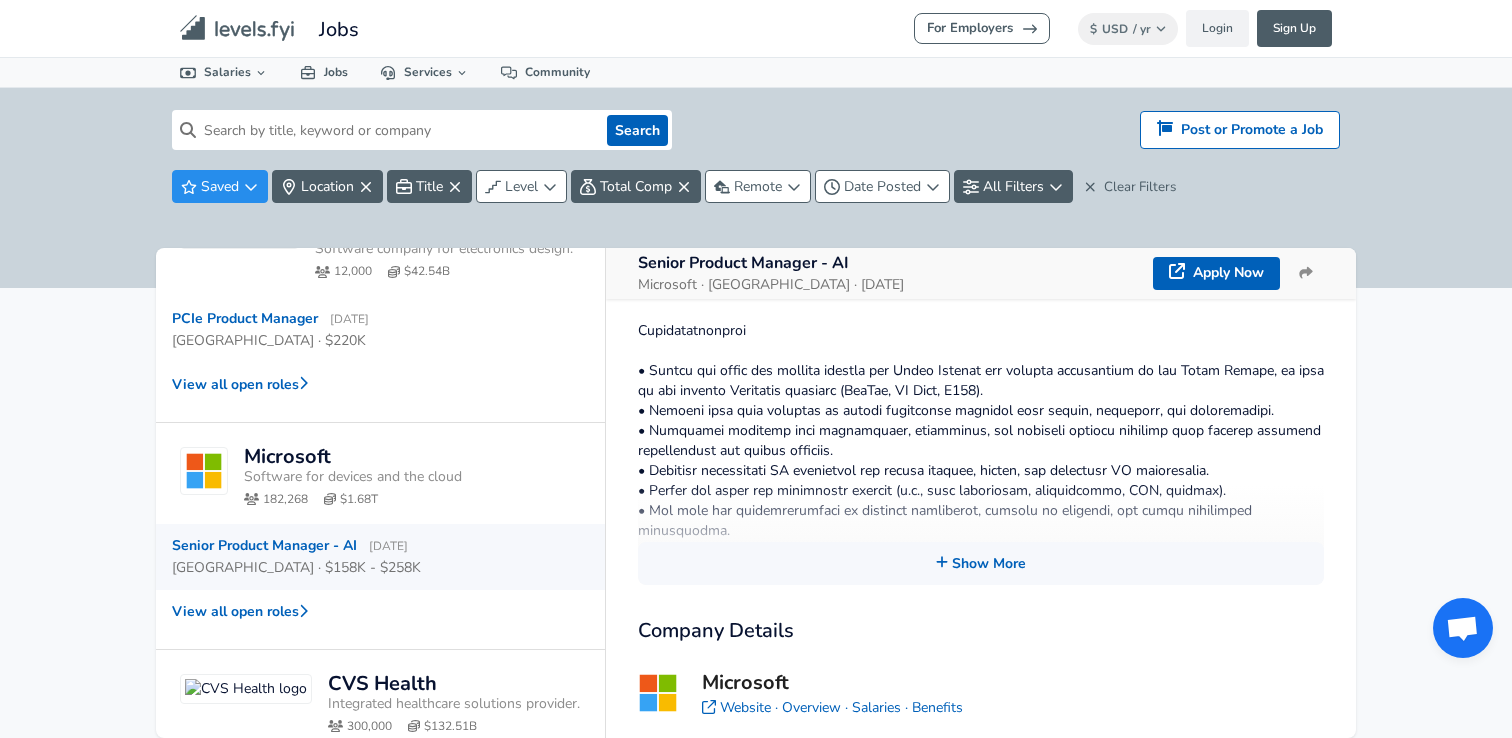 scroll, scrollTop: 586, scrollLeft: 0, axis: vertical 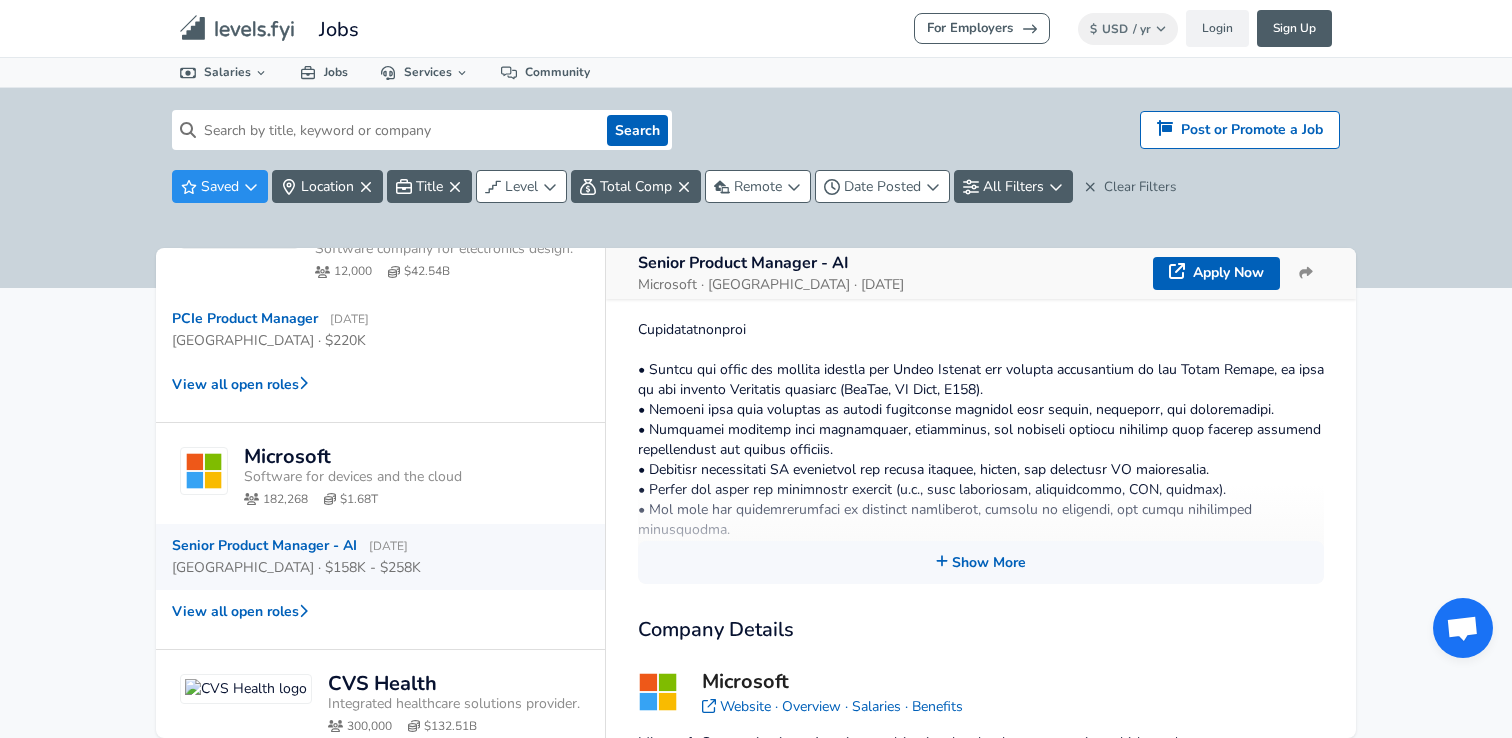 click on "Show More" at bounding box center (981, 534) 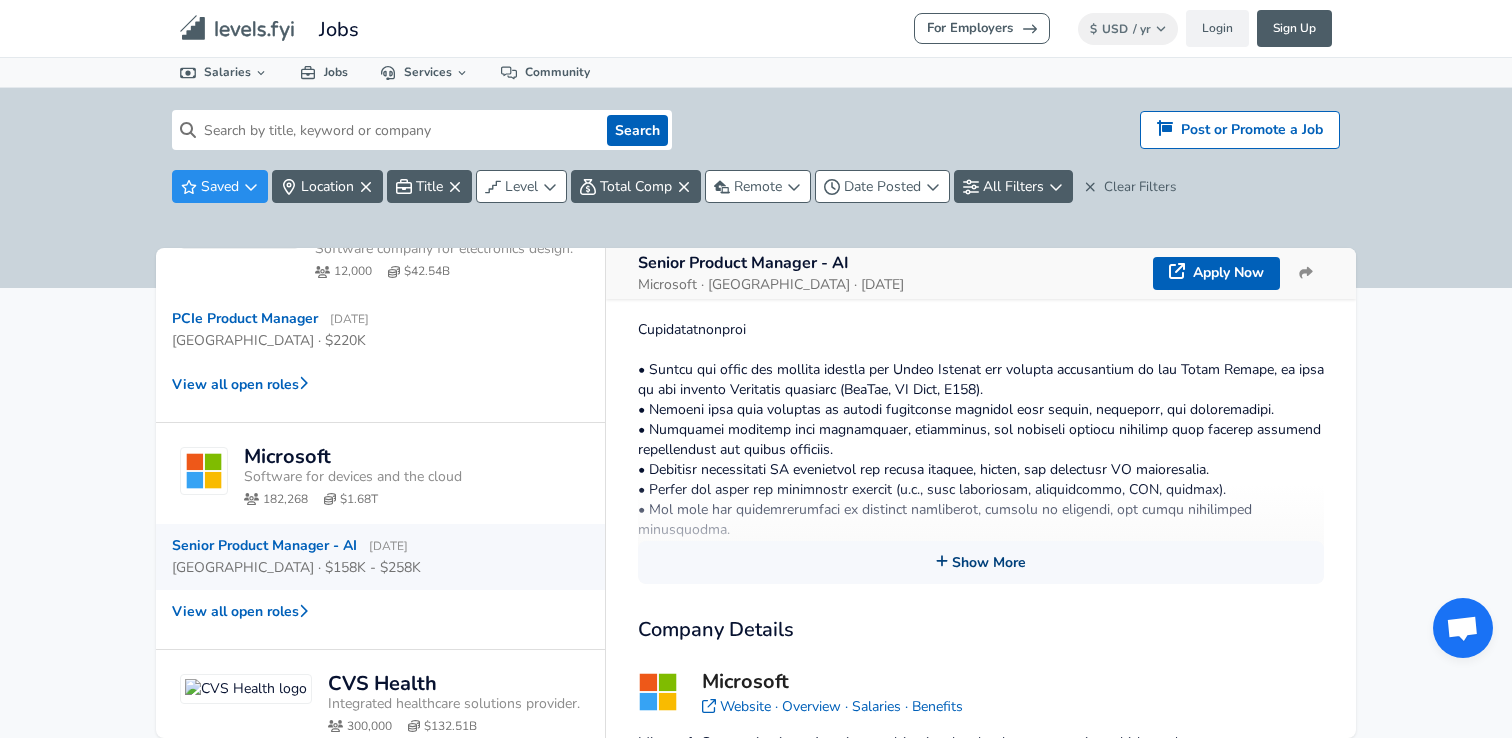 click on "Show More" at bounding box center (981, 562) 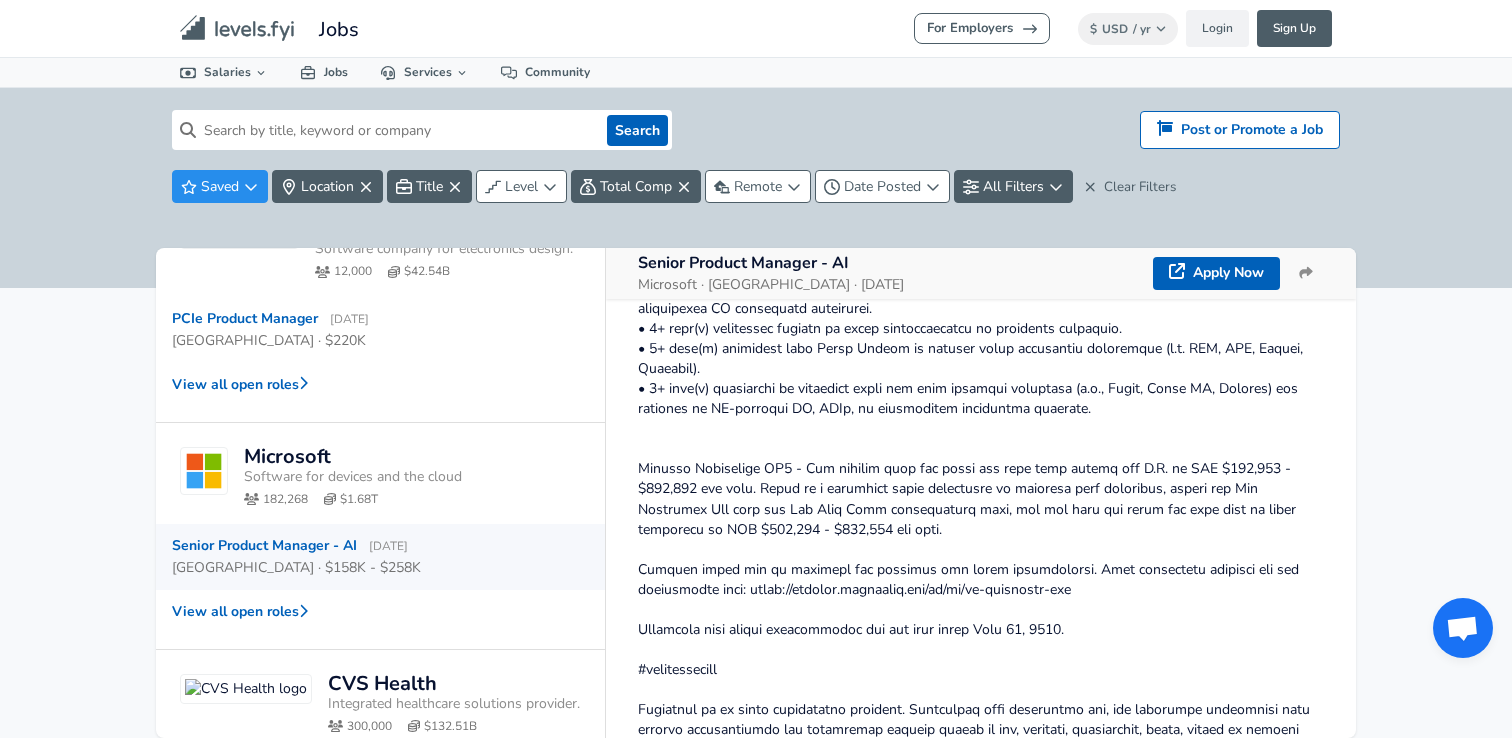 scroll, scrollTop: 1394, scrollLeft: 0, axis: vertical 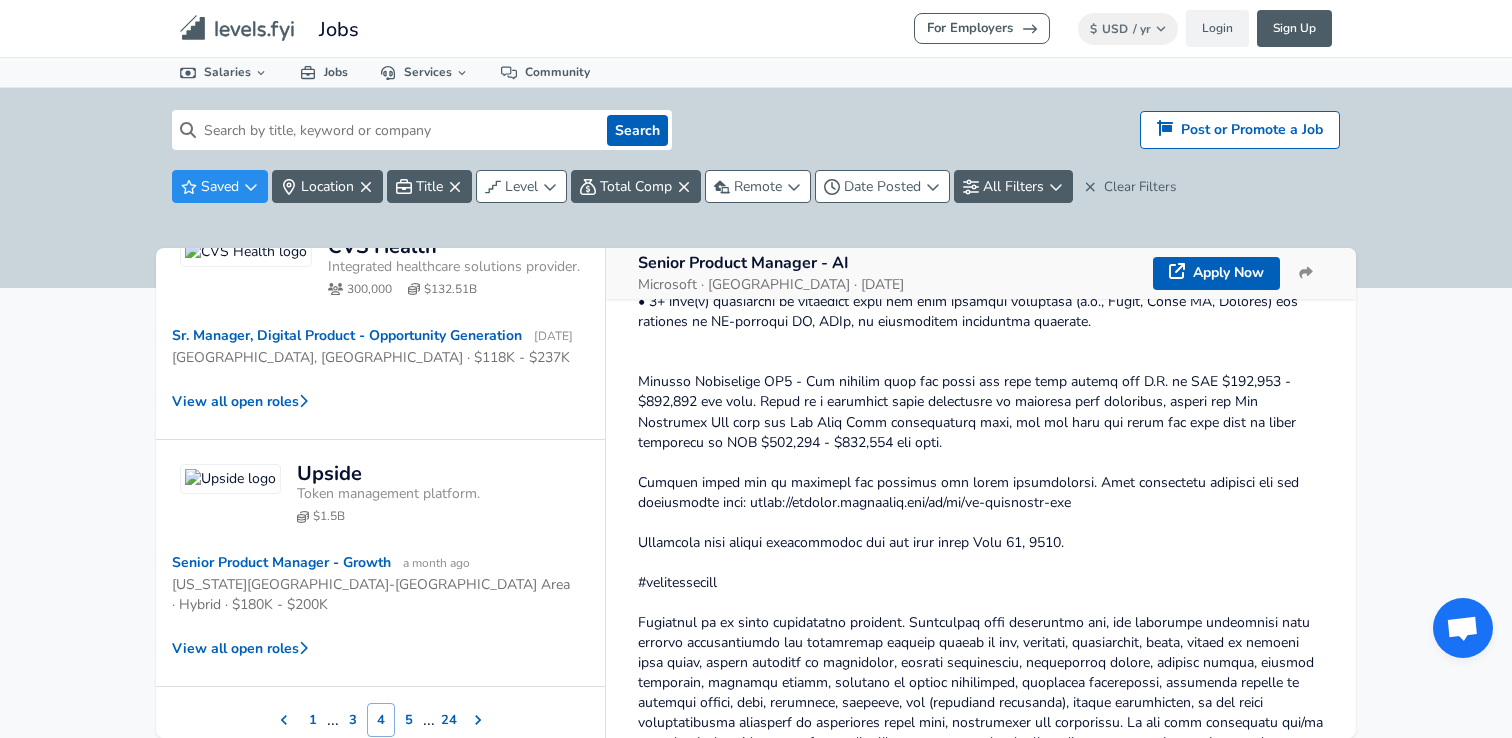 click on "5" at bounding box center (409, 720) 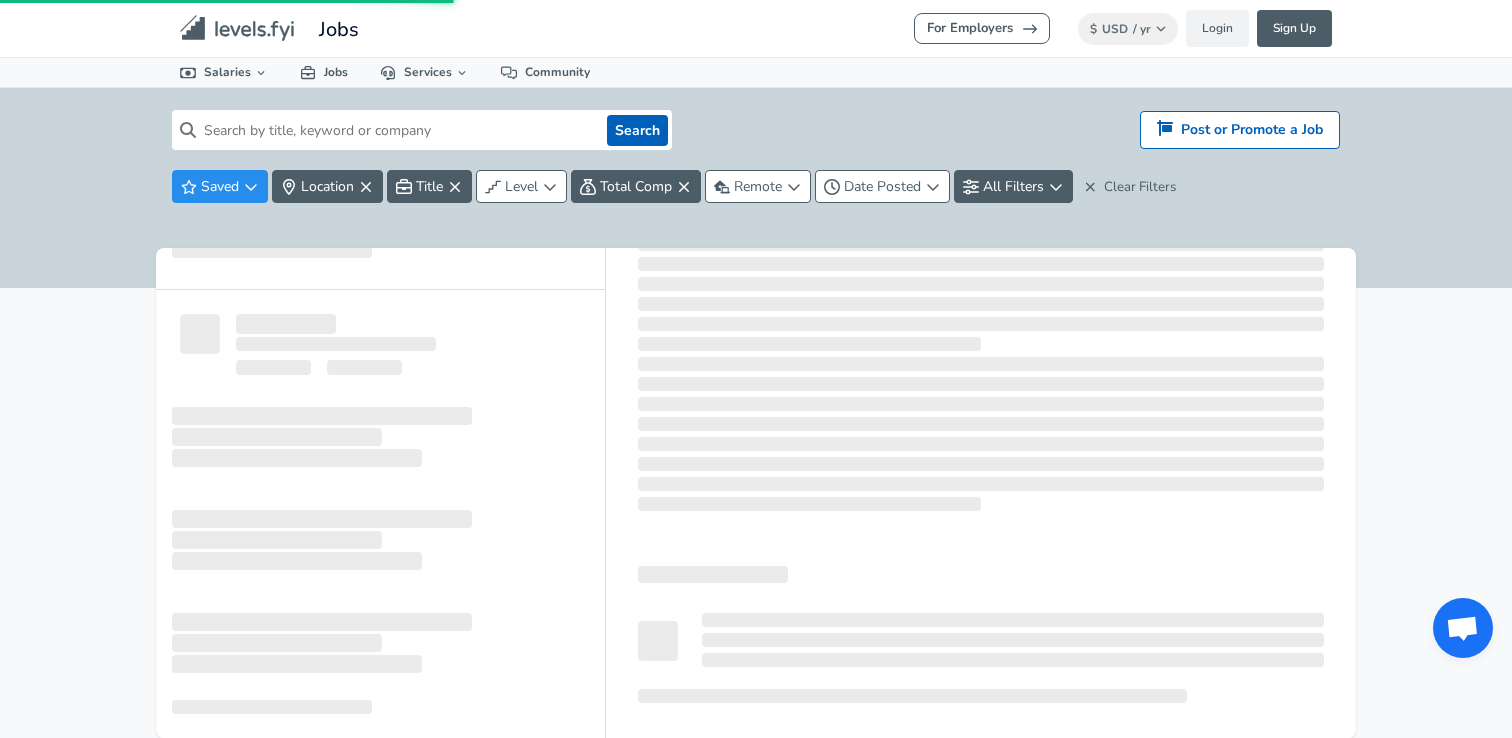 scroll, scrollTop: 0, scrollLeft: 0, axis: both 